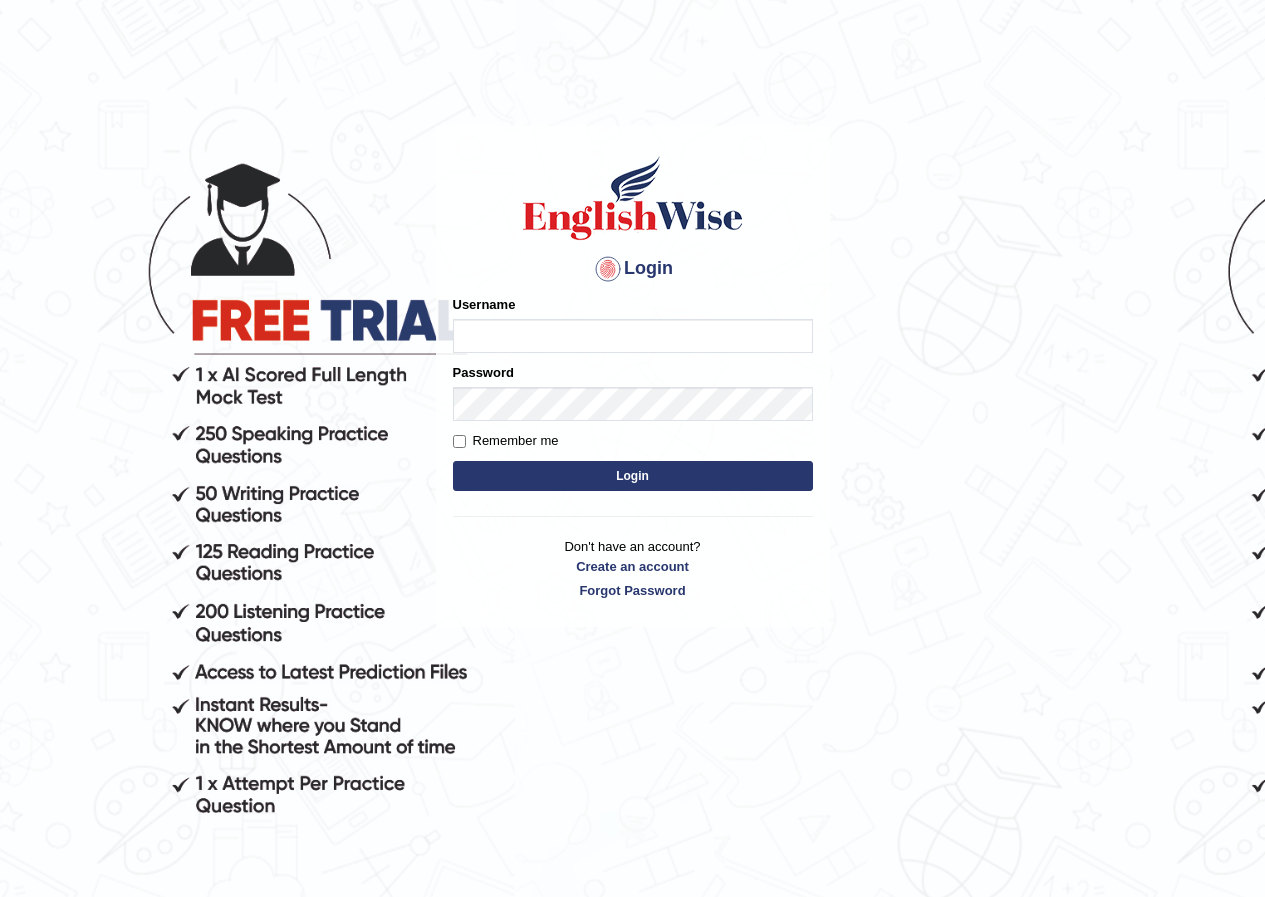 scroll, scrollTop: 0, scrollLeft: 0, axis: both 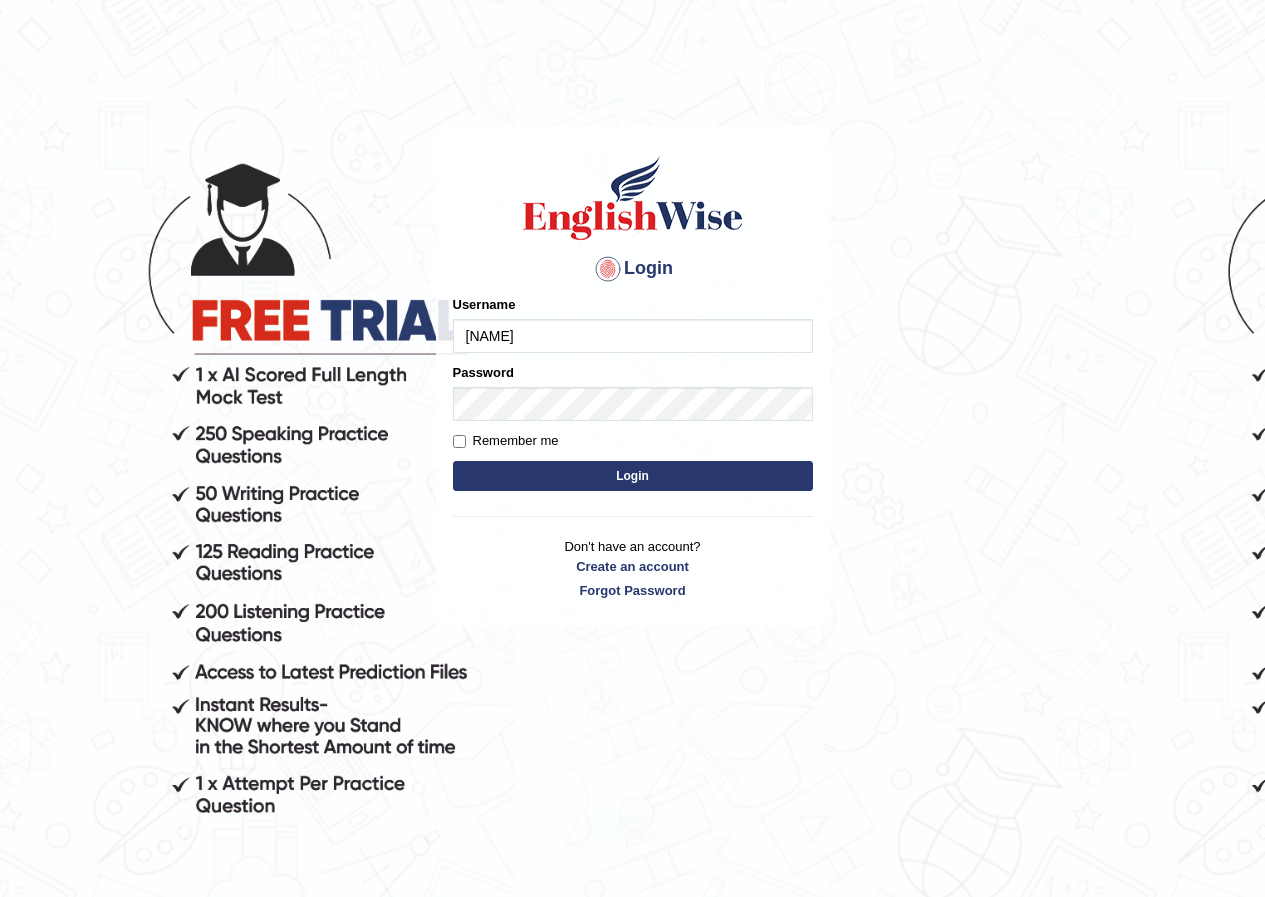type on "rakeshk_parramatta" 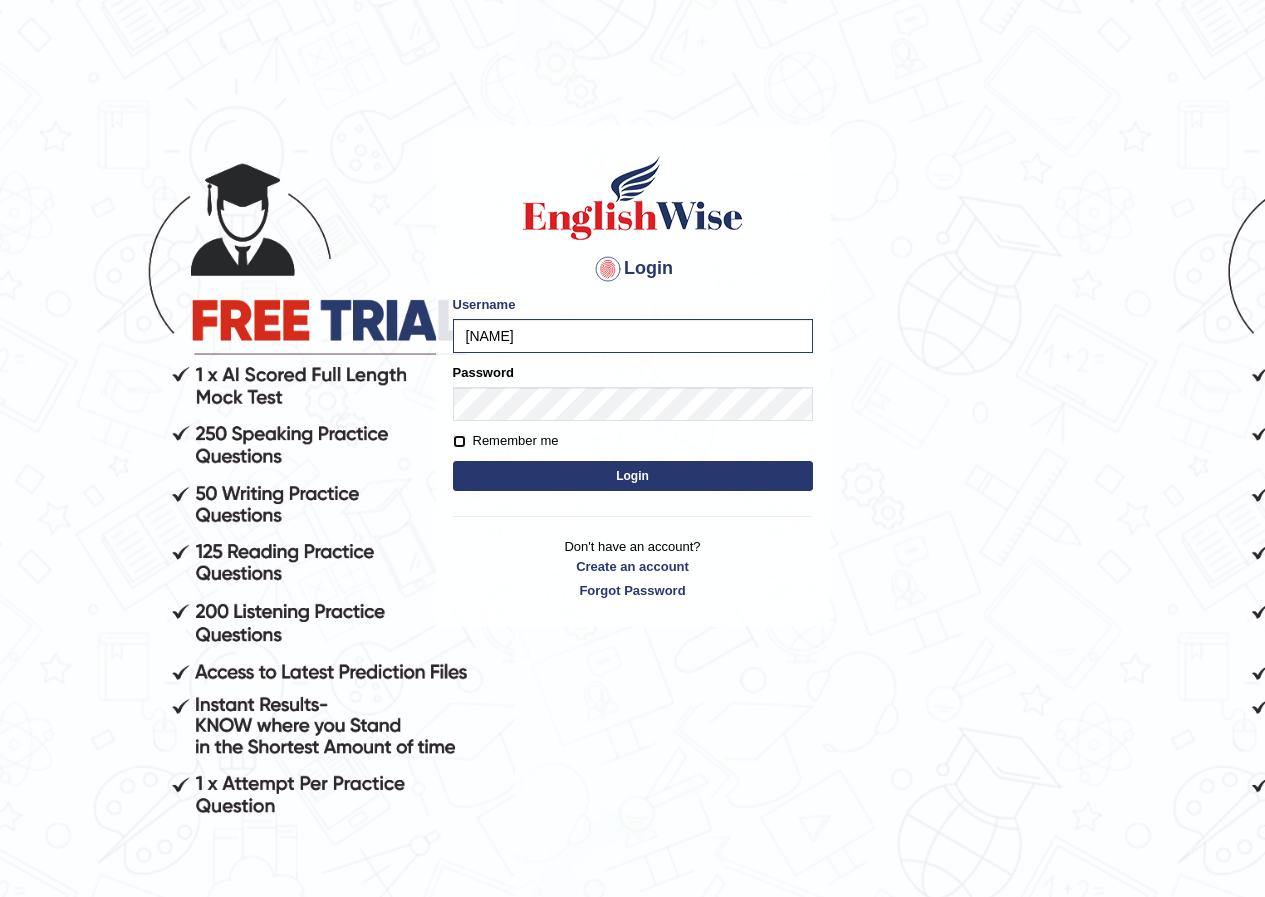 click on "Remember me" at bounding box center (459, 441) 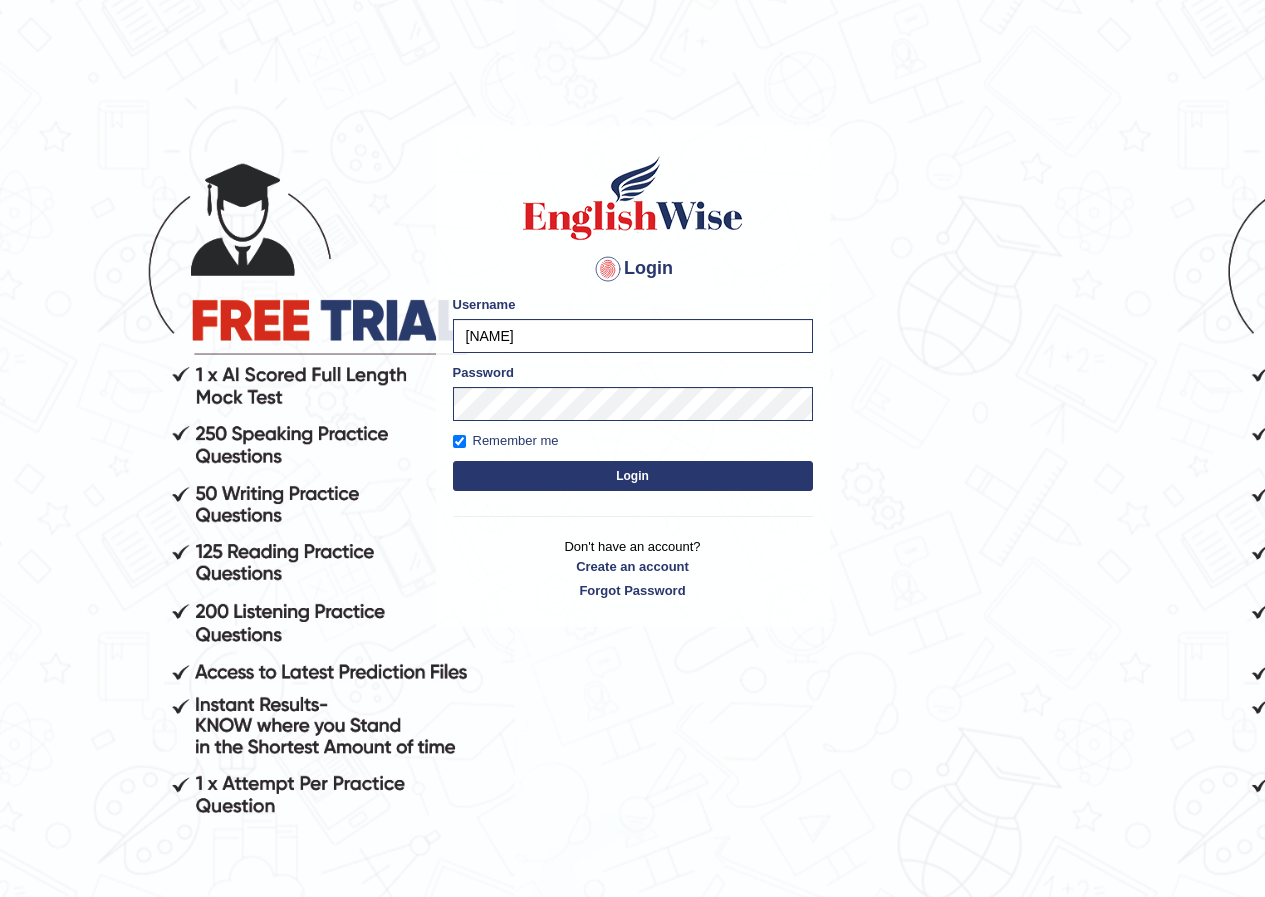click on "Login" at bounding box center [633, 476] 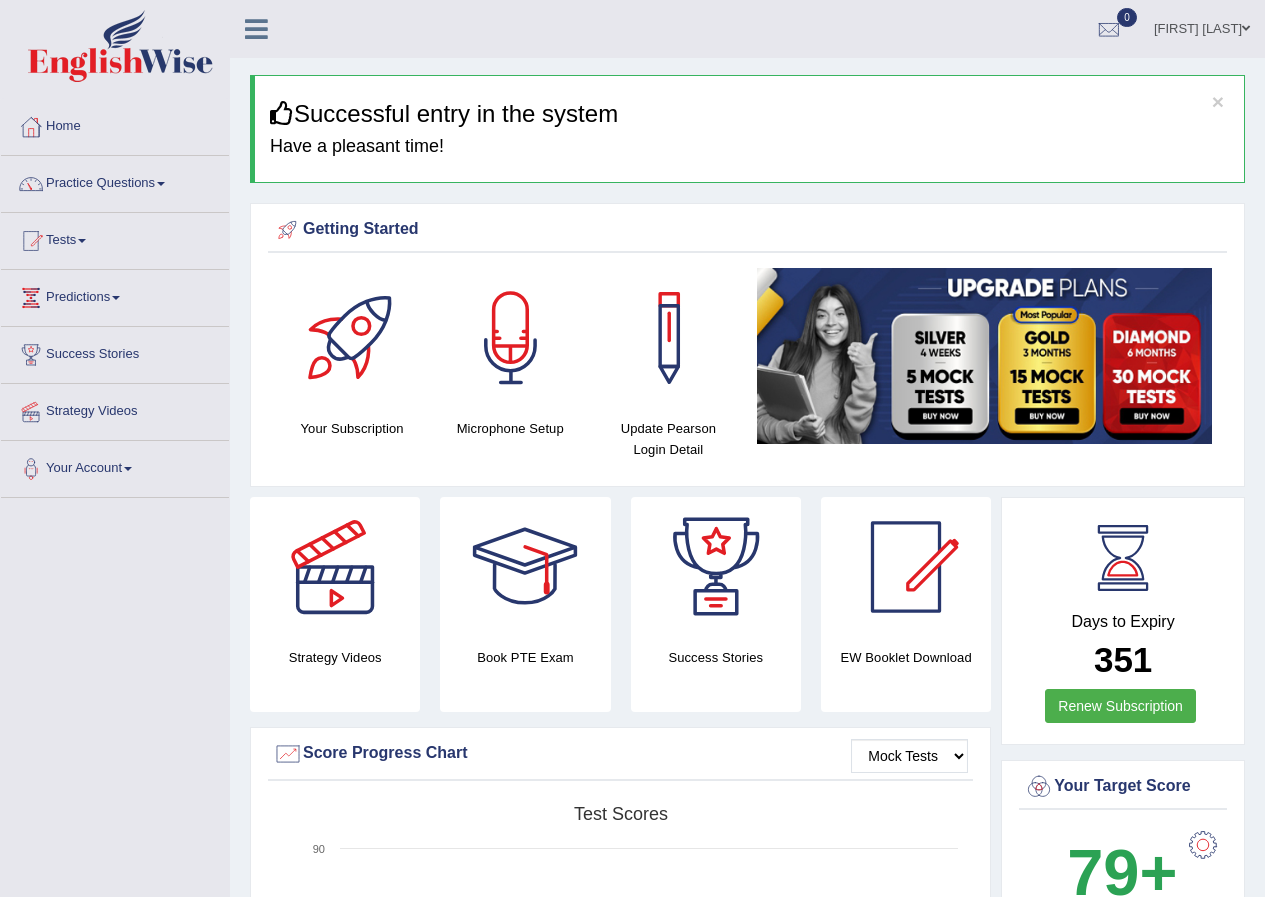 scroll, scrollTop: 0, scrollLeft: 0, axis: both 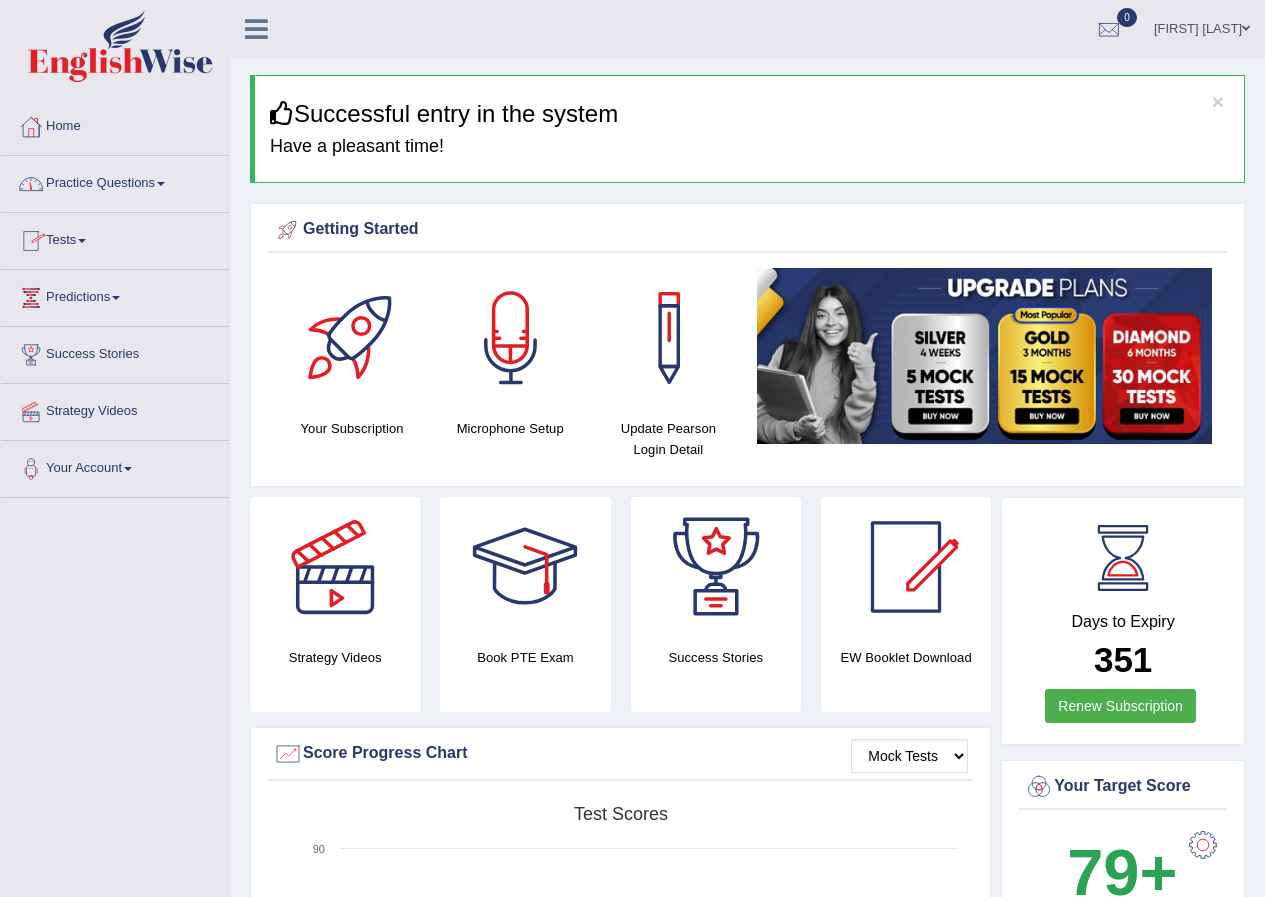click at bounding box center [161, 184] 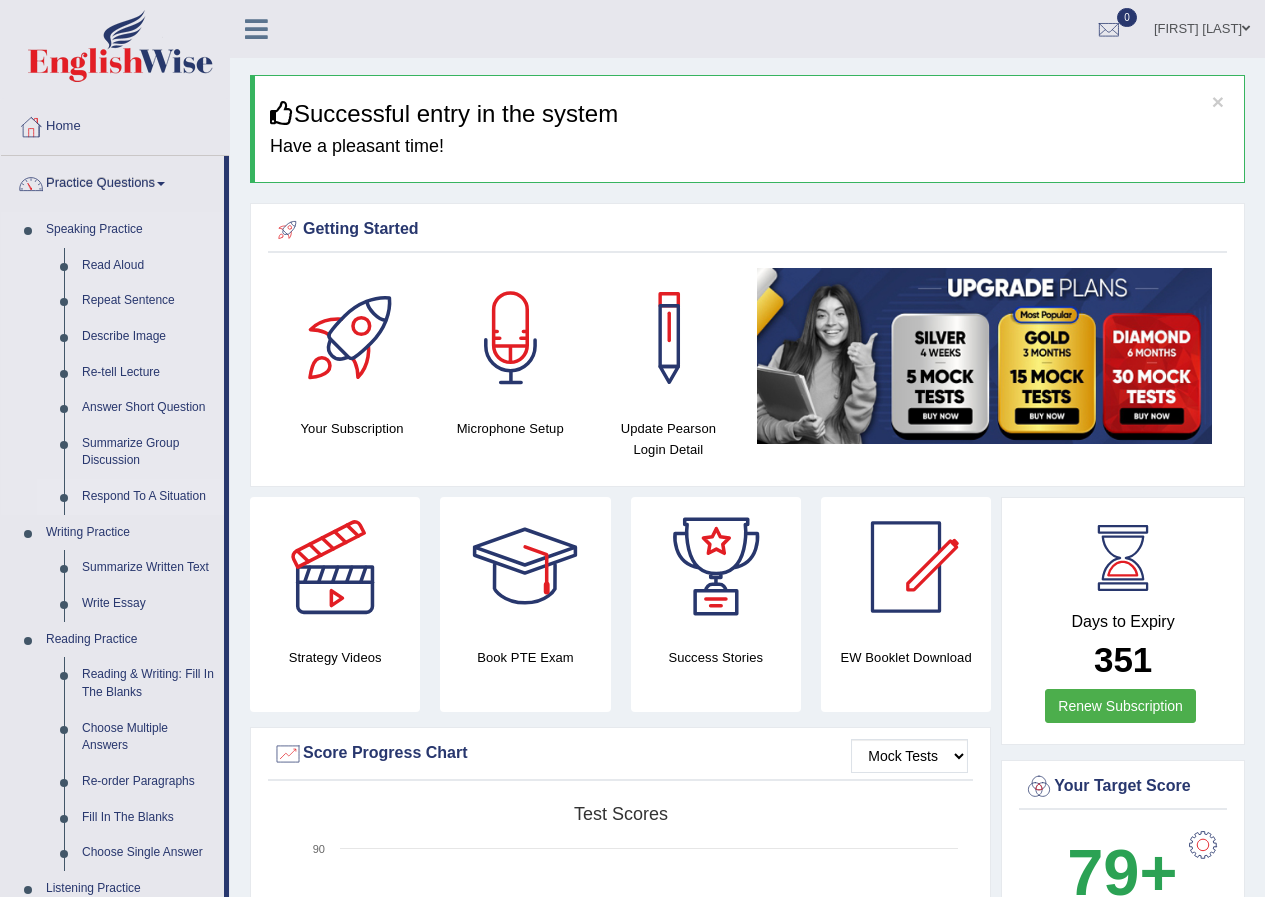 click on "Respond To A Situation" at bounding box center [148, 497] 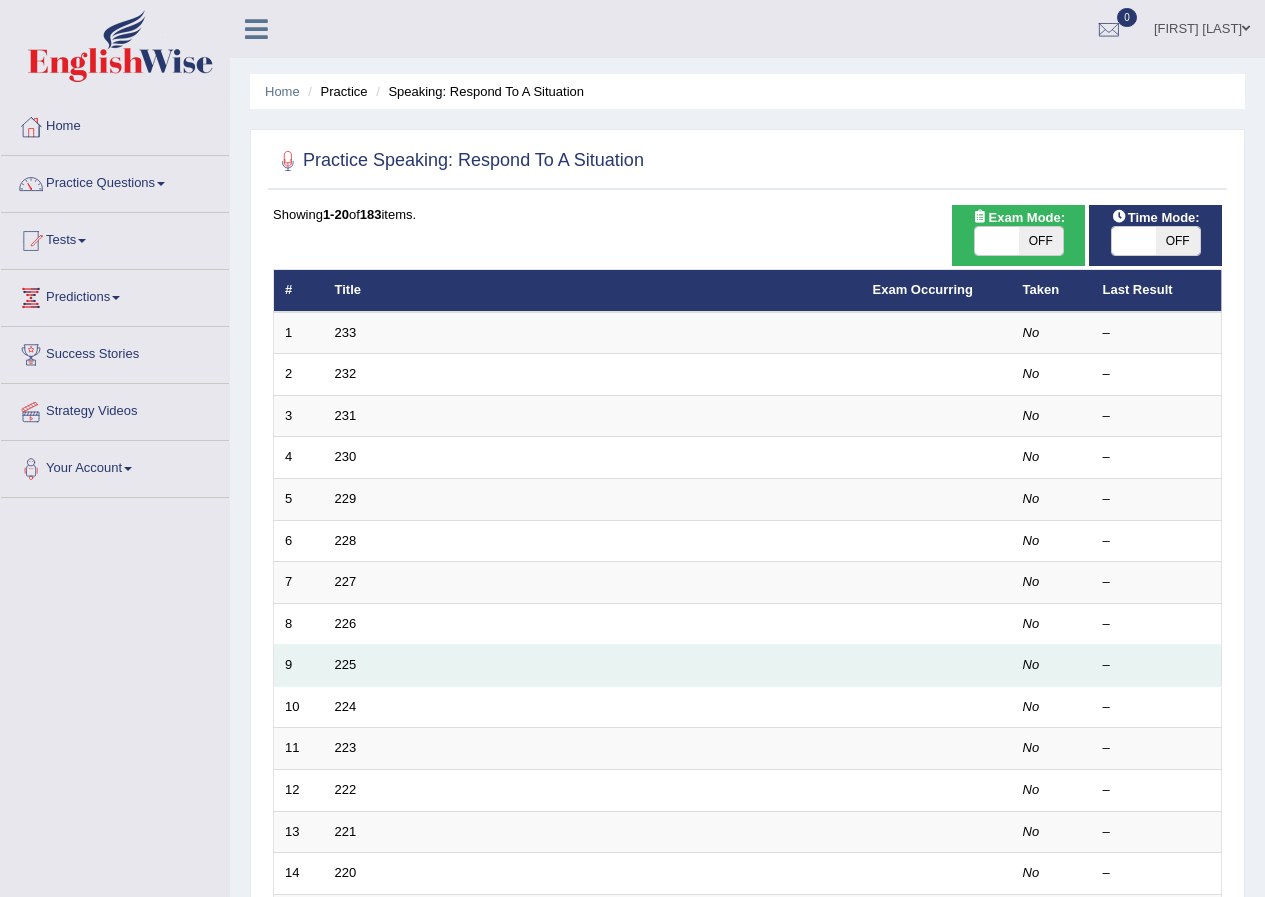 scroll, scrollTop: 0, scrollLeft: 0, axis: both 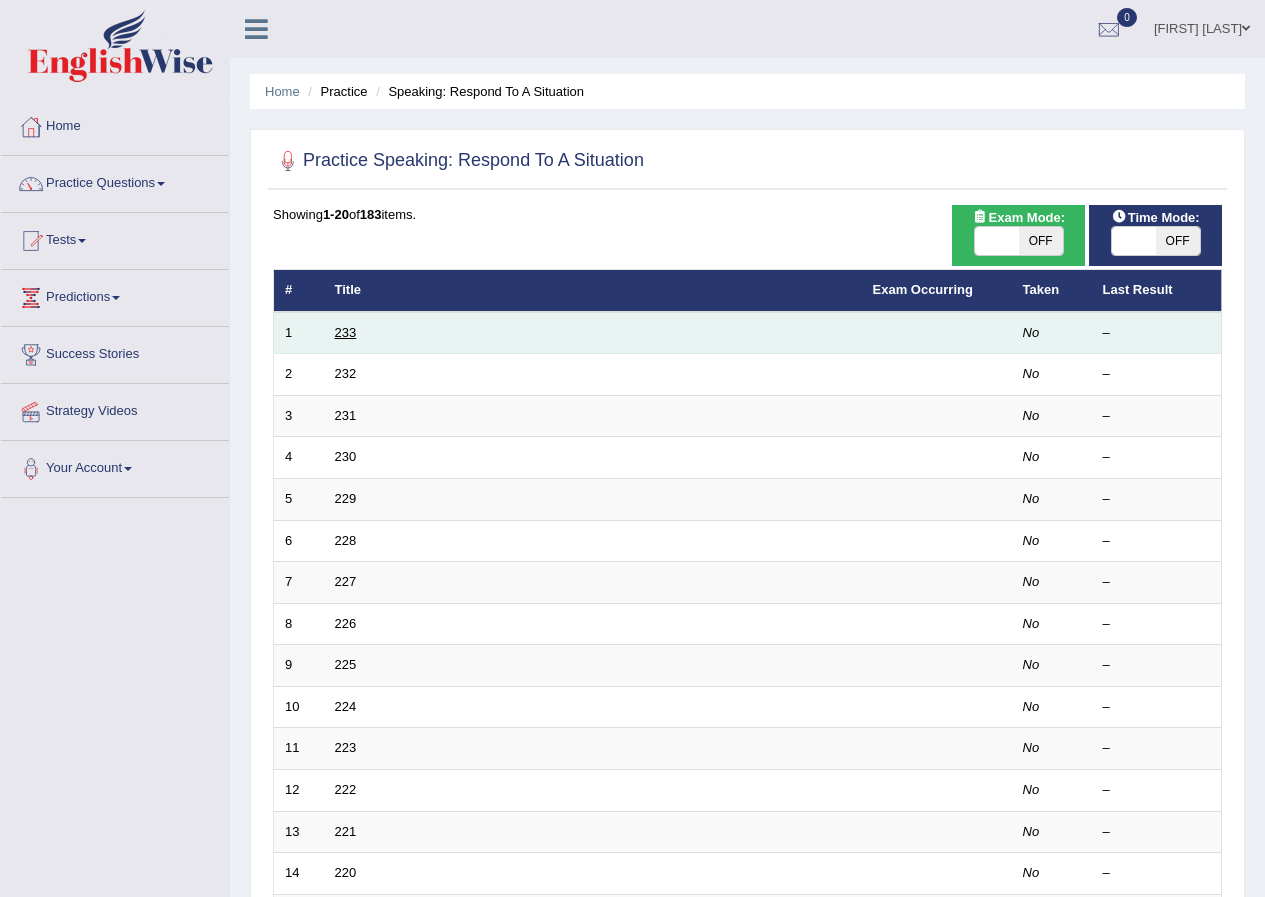 click on "233" at bounding box center (346, 332) 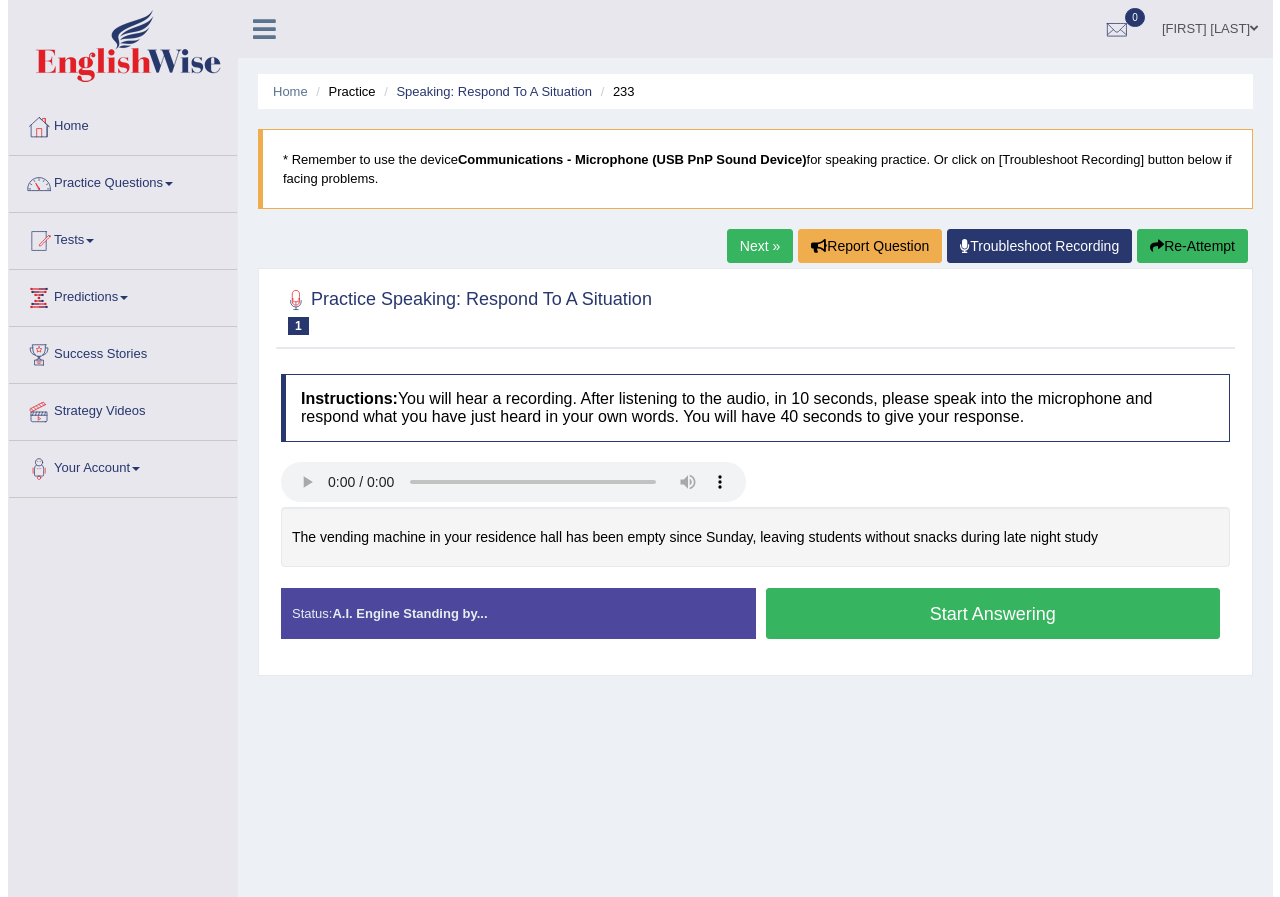 scroll, scrollTop: 0, scrollLeft: 0, axis: both 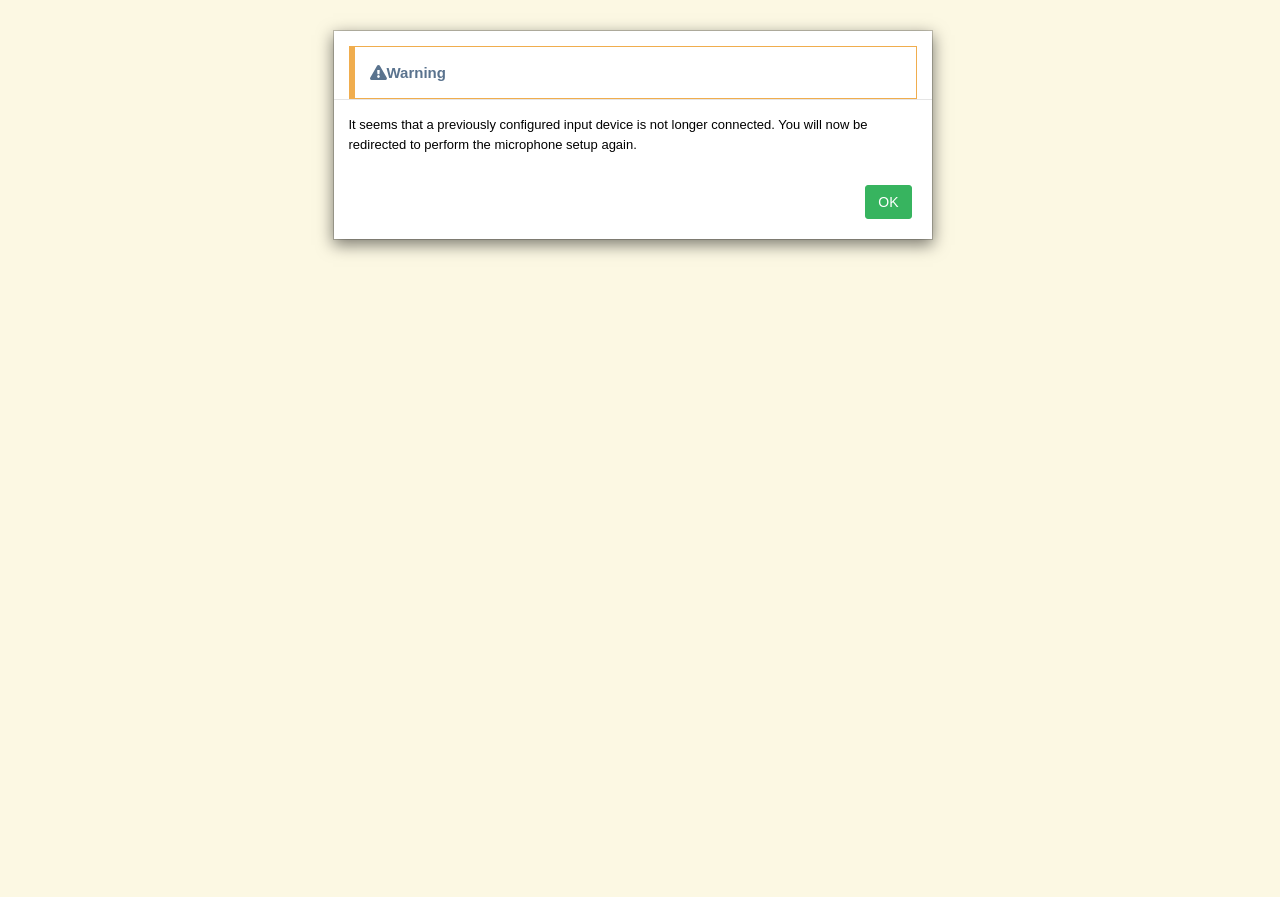 click on "OK" at bounding box center (888, 202) 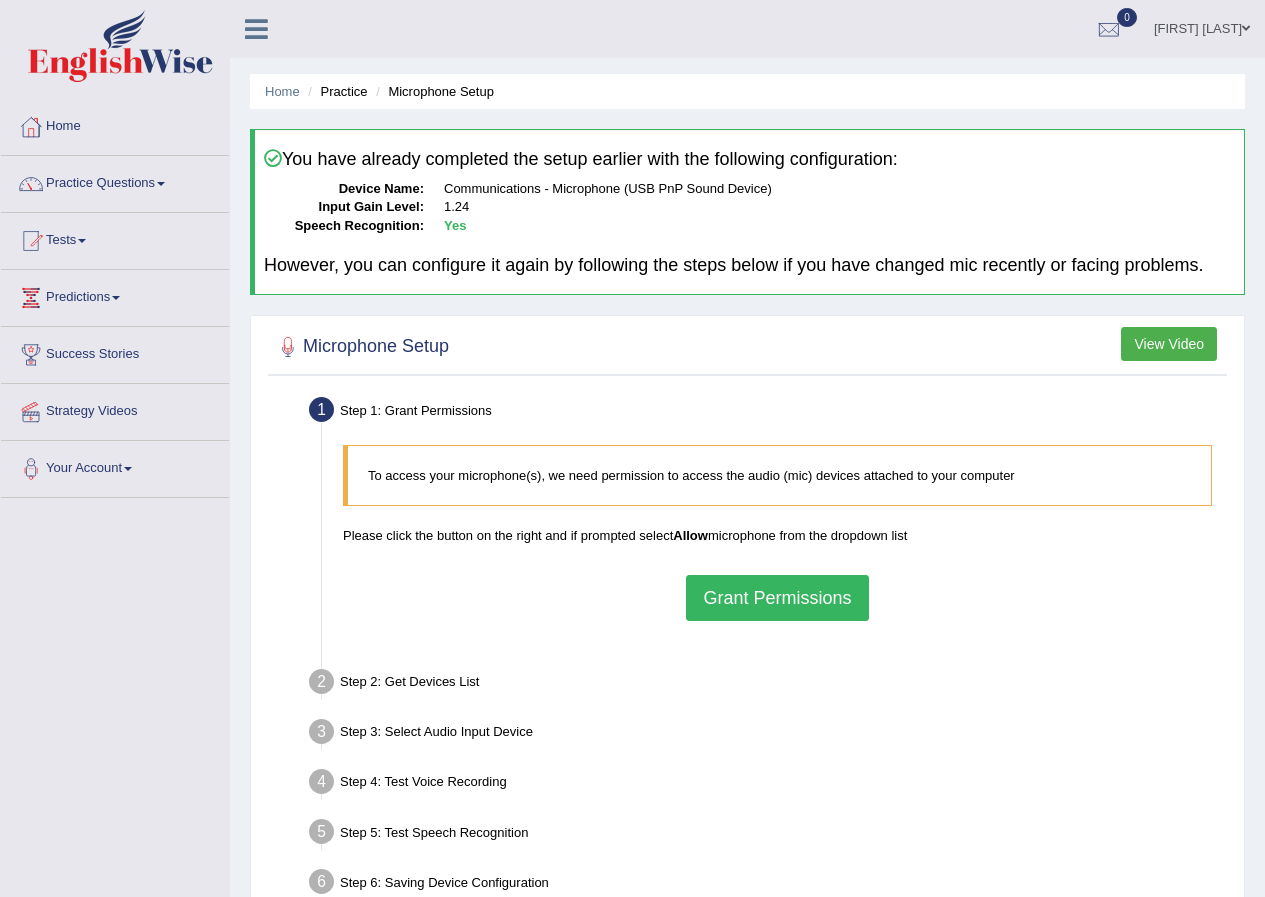 scroll, scrollTop: 0, scrollLeft: 0, axis: both 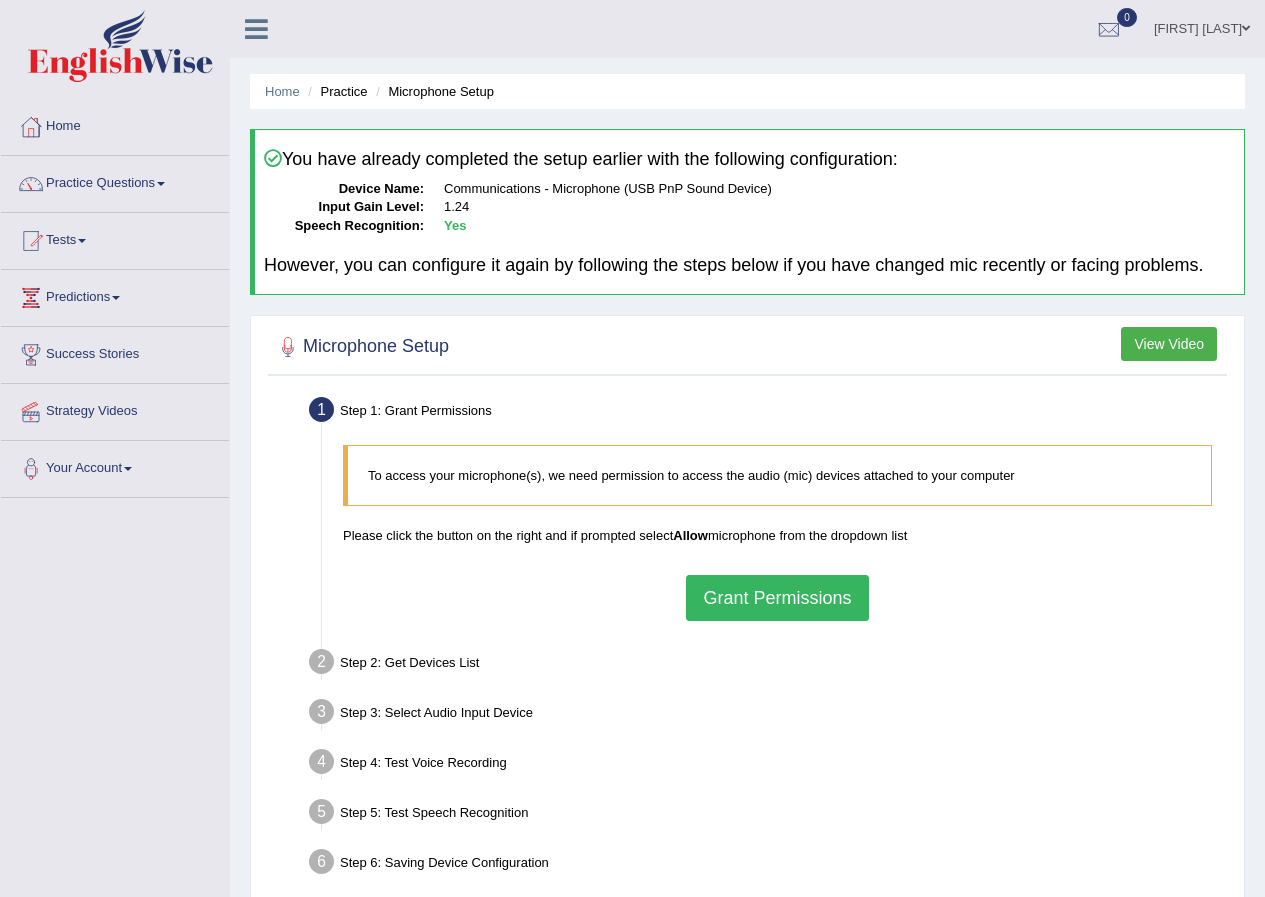 click on "Grant Permissions" at bounding box center (777, 598) 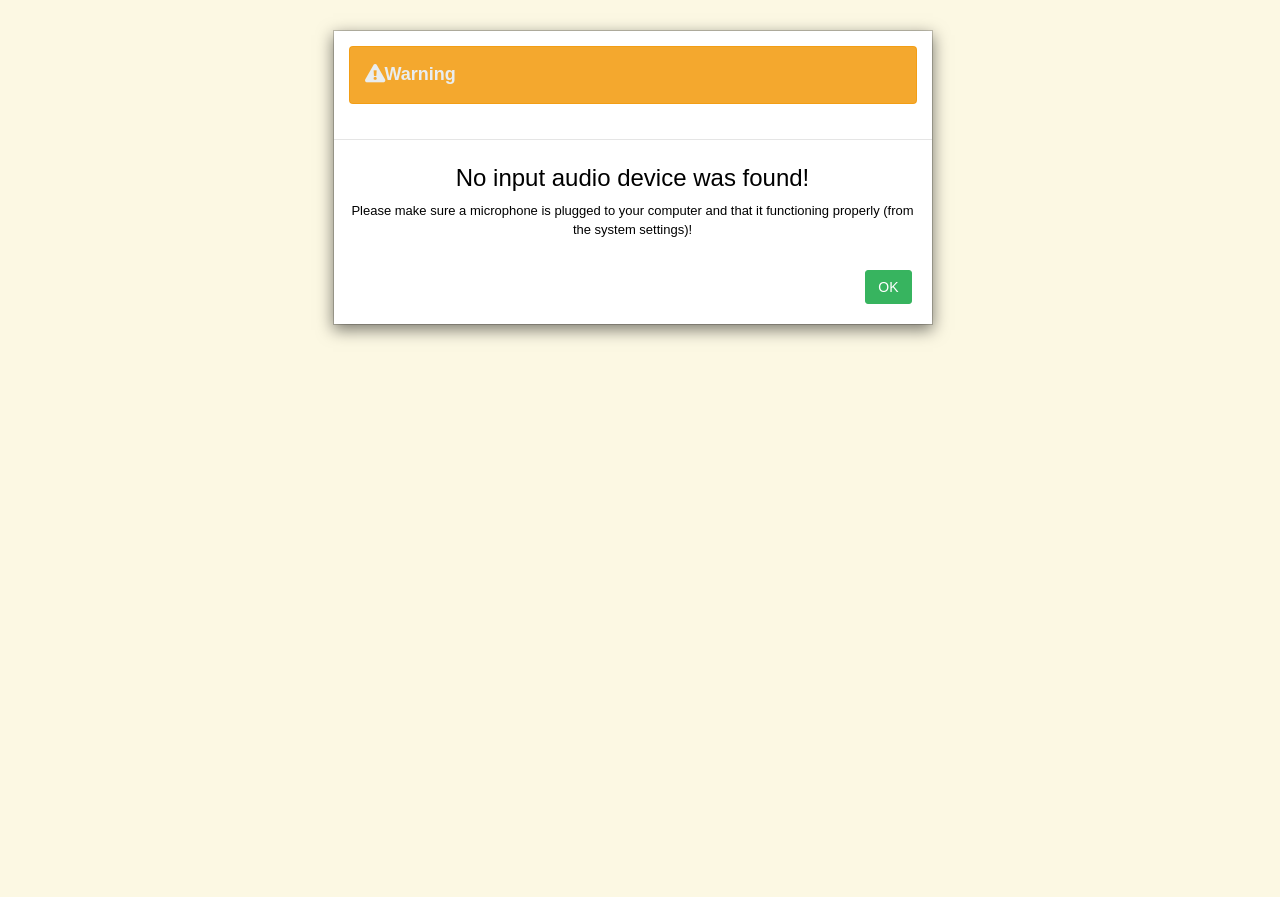 click on "OK" at bounding box center [888, 287] 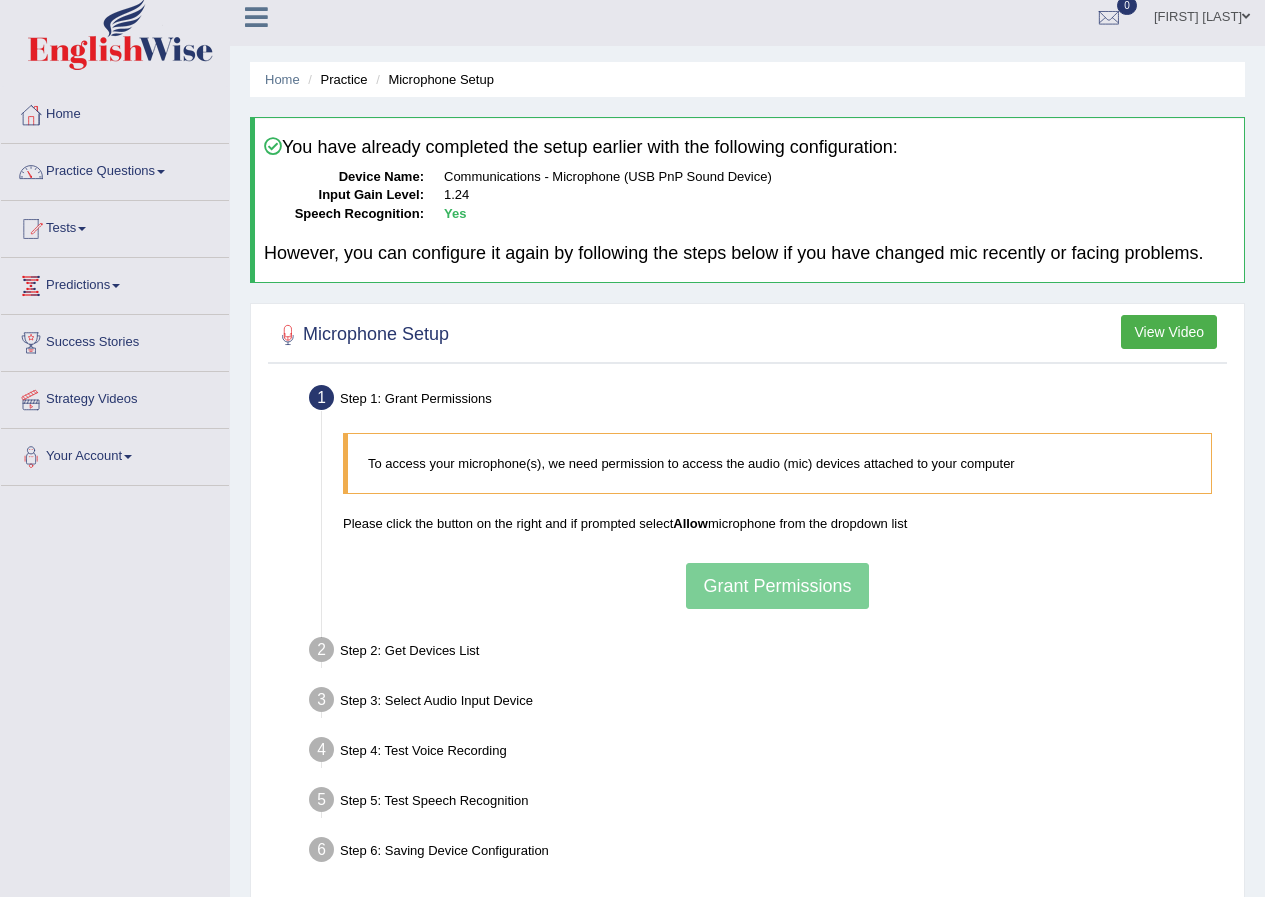 scroll, scrollTop: 0, scrollLeft: 0, axis: both 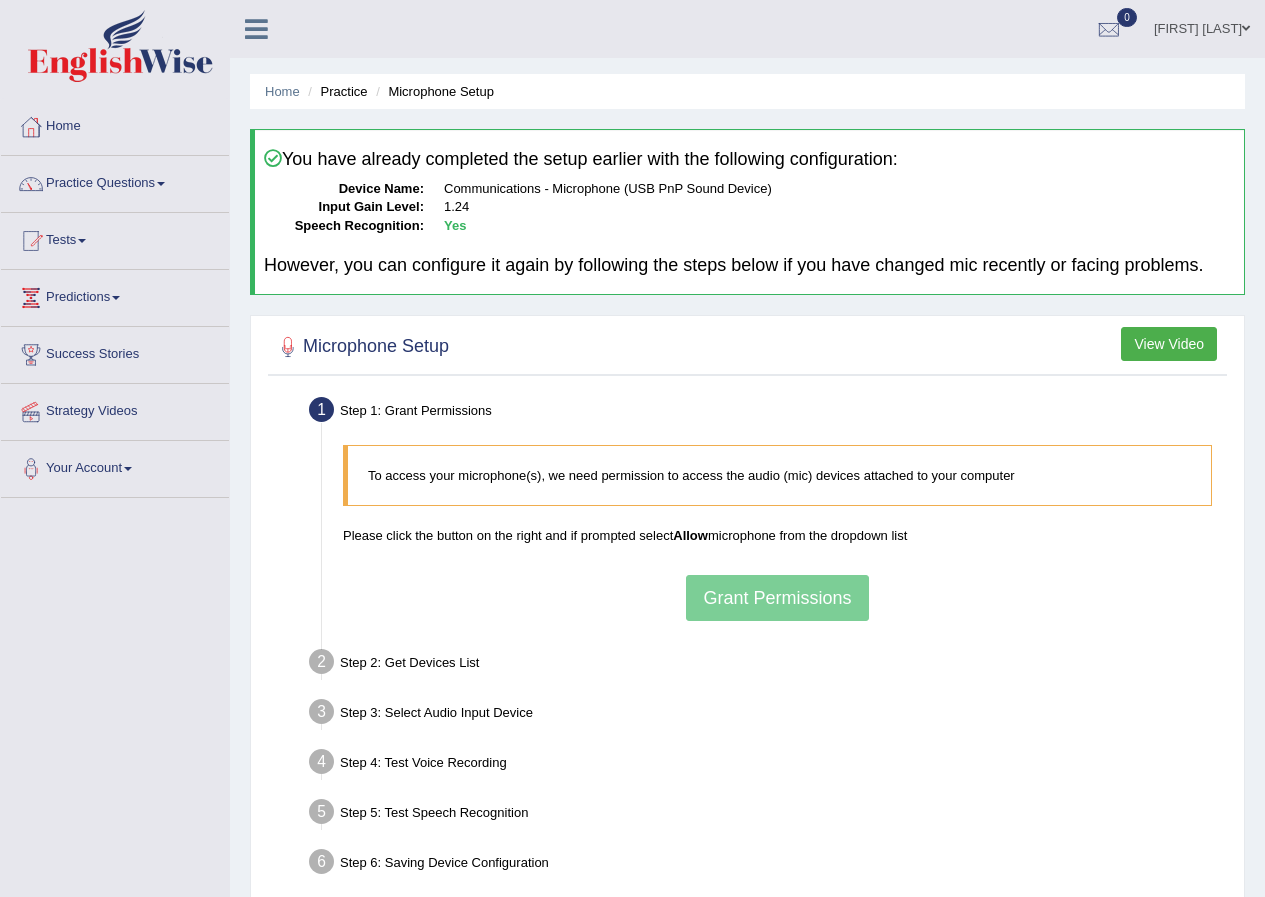 click on "To access your microphone(s), we need permission to access the audio (mic) devices attached to your computer   Please click the button on the right and if prompted select  Allow  microphone from the dropdown list     Grant Permissions" at bounding box center (777, 532) 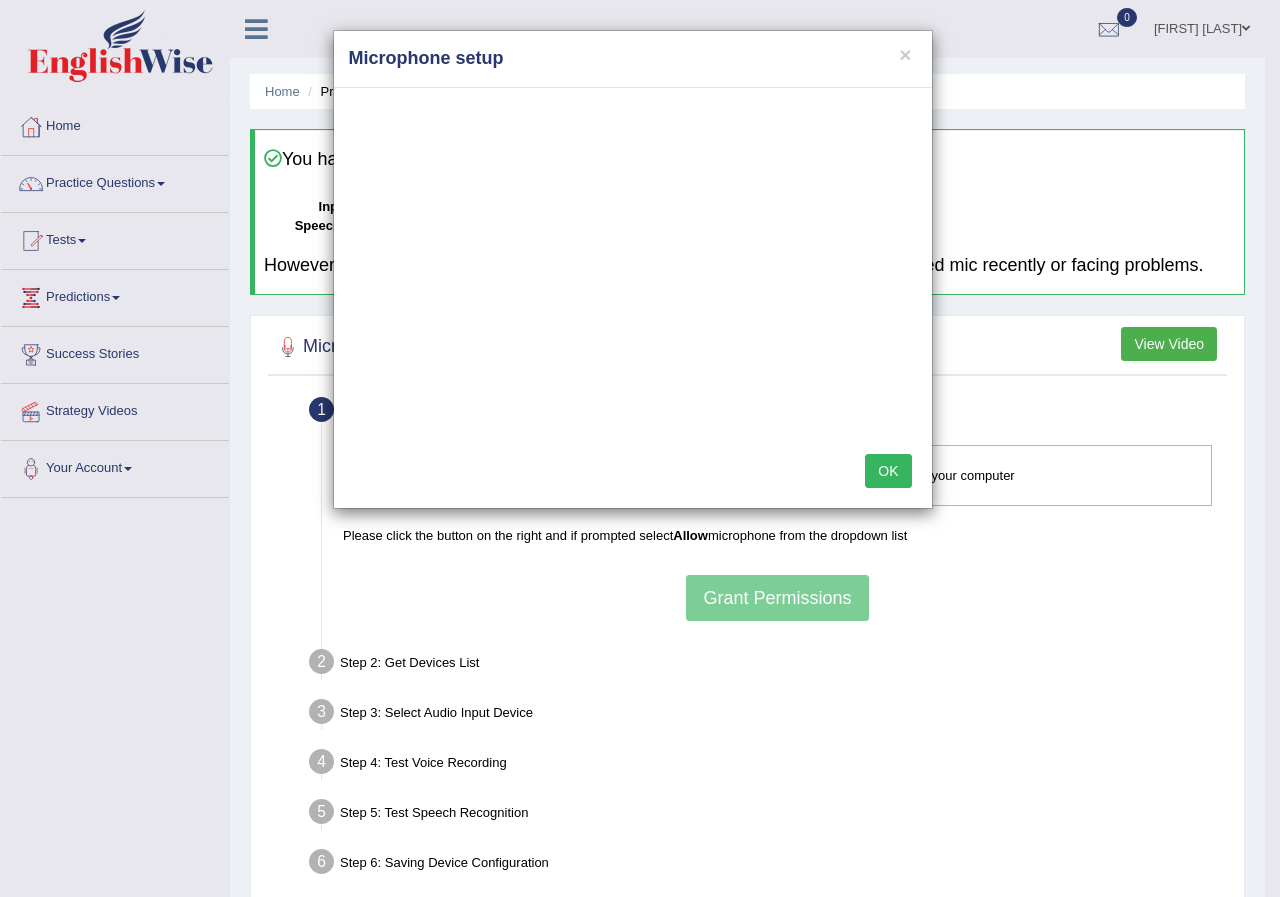 click on "OK" 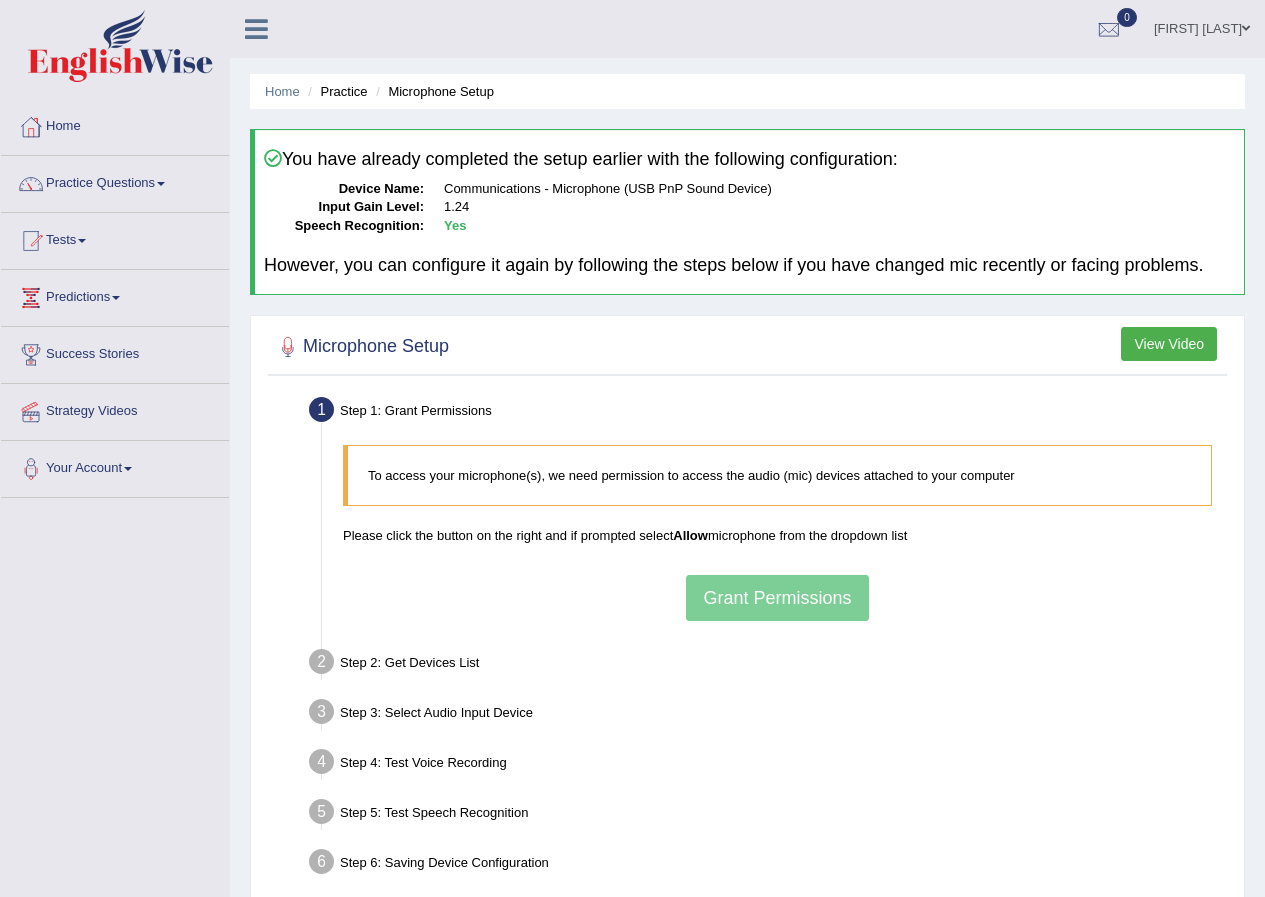 click on "To access your microphone(s), we need permission to access the audio (mic) devices attached to your computer   Please click the button on the right and if prompted select  Allow  microphone from the dropdown list     Grant Permissions" 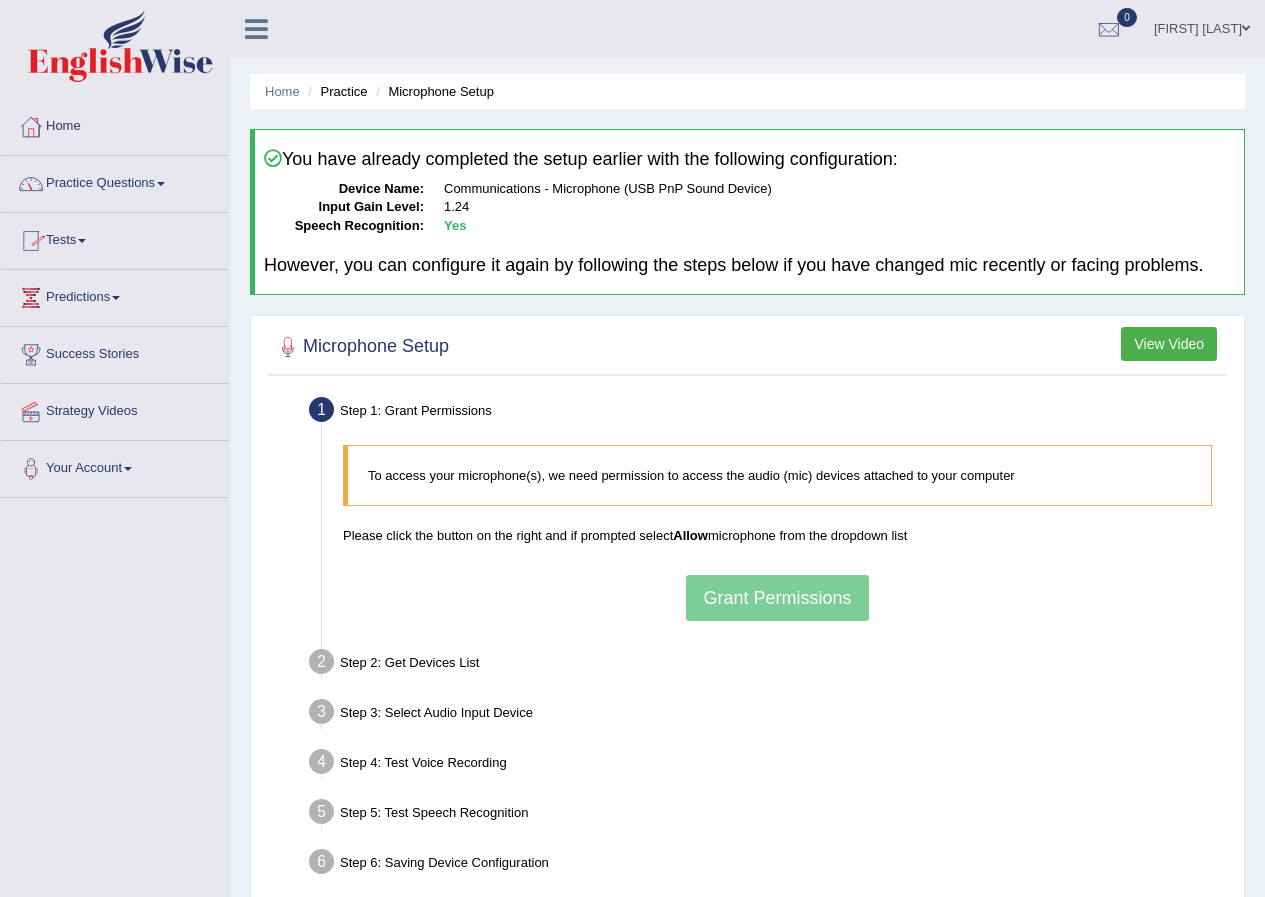 click on "Practice Questions" 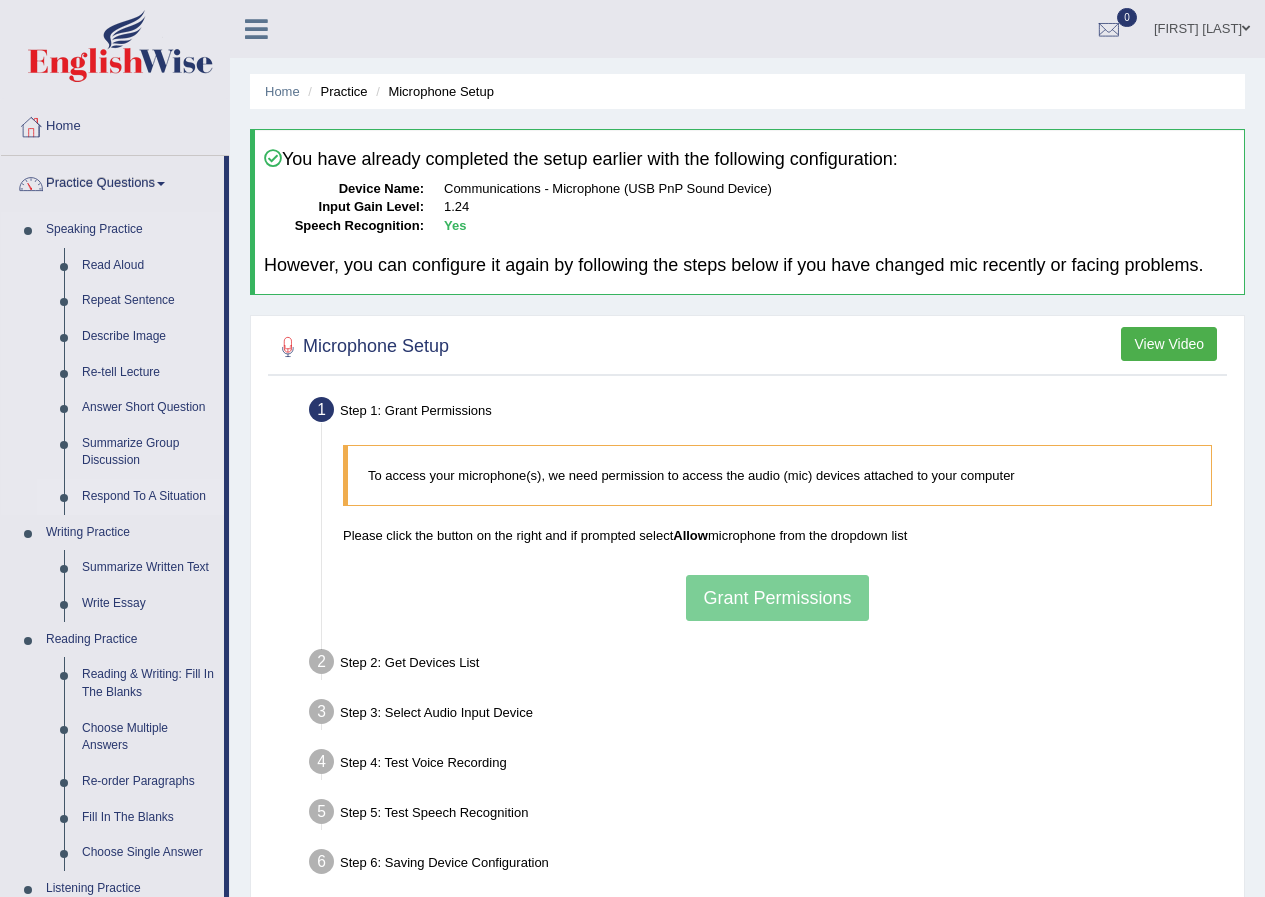 click on "Respond To A Situation" 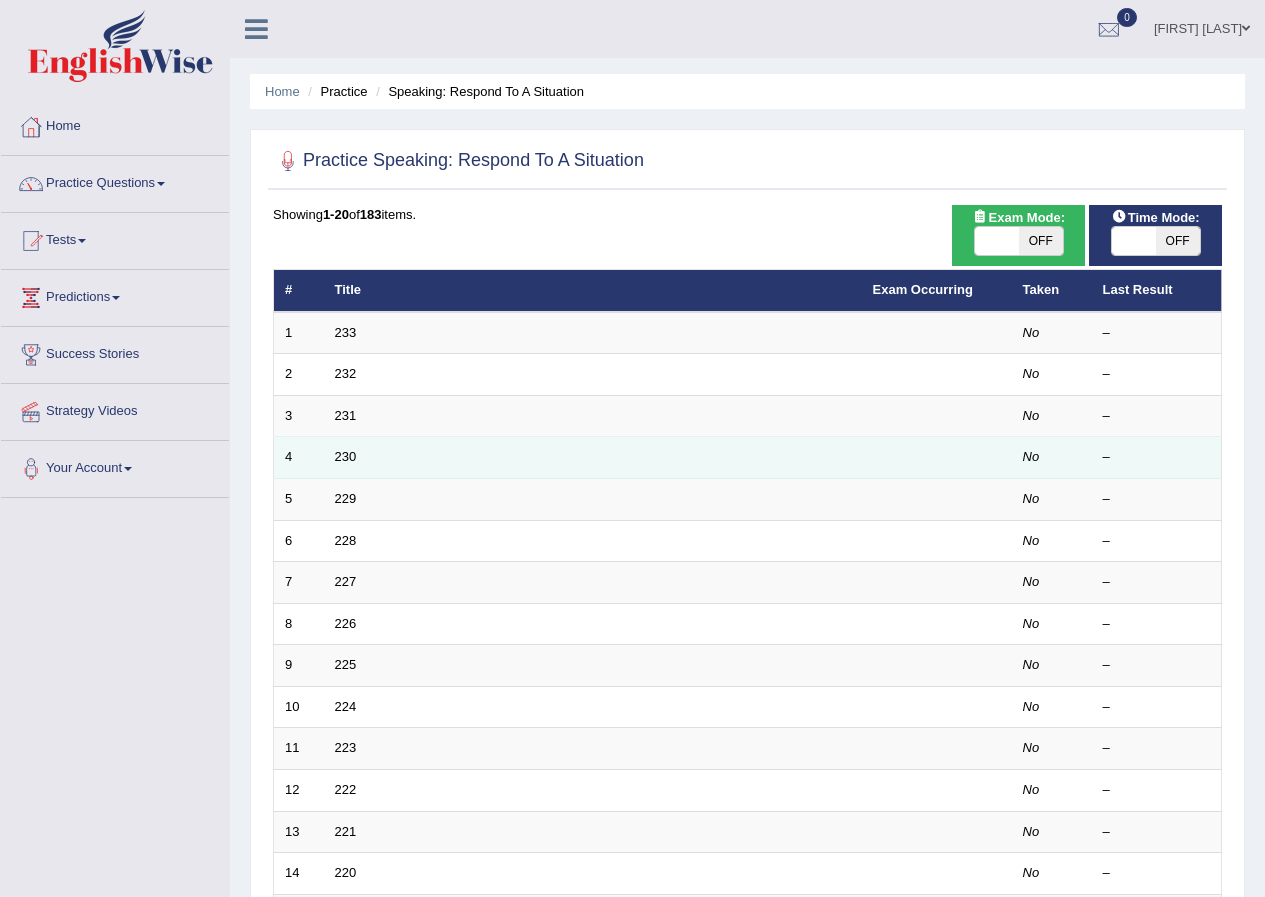 scroll, scrollTop: 0, scrollLeft: 0, axis: both 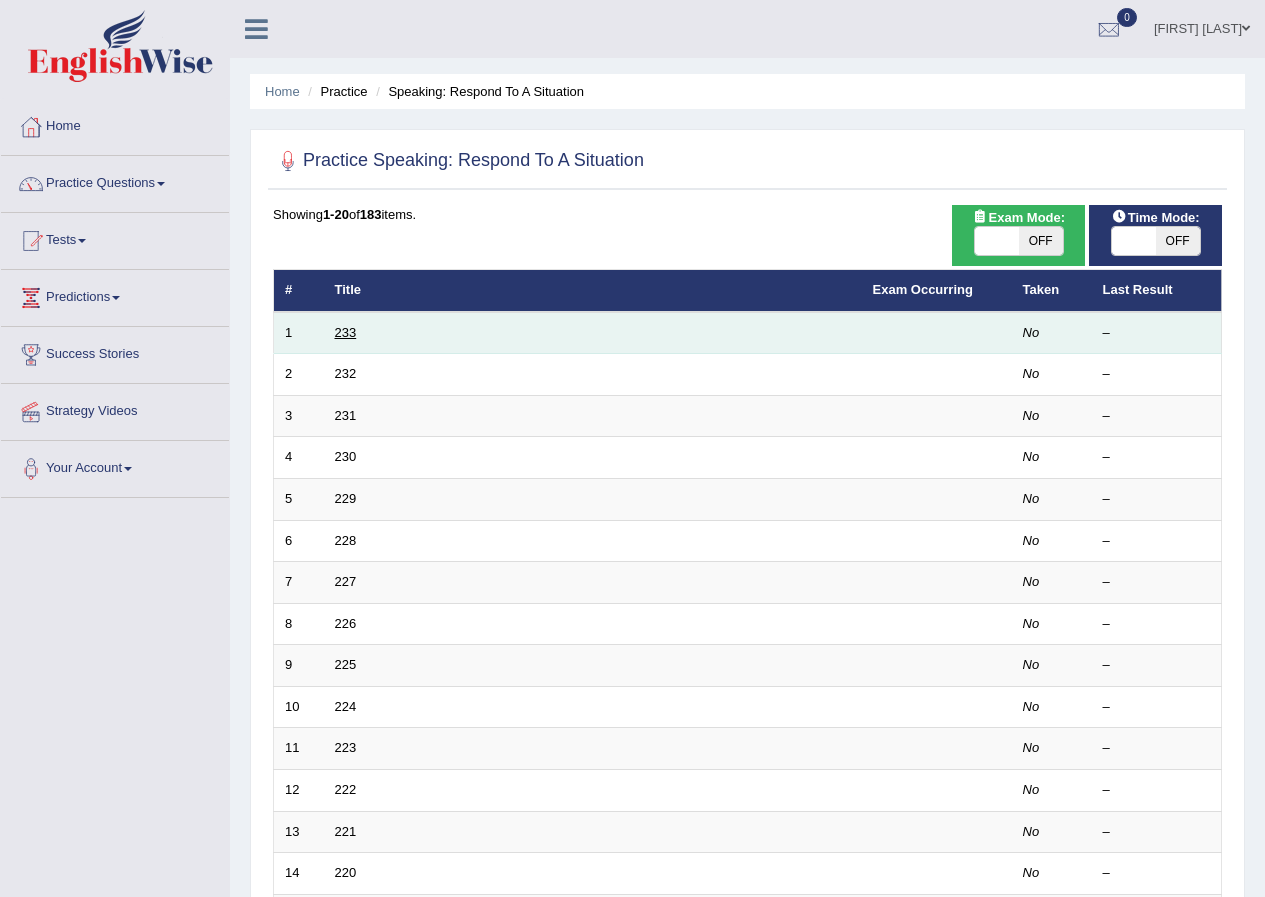 click on "233" at bounding box center [346, 332] 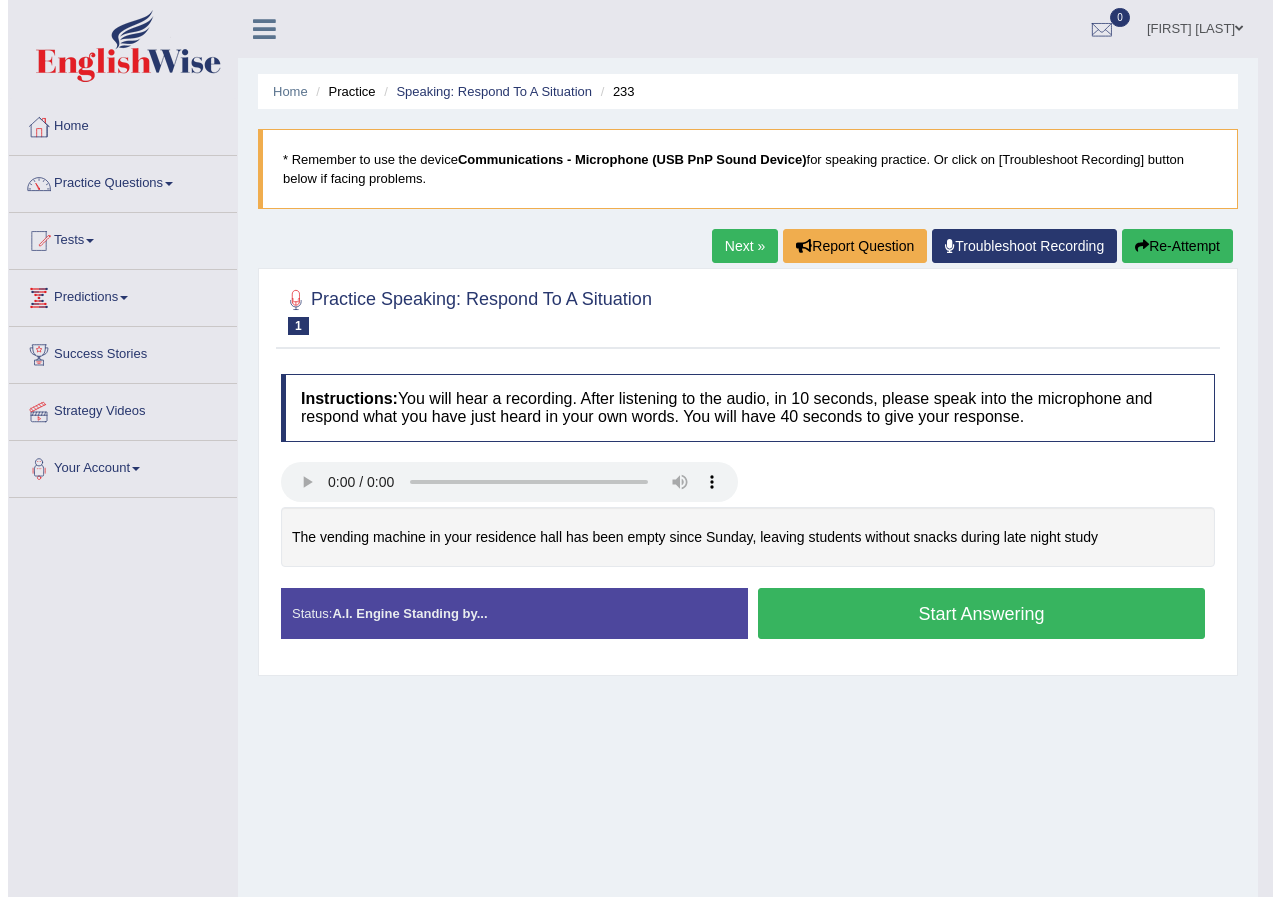 scroll, scrollTop: 0, scrollLeft: 0, axis: both 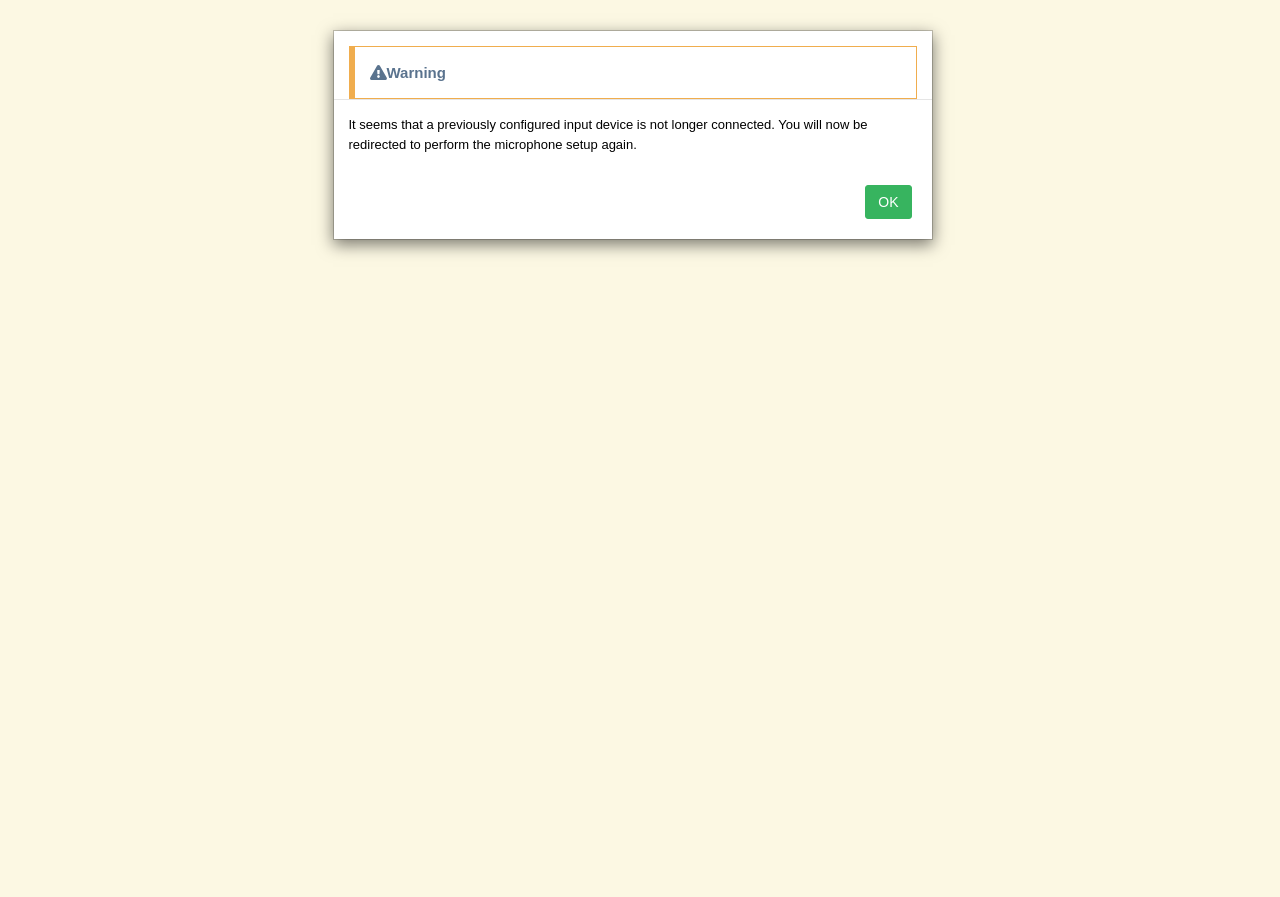 click on "OK" at bounding box center [888, 202] 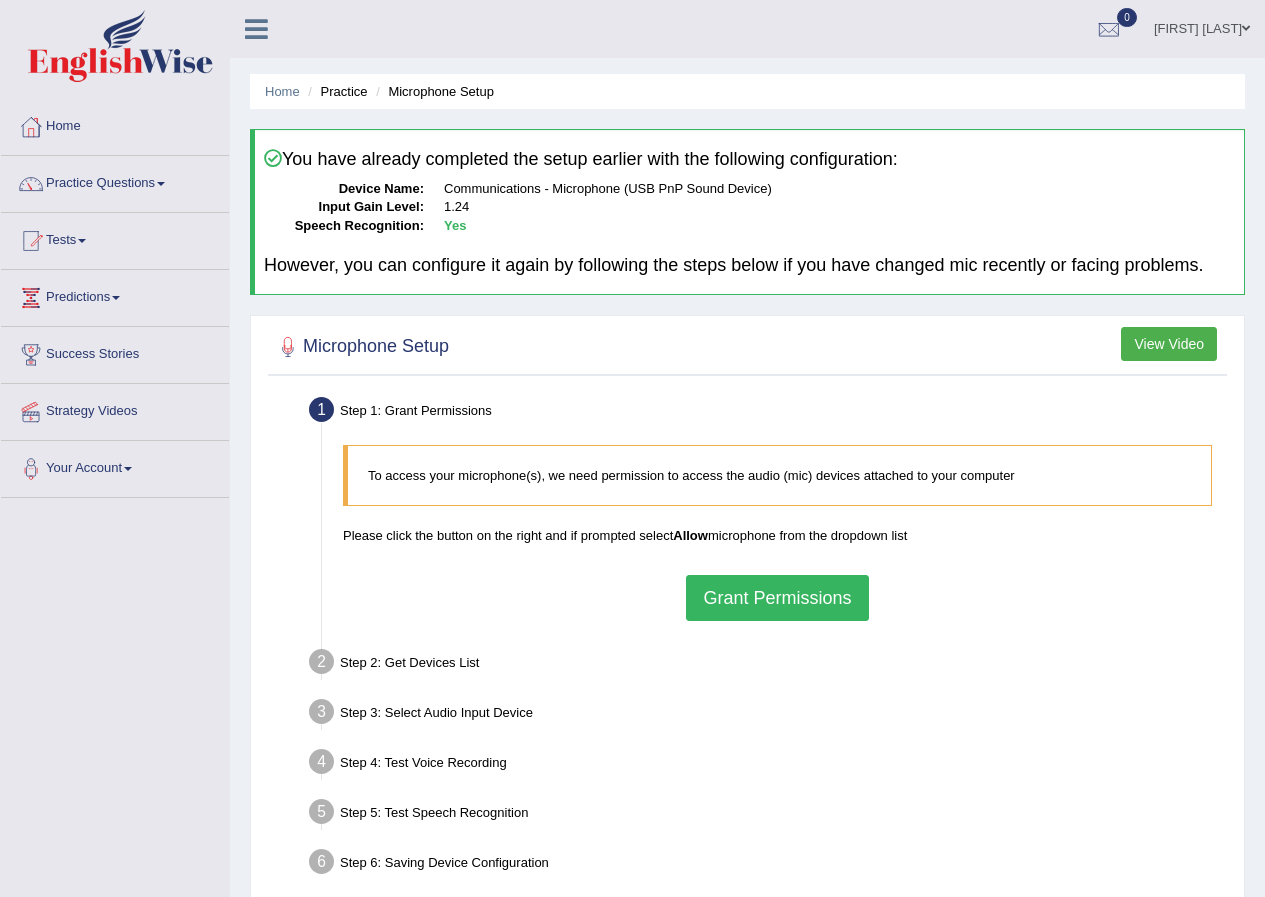 scroll, scrollTop: 0, scrollLeft: 0, axis: both 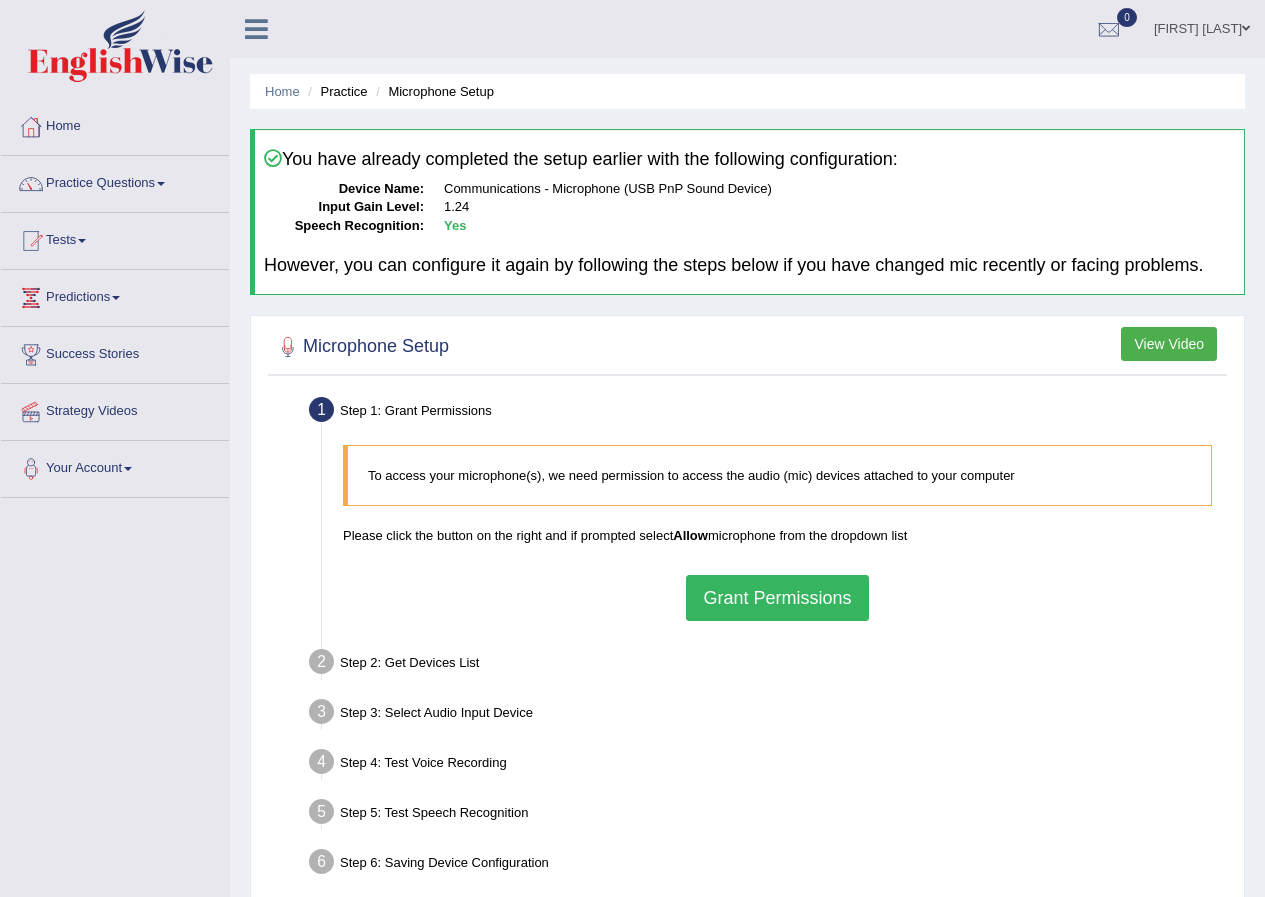 click on "Grant Permissions" at bounding box center (777, 598) 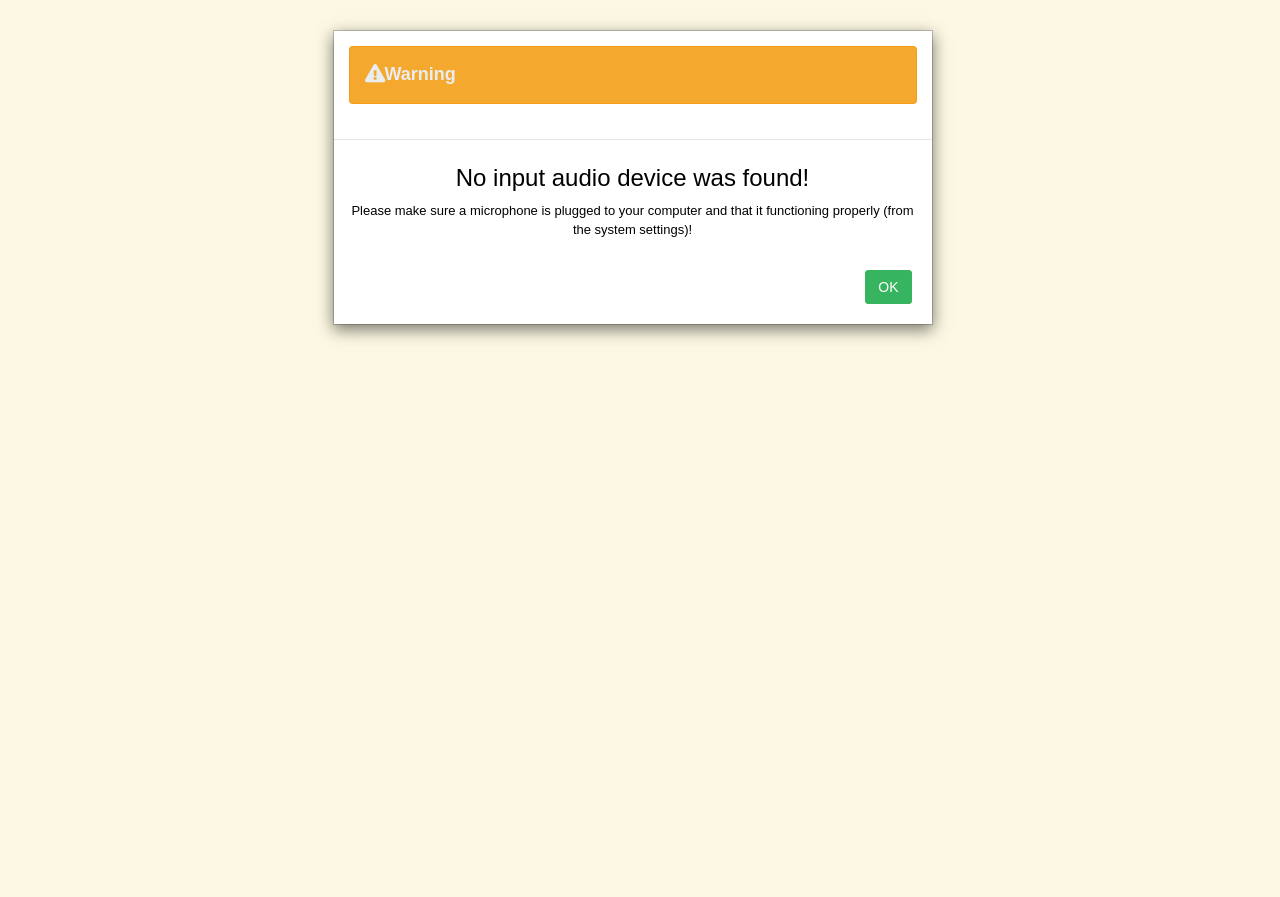 click on "OK" at bounding box center (888, 287) 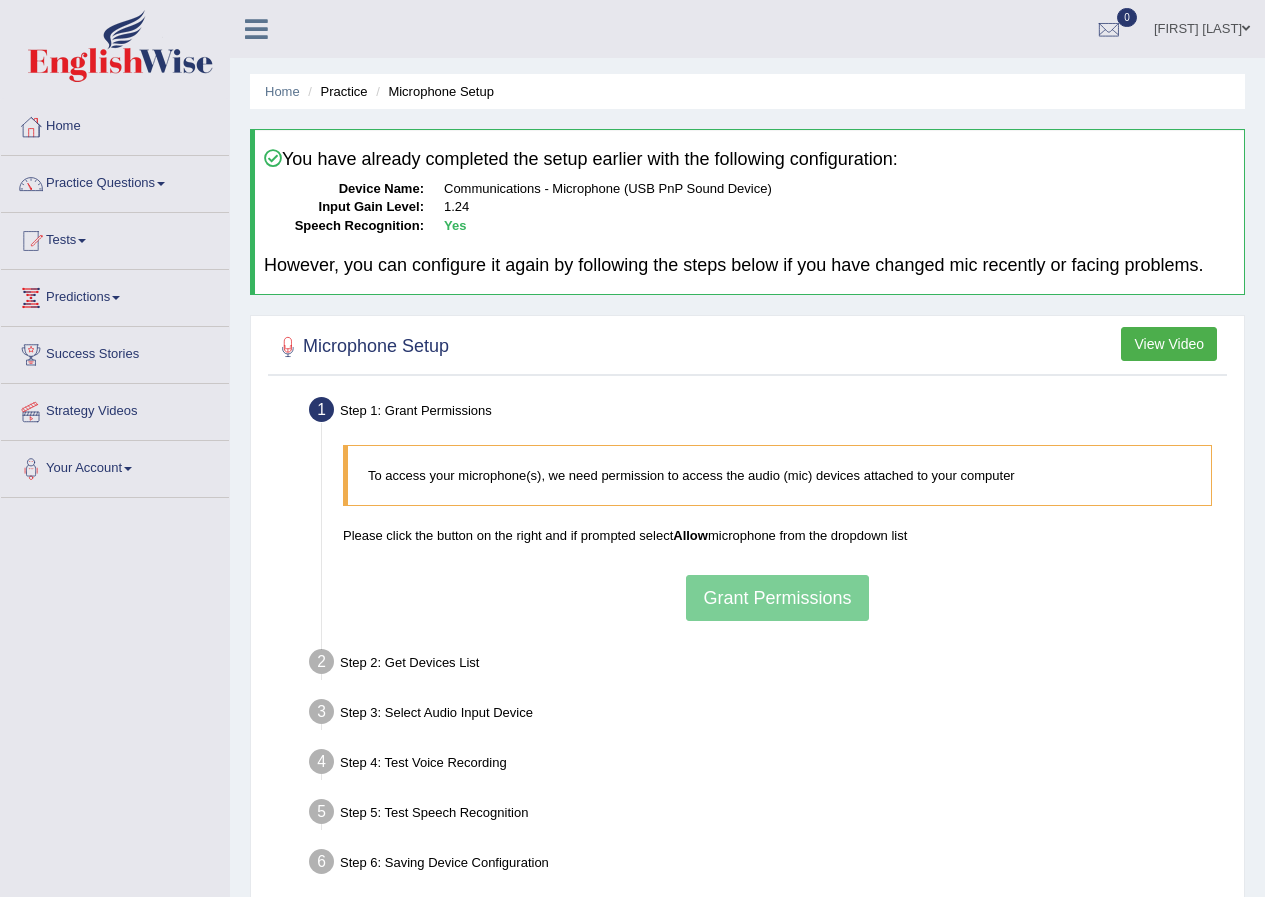 click on "To access your microphone(s), we need permission to access the audio (mic) devices attached to your computer   Please click the button on the right and if prompted select  Allow  microphone from the dropdown list     Grant Permissions" at bounding box center (777, 532) 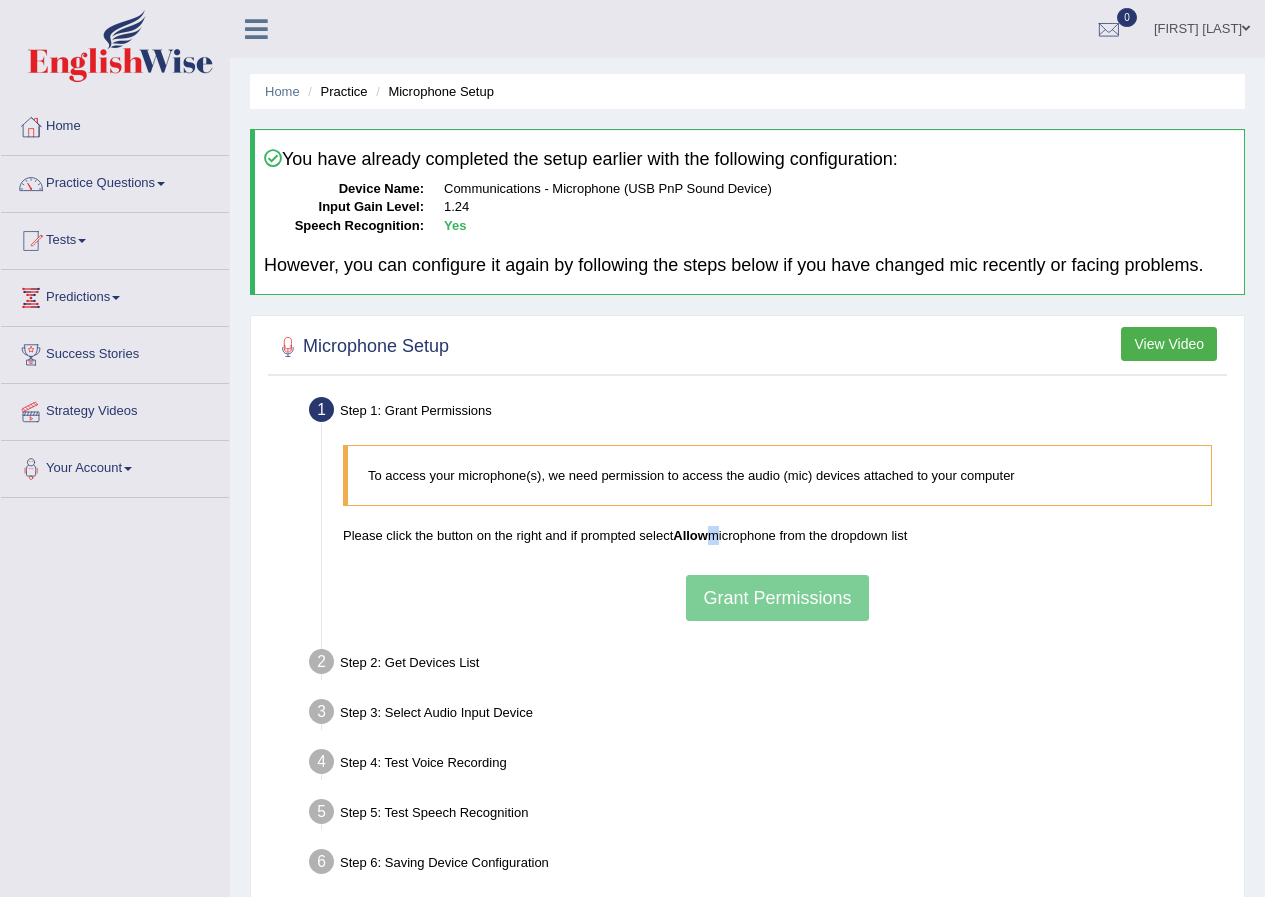 click on "Please click the button on the right and if prompted select  Allow  microphone from the dropdown list" at bounding box center (777, 535) 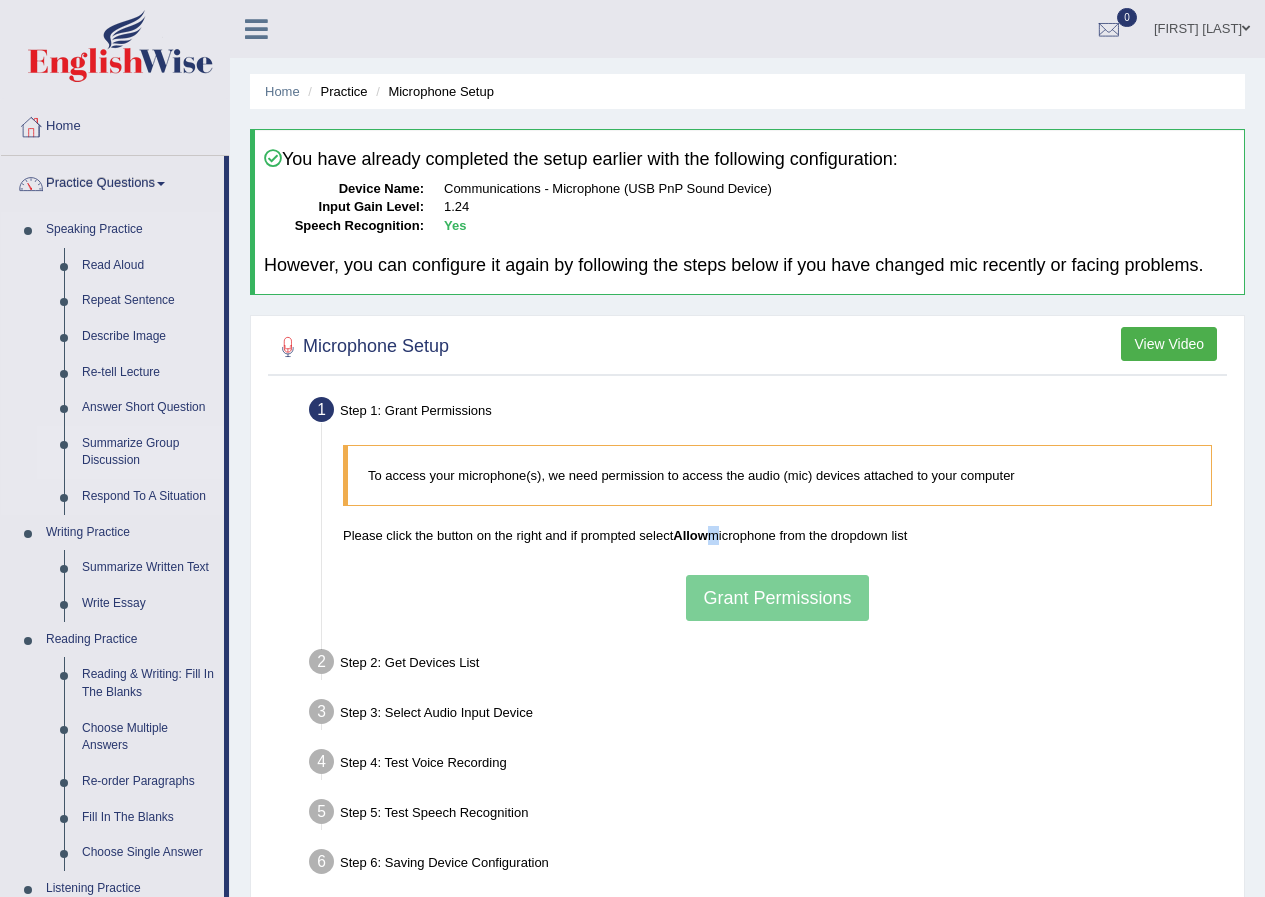 click on "Summarize Group Discussion" at bounding box center (148, 452) 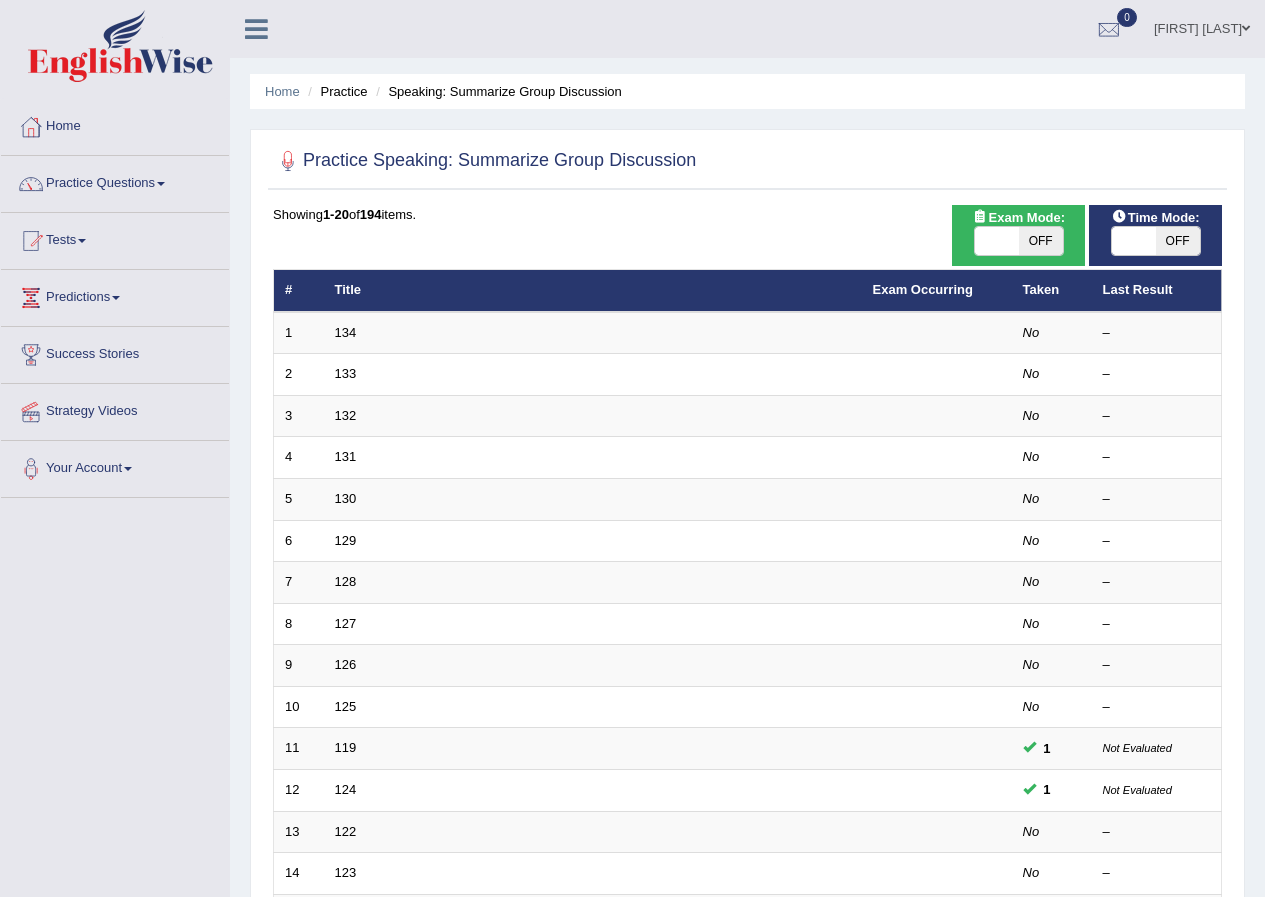 scroll, scrollTop: 0, scrollLeft: 0, axis: both 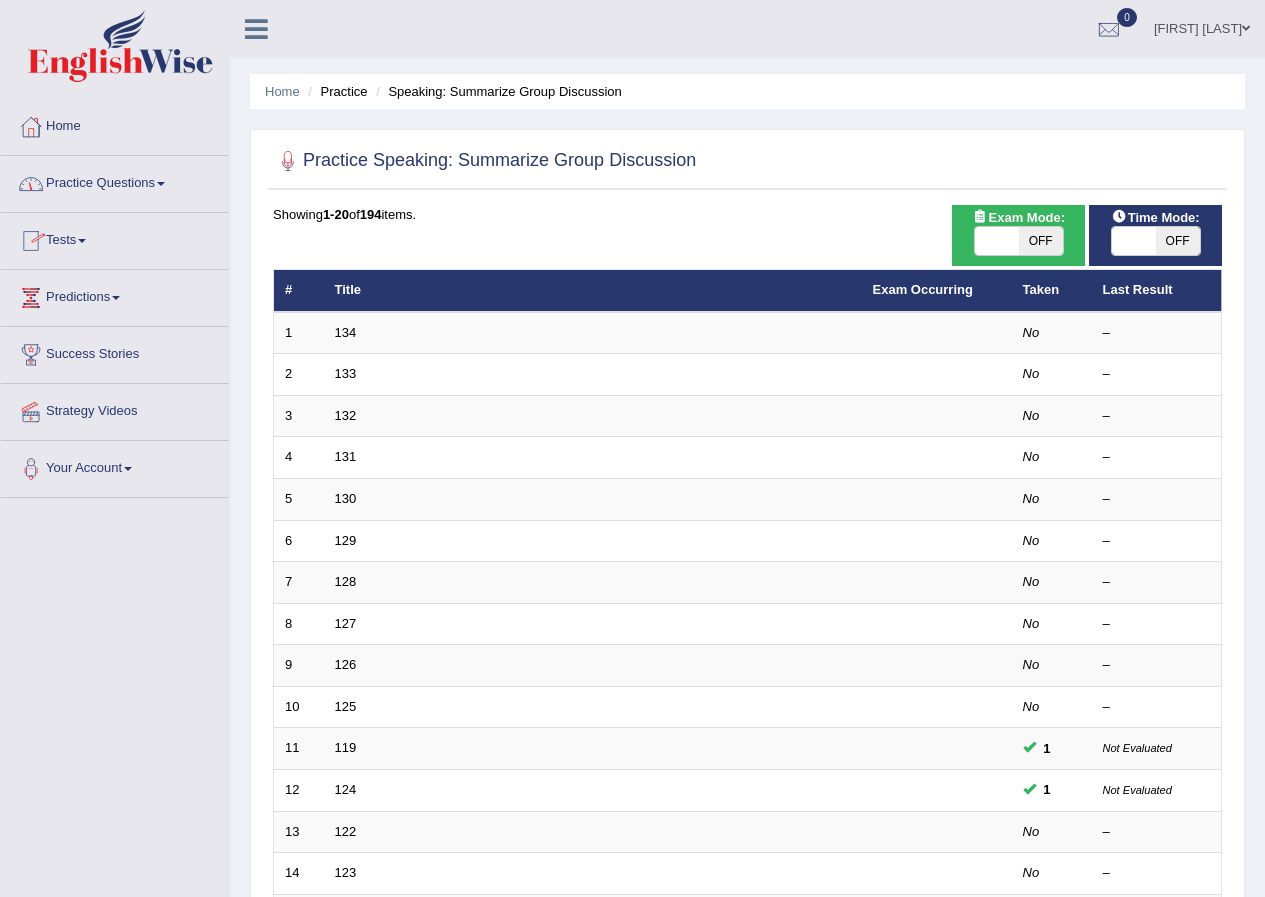 click on "Practice Questions" at bounding box center [115, 181] 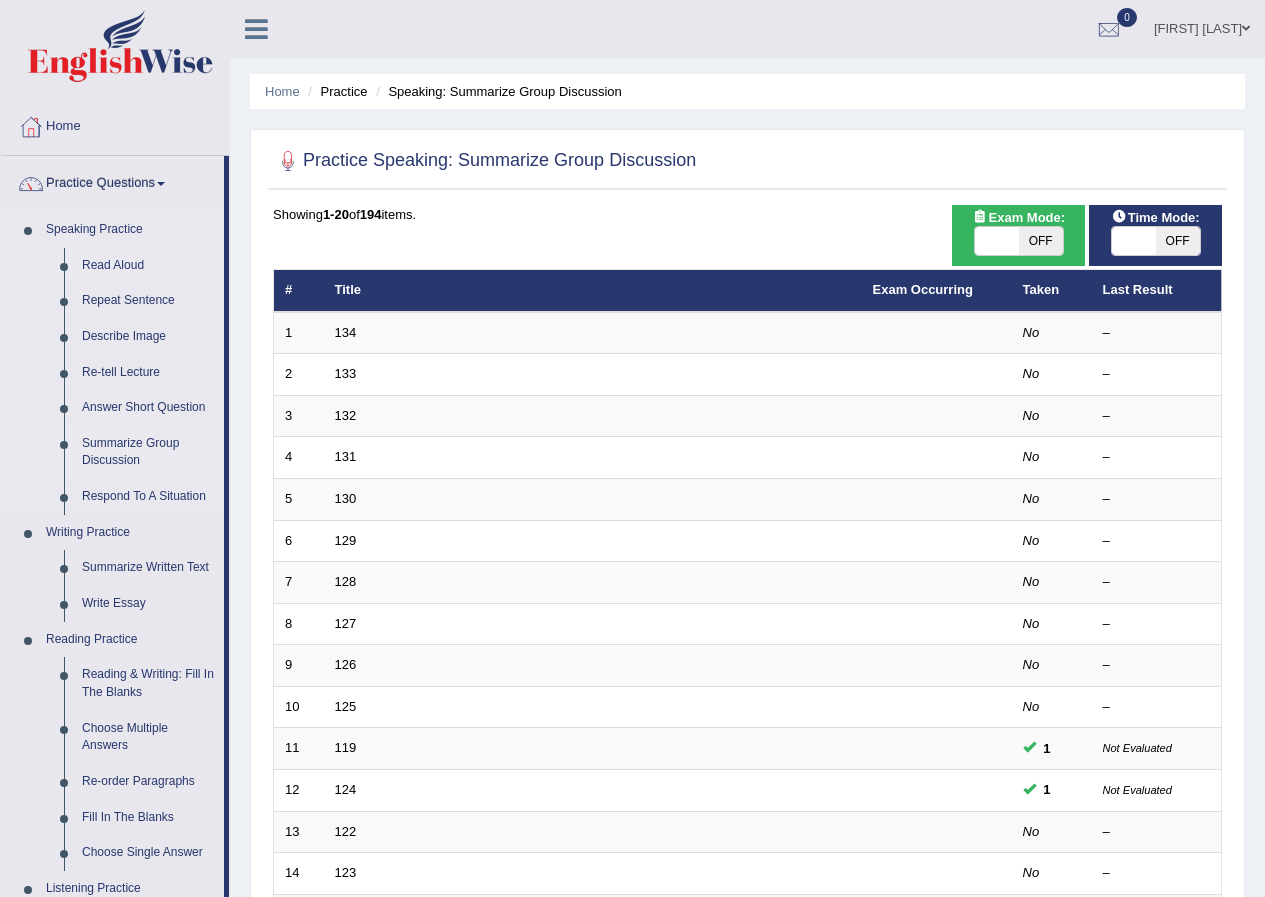 click on "Read Aloud" at bounding box center [148, 266] 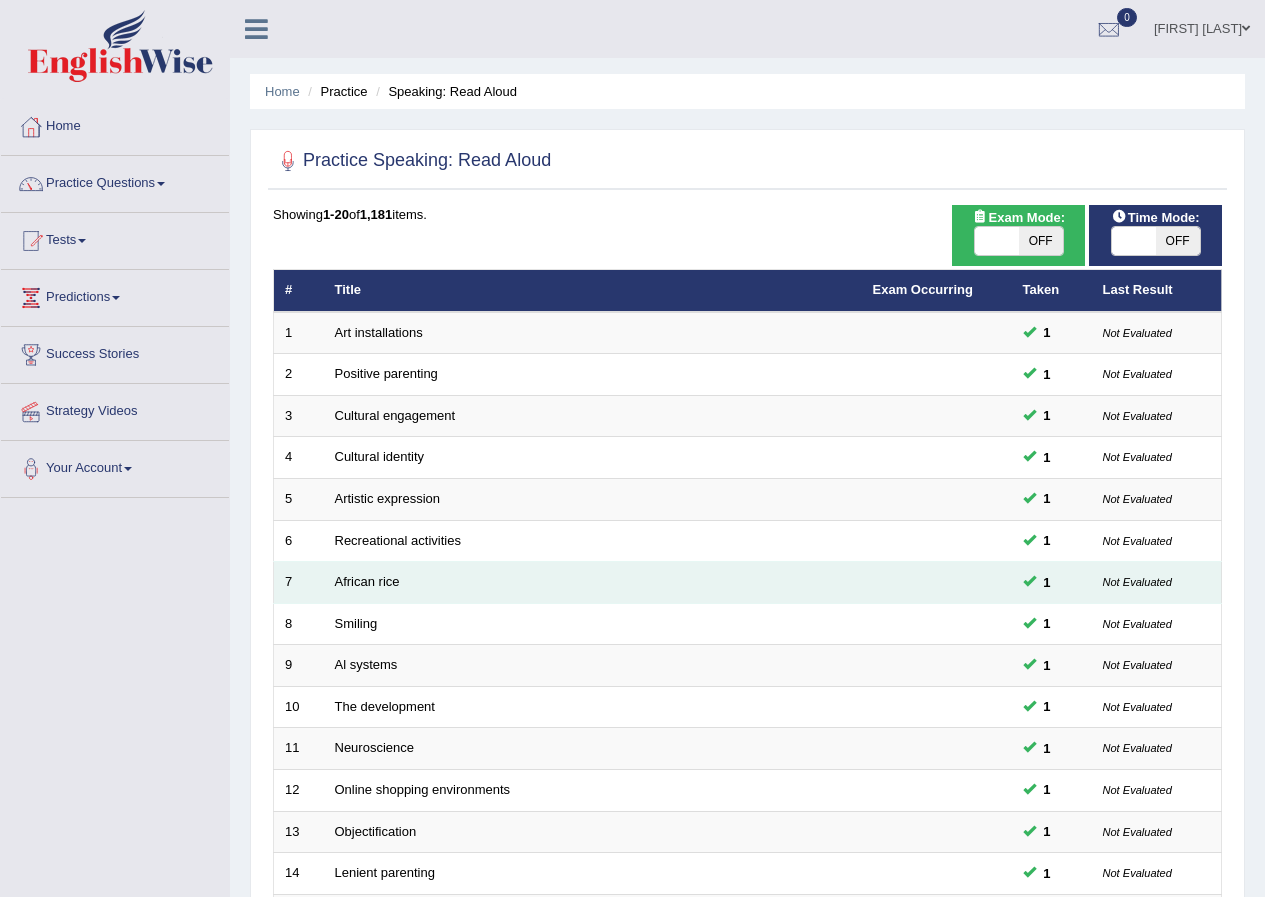 scroll, scrollTop: 0, scrollLeft: 0, axis: both 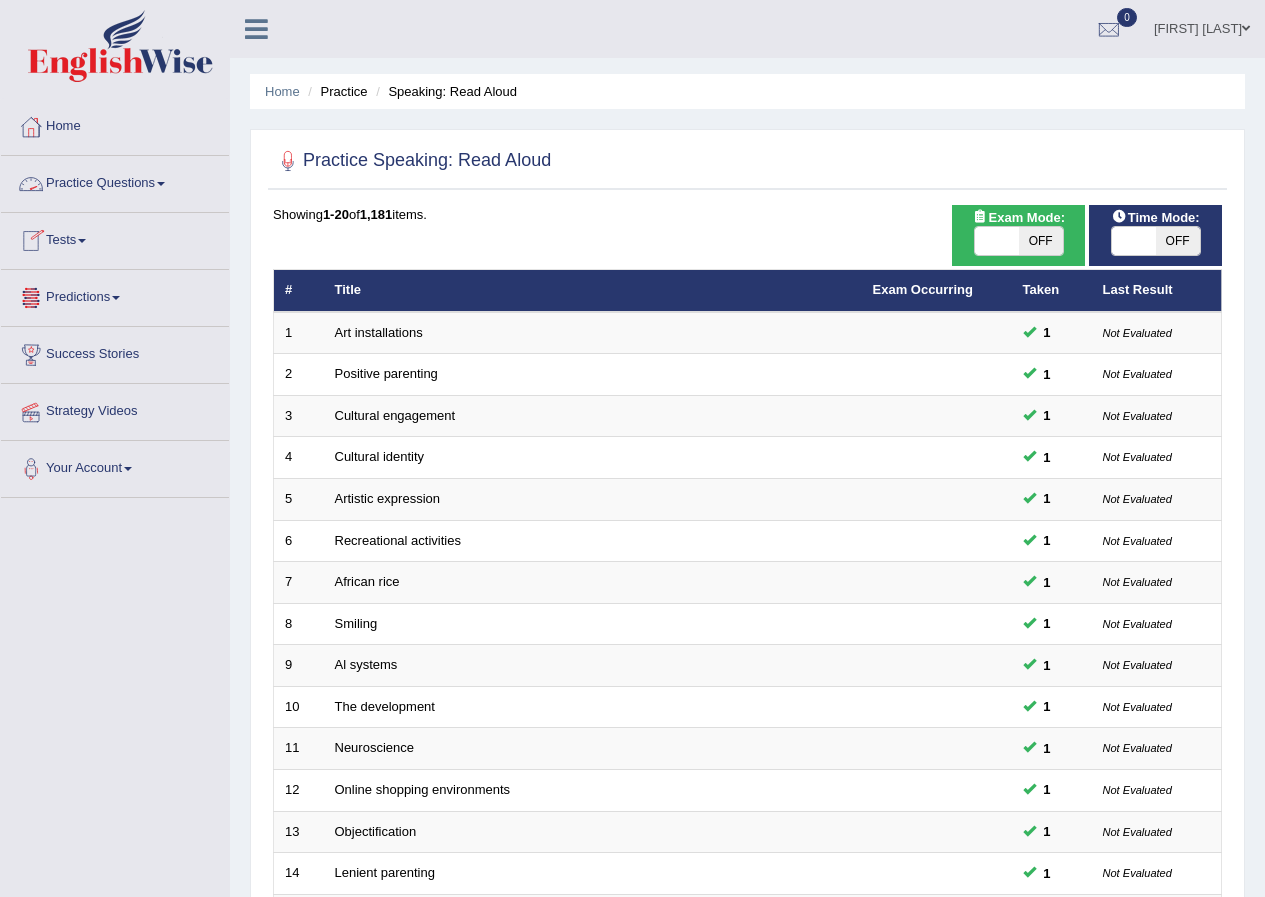 click at bounding box center [161, 184] 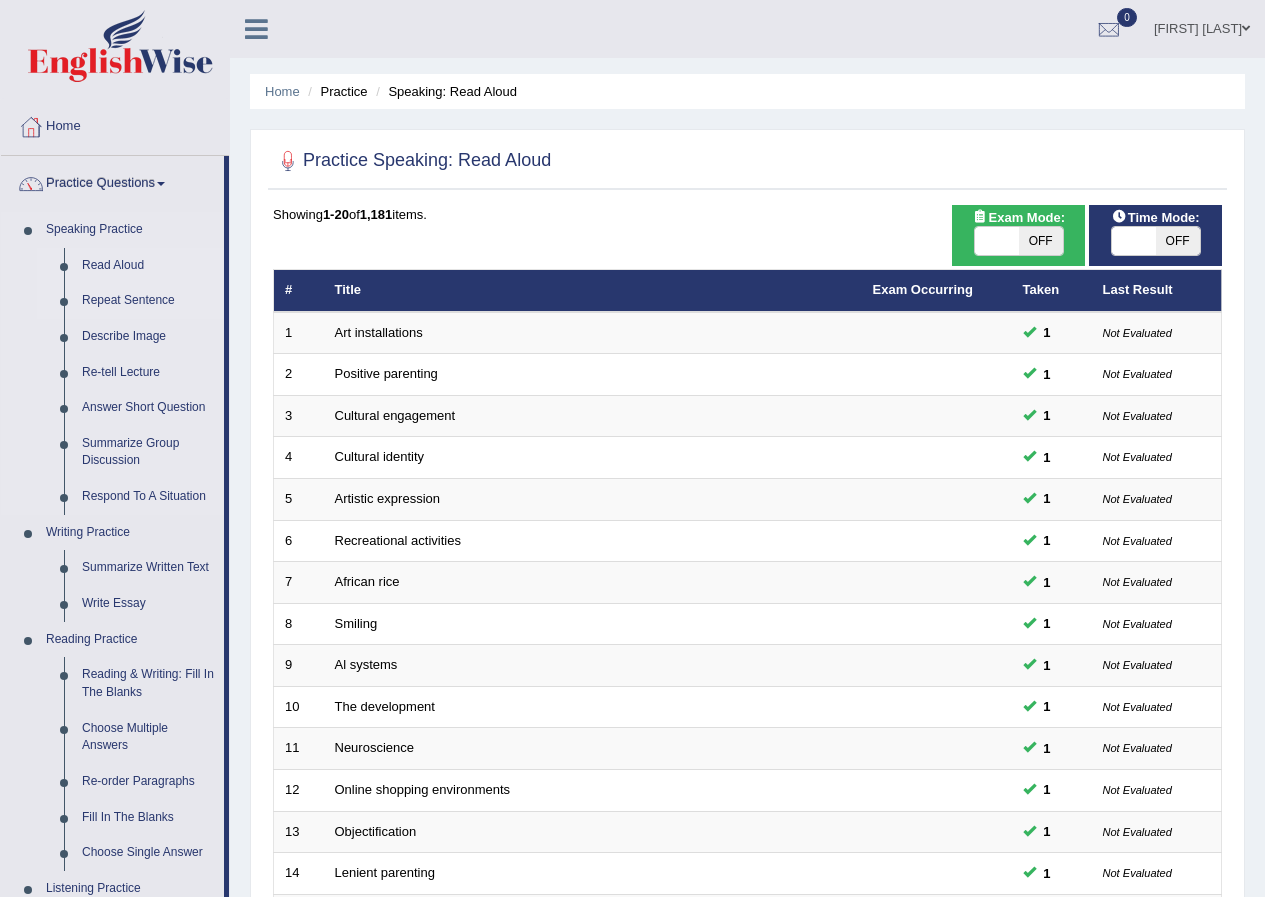 click on "Repeat Sentence" at bounding box center [148, 301] 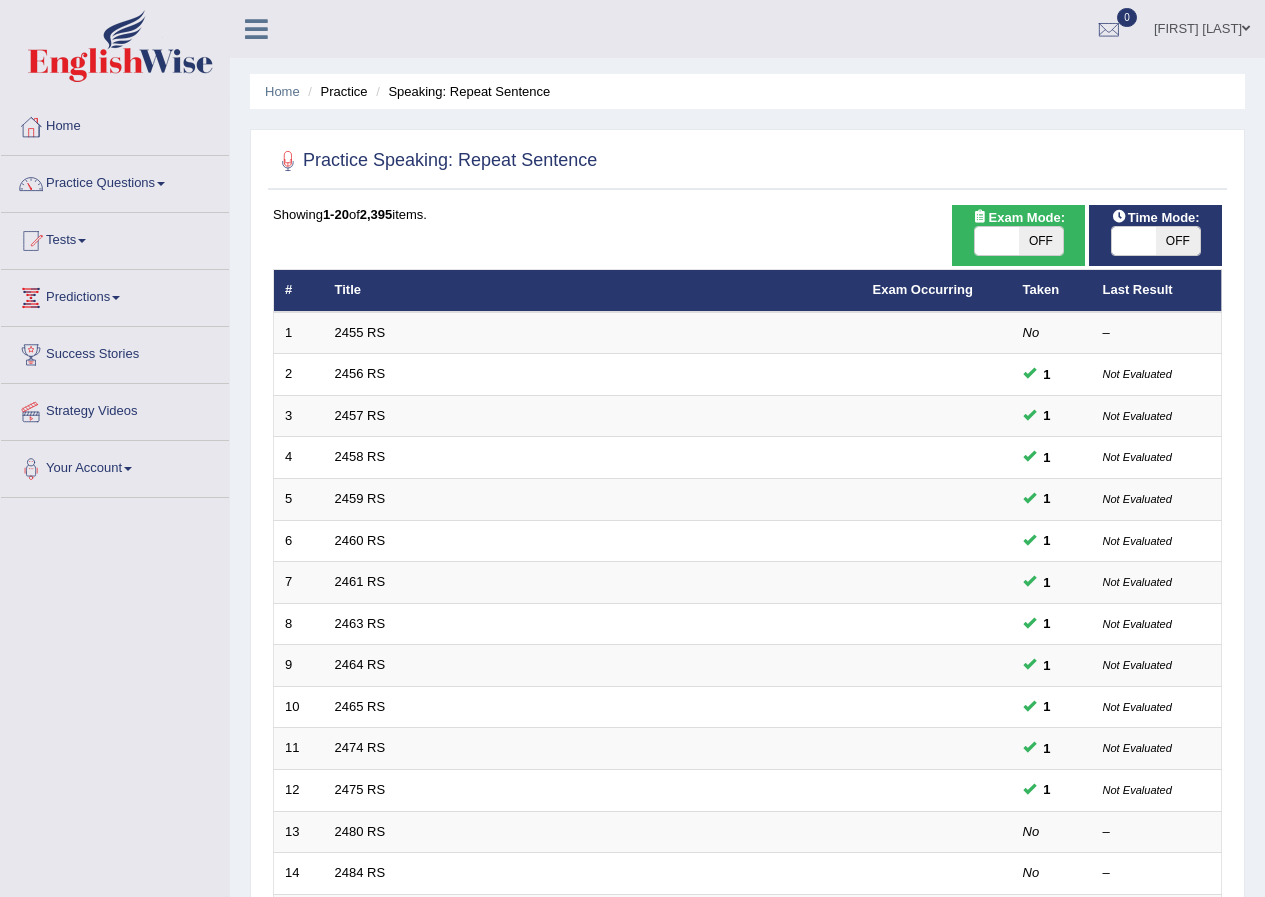 scroll, scrollTop: 0, scrollLeft: 0, axis: both 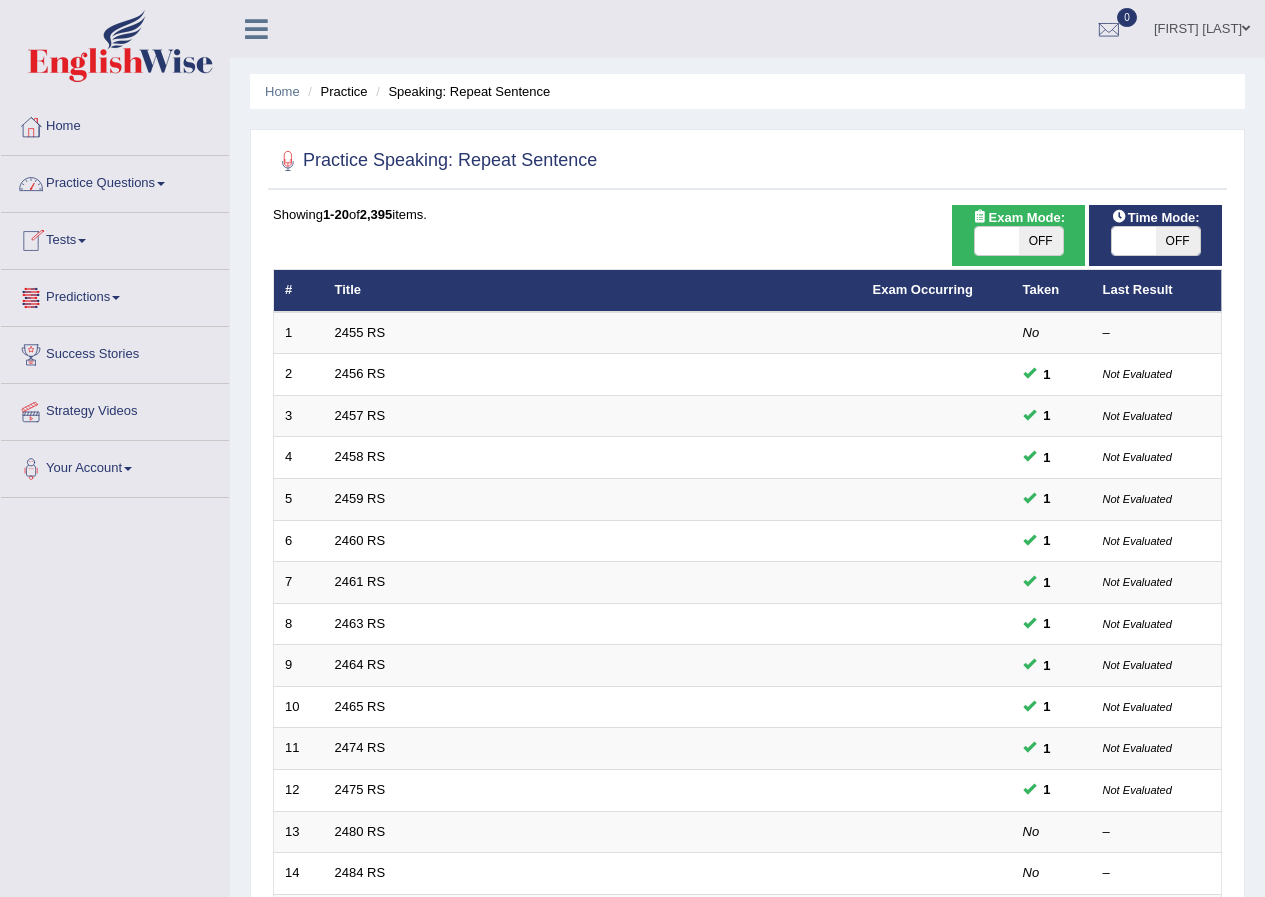 click on "Practice Questions" at bounding box center [115, 181] 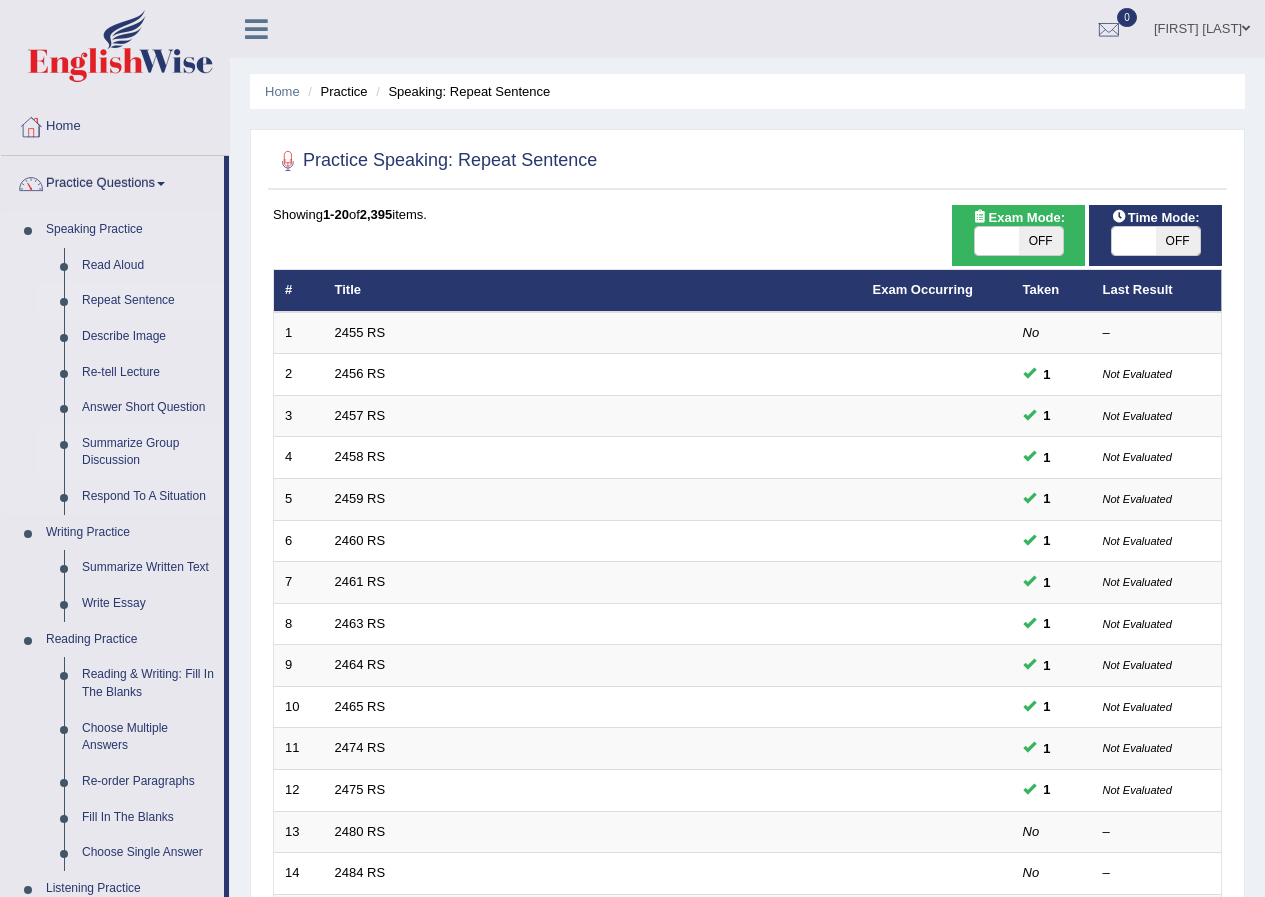 click on "Summarize Group Discussion" at bounding box center [148, 452] 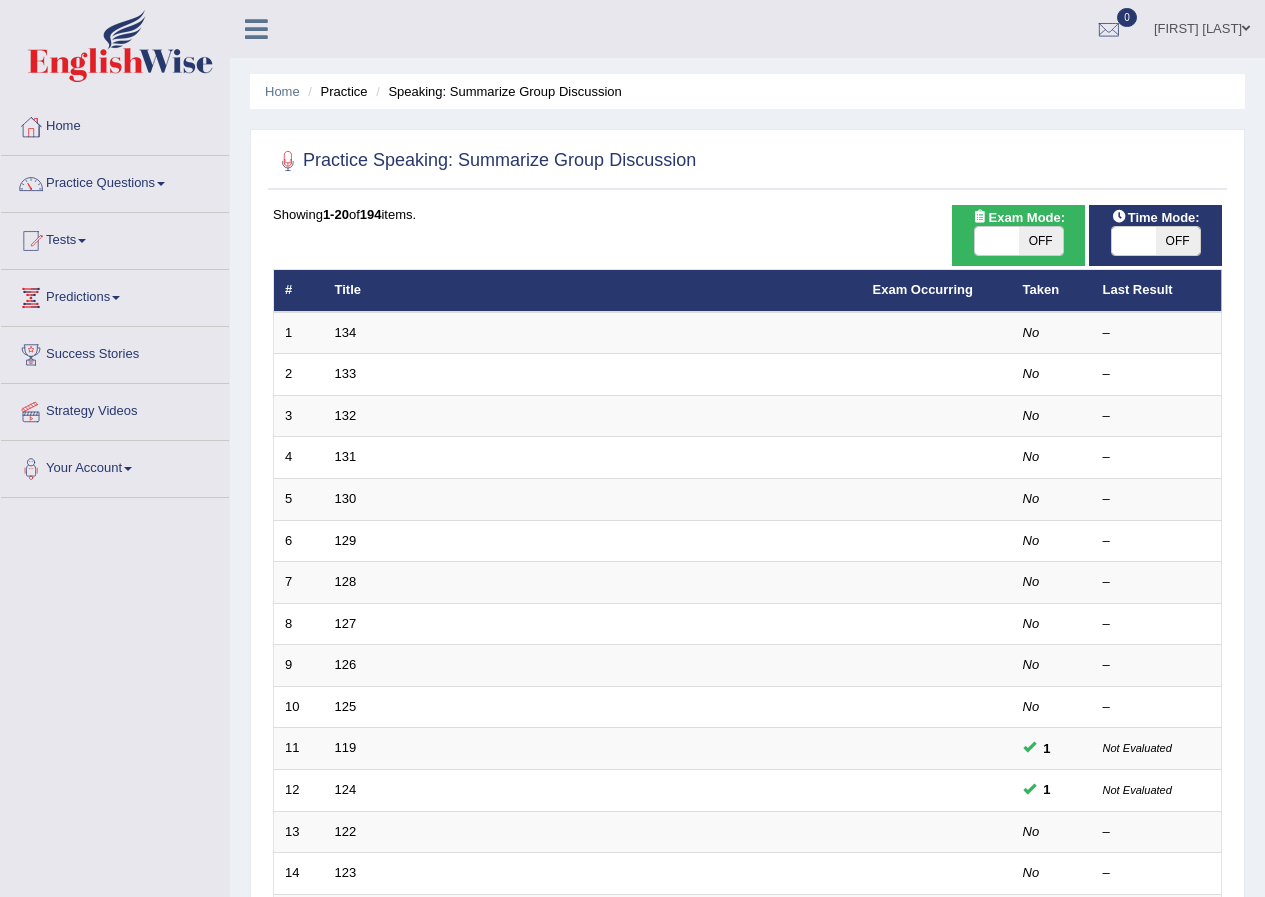 scroll, scrollTop: 0, scrollLeft: 0, axis: both 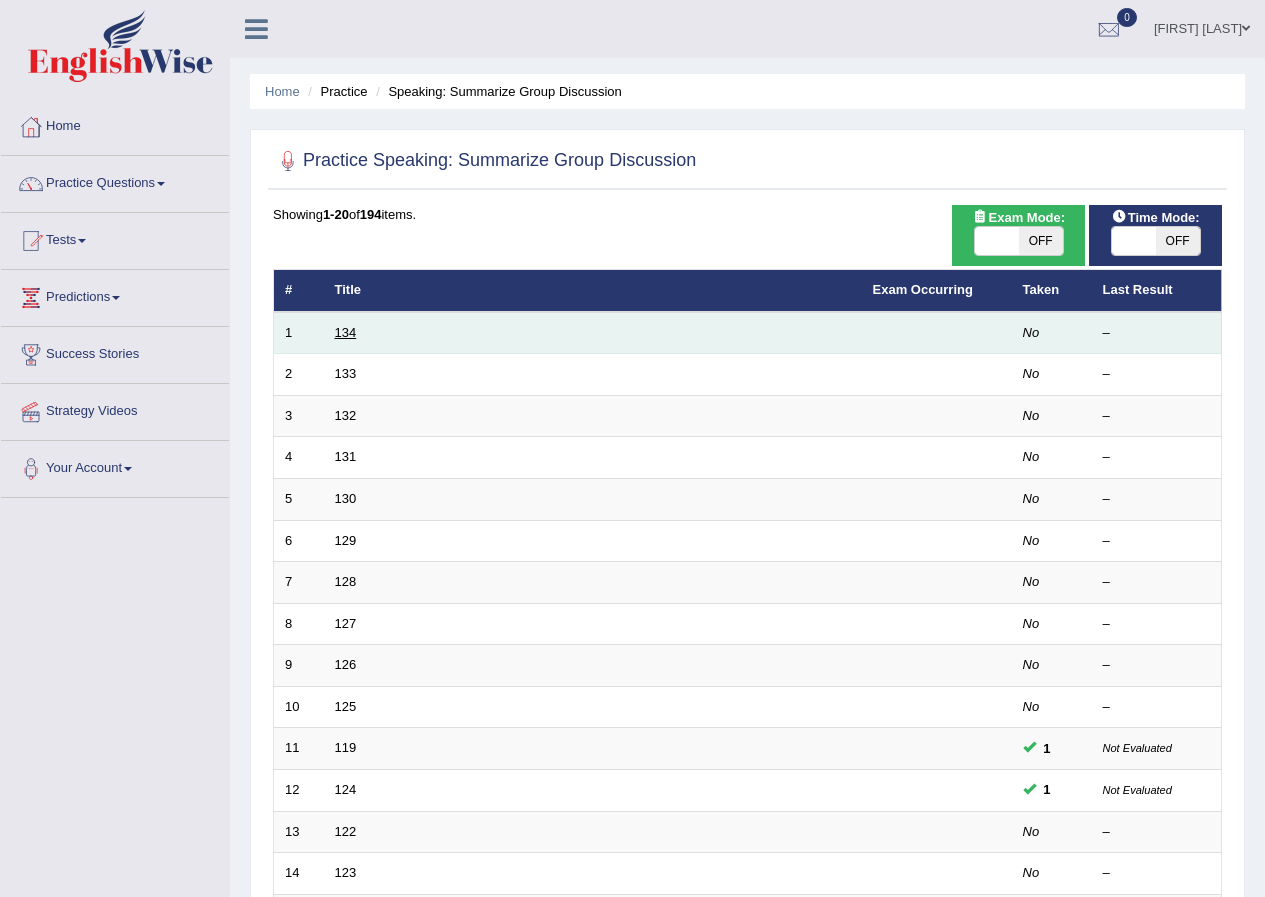 click on "134" at bounding box center [346, 332] 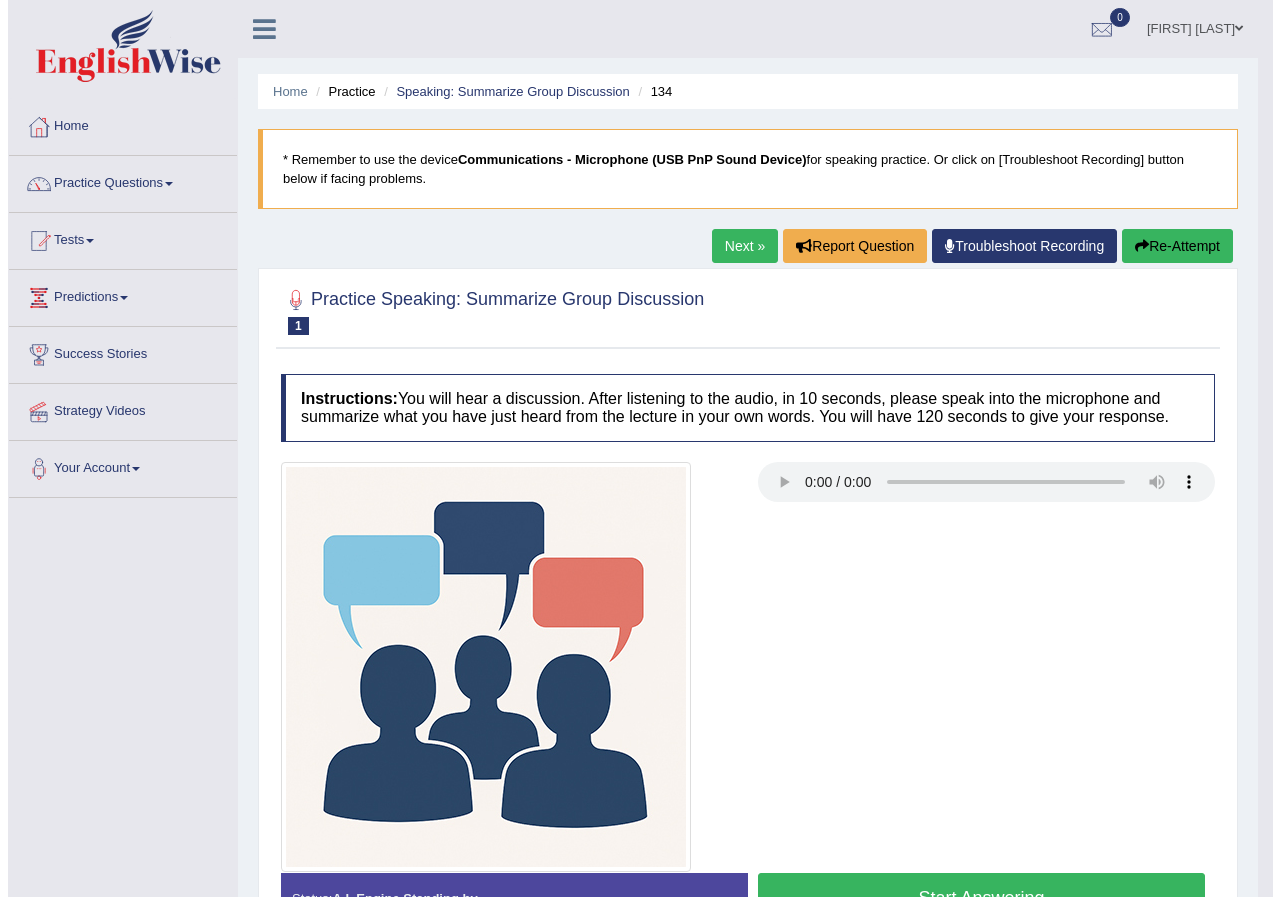 scroll, scrollTop: 0, scrollLeft: 0, axis: both 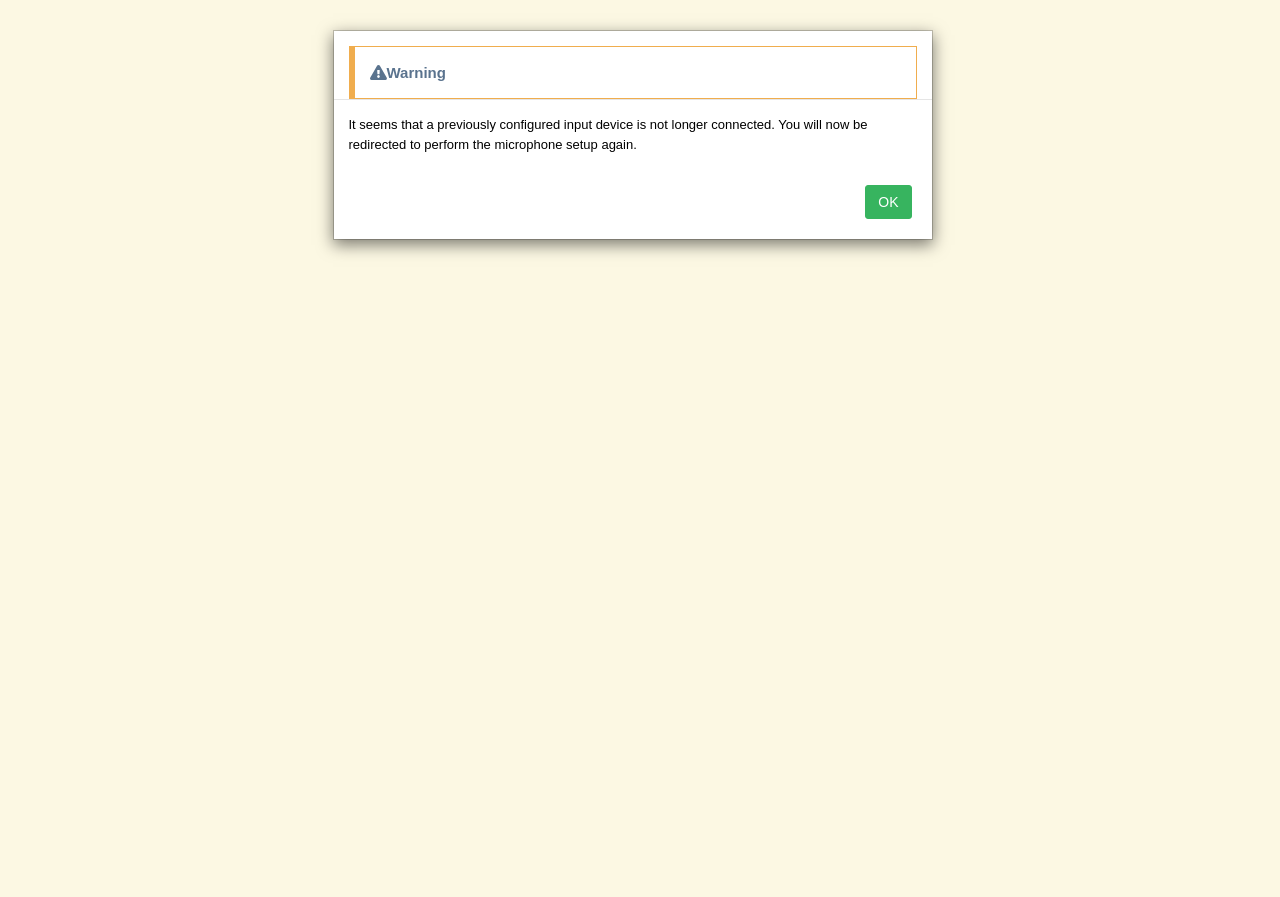 click on "OK" at bounding box center [888, 202] 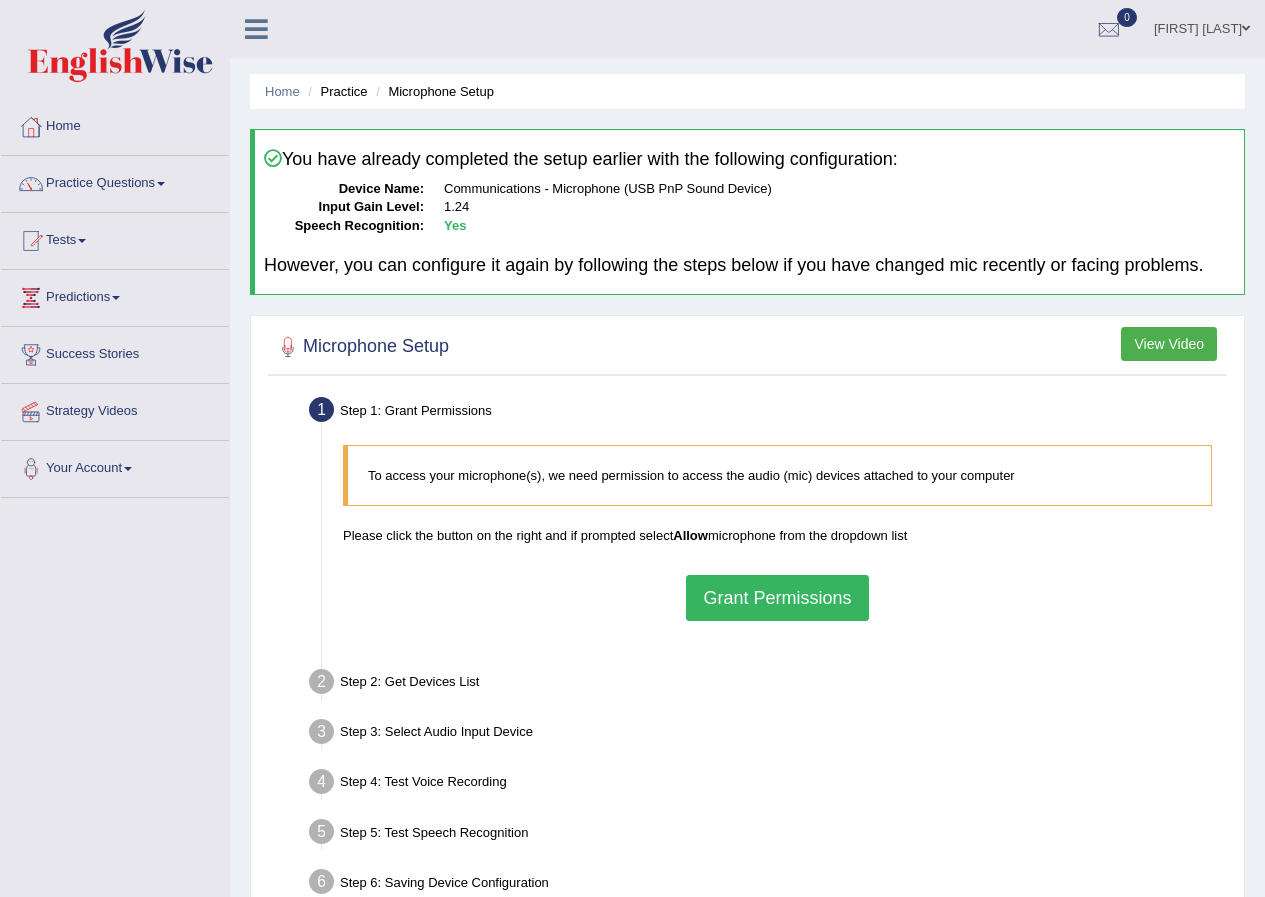 scroll, scrollTop: 0, scrollLeft: 0, axis: both 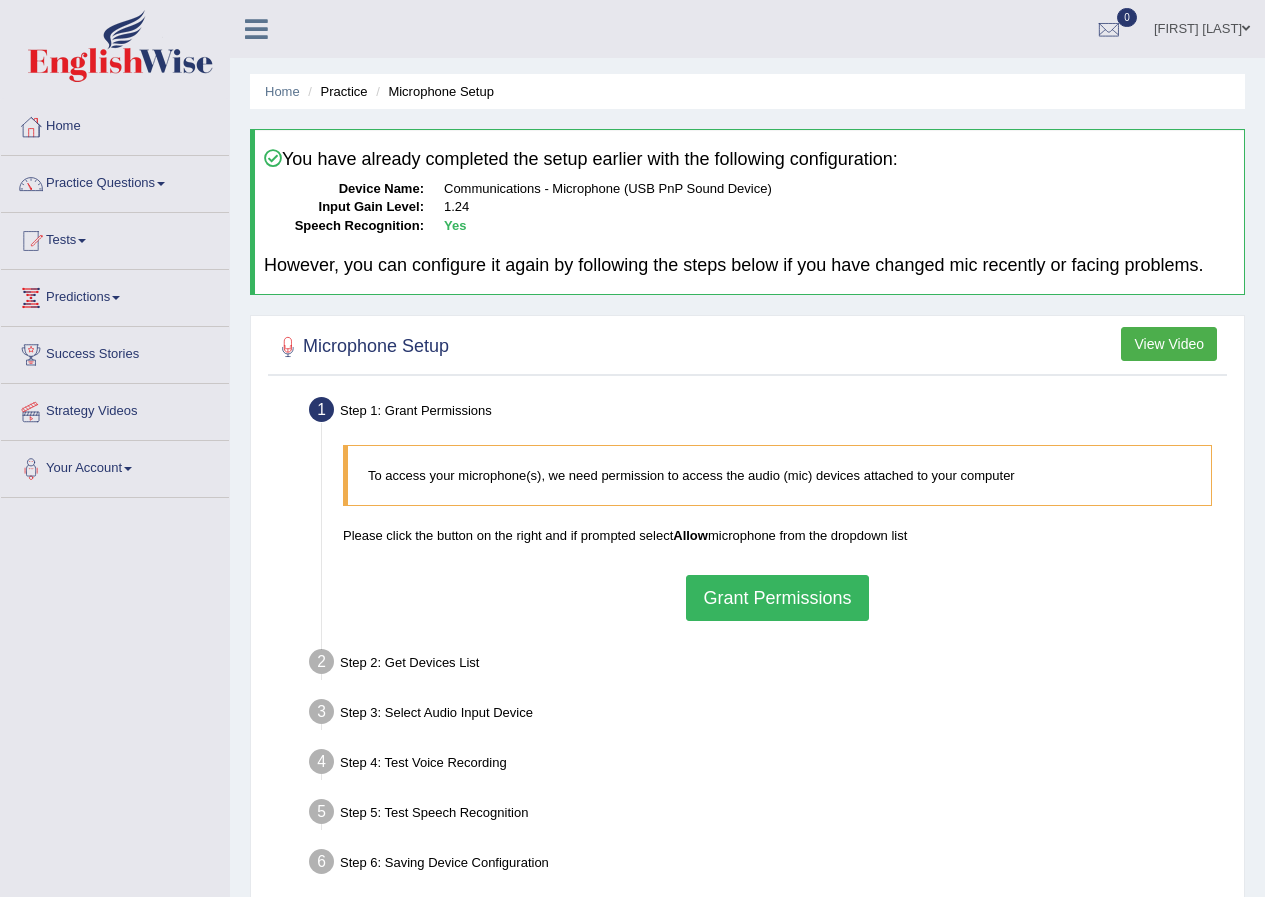 click on "Grant Permissions" at bounding box center [777, 598] 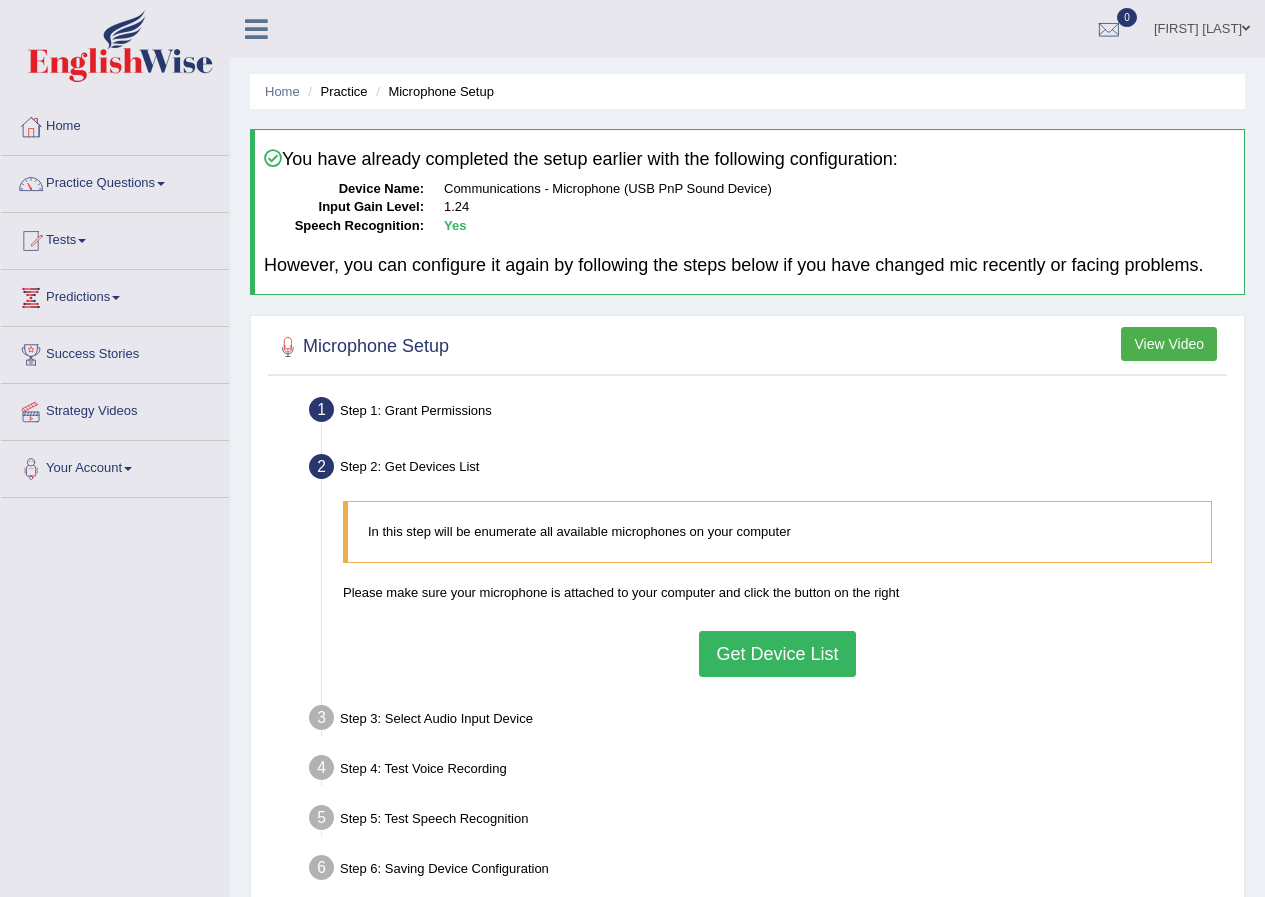 click on "Get Device List" at bounding box center (777, 654) 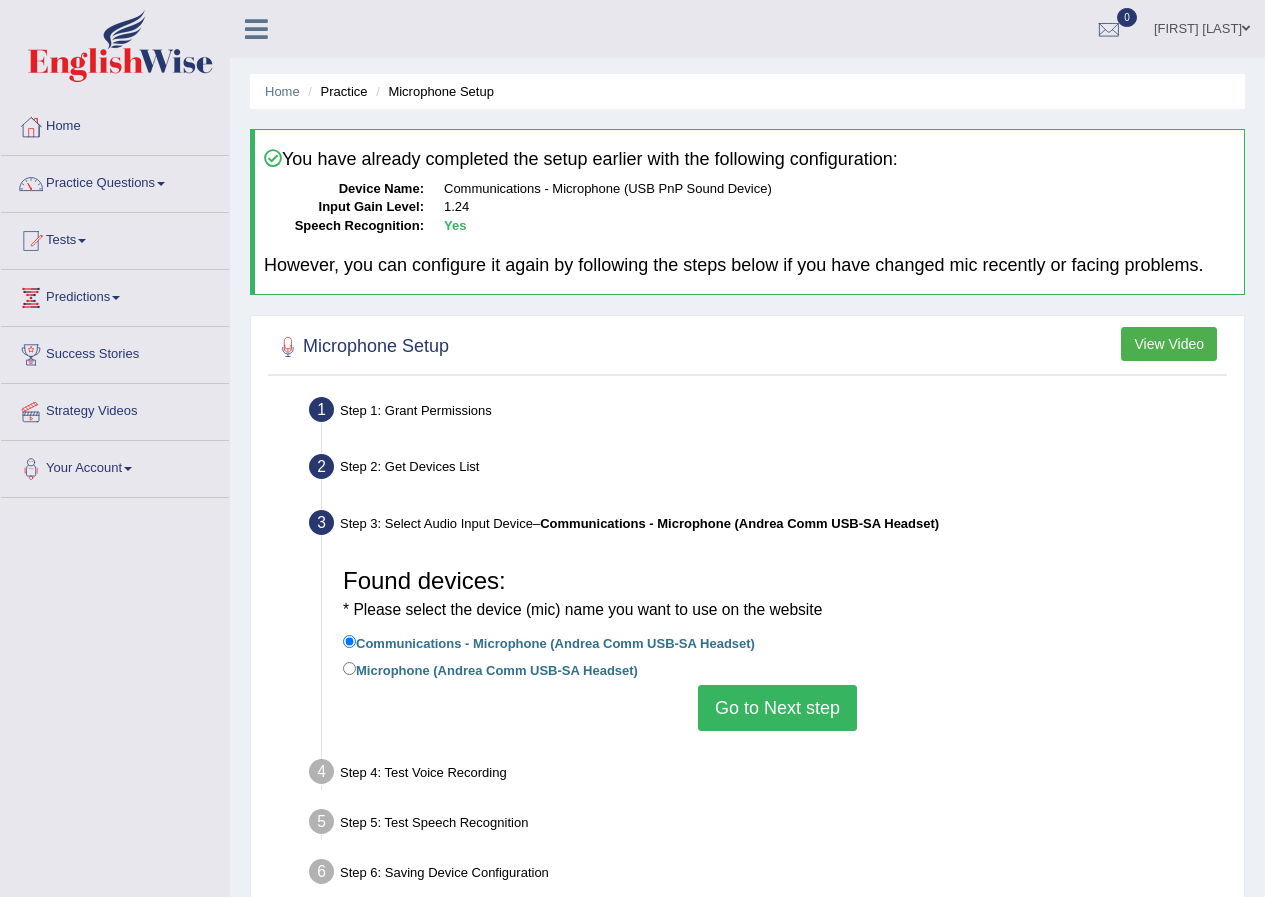 click on "Go to Next step" at bounding box center [777, 708] 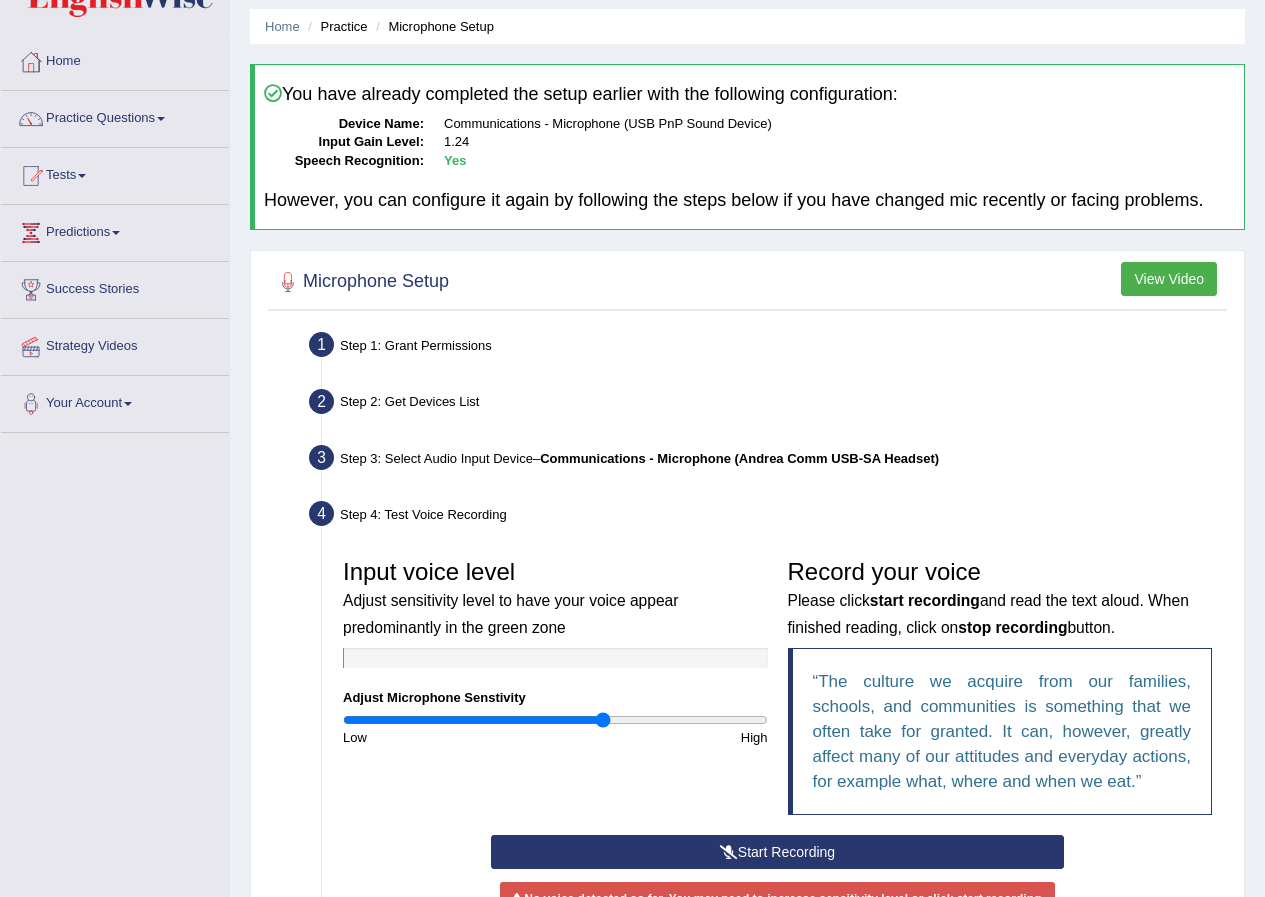 scroll, scrollTop: 100, scrollLeft: 0, axis: vertical 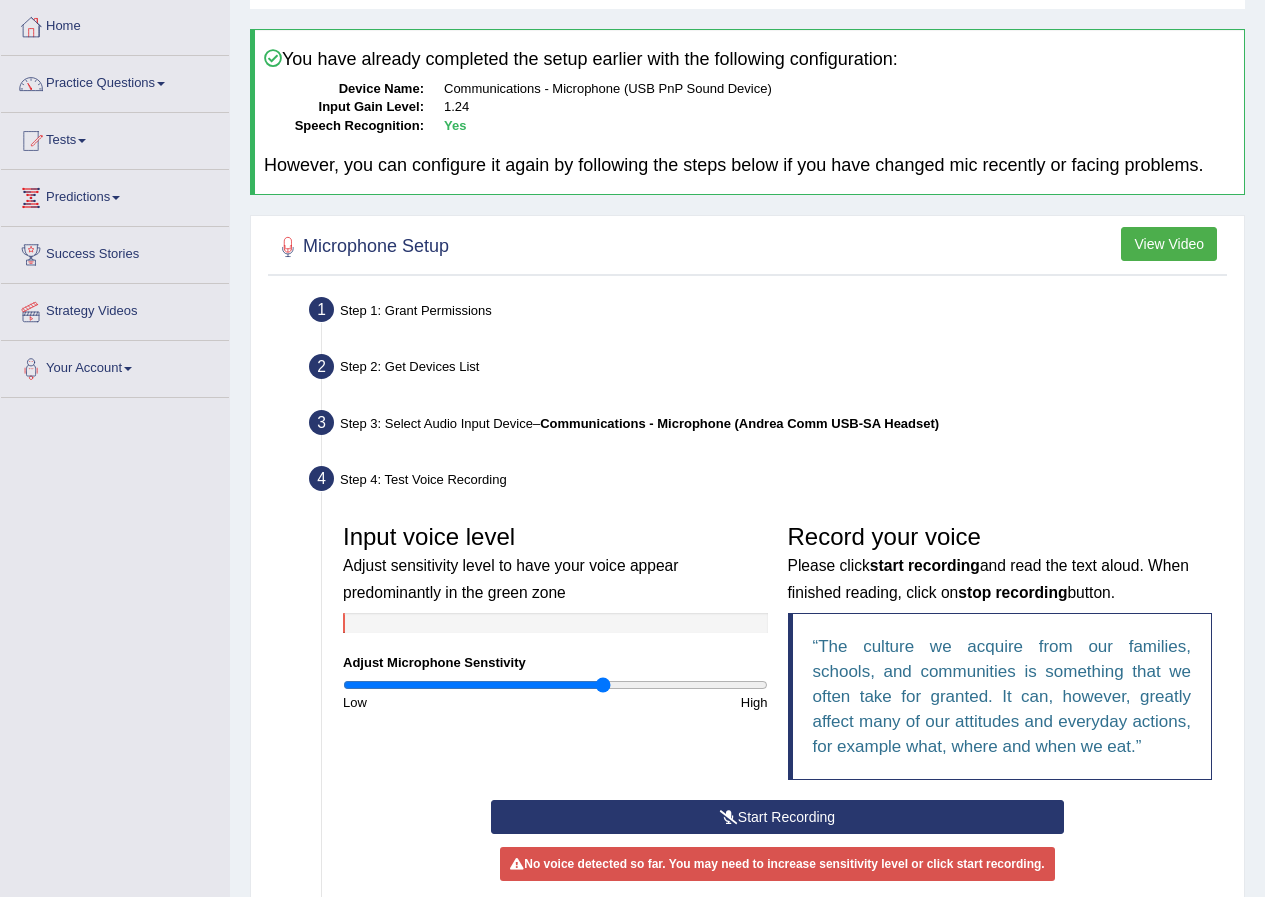 click on "Start Recording" at bounding box center (777, 817) 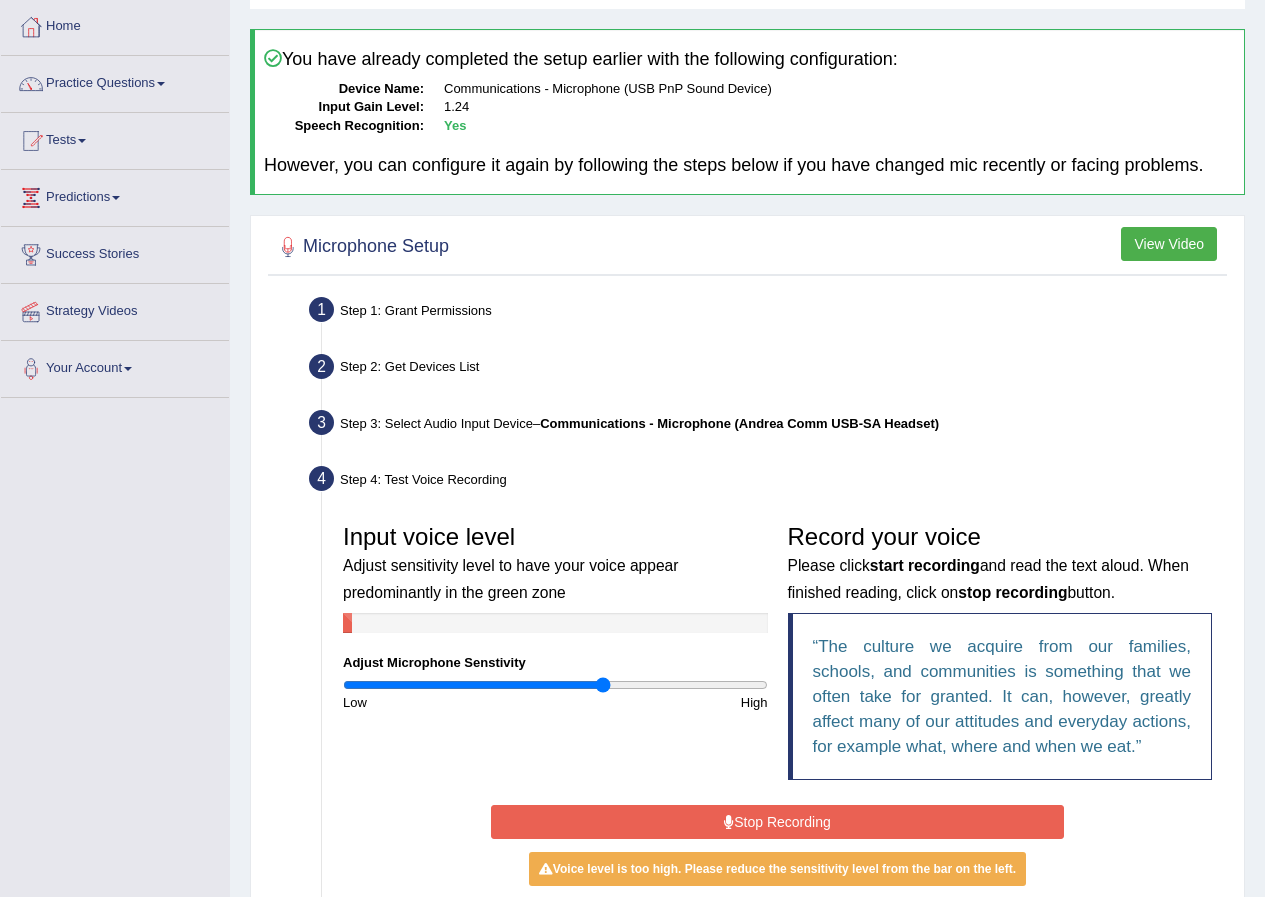 click on "Stop Recording" at bounding box center (777, 822) 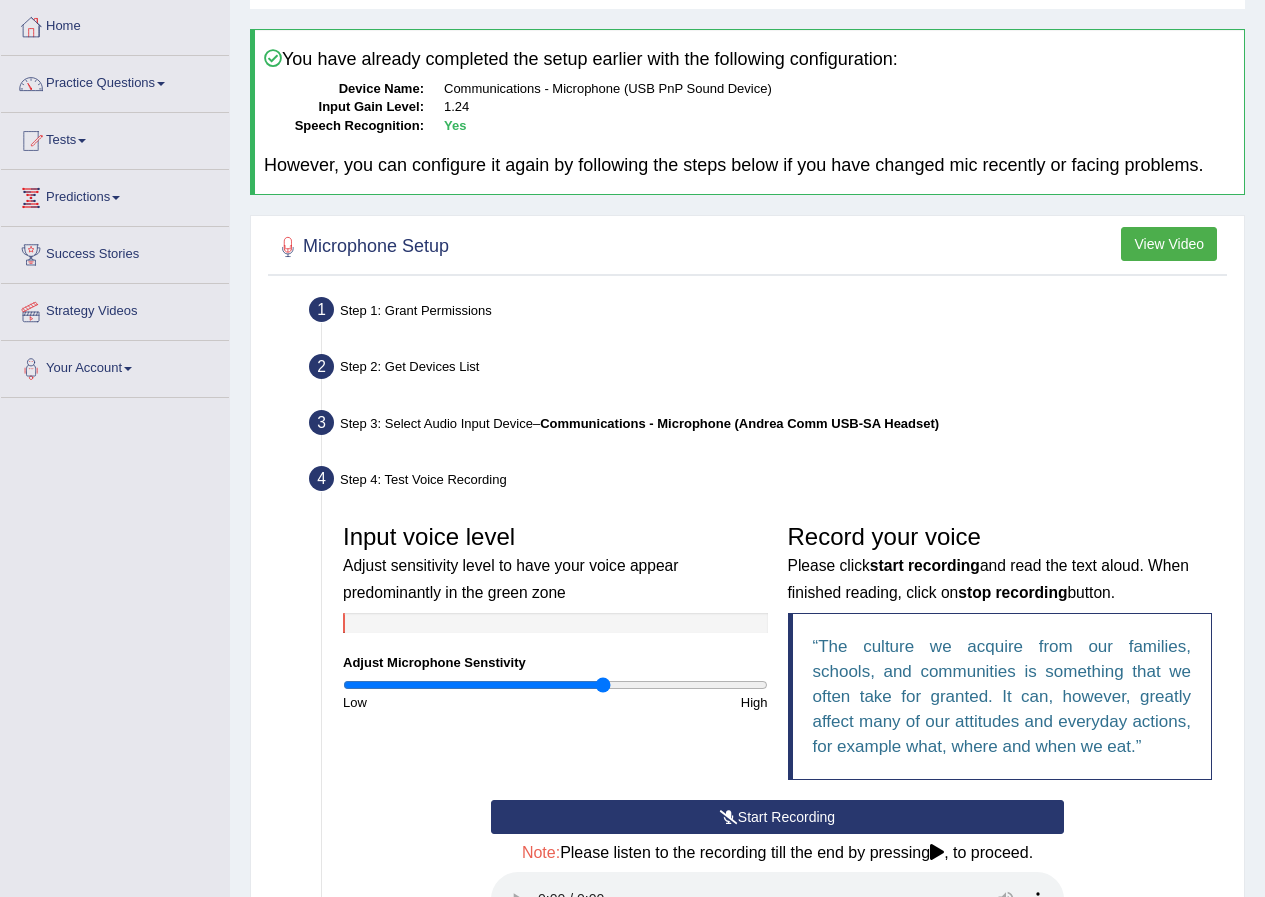 click at bounding box center [555, 685] 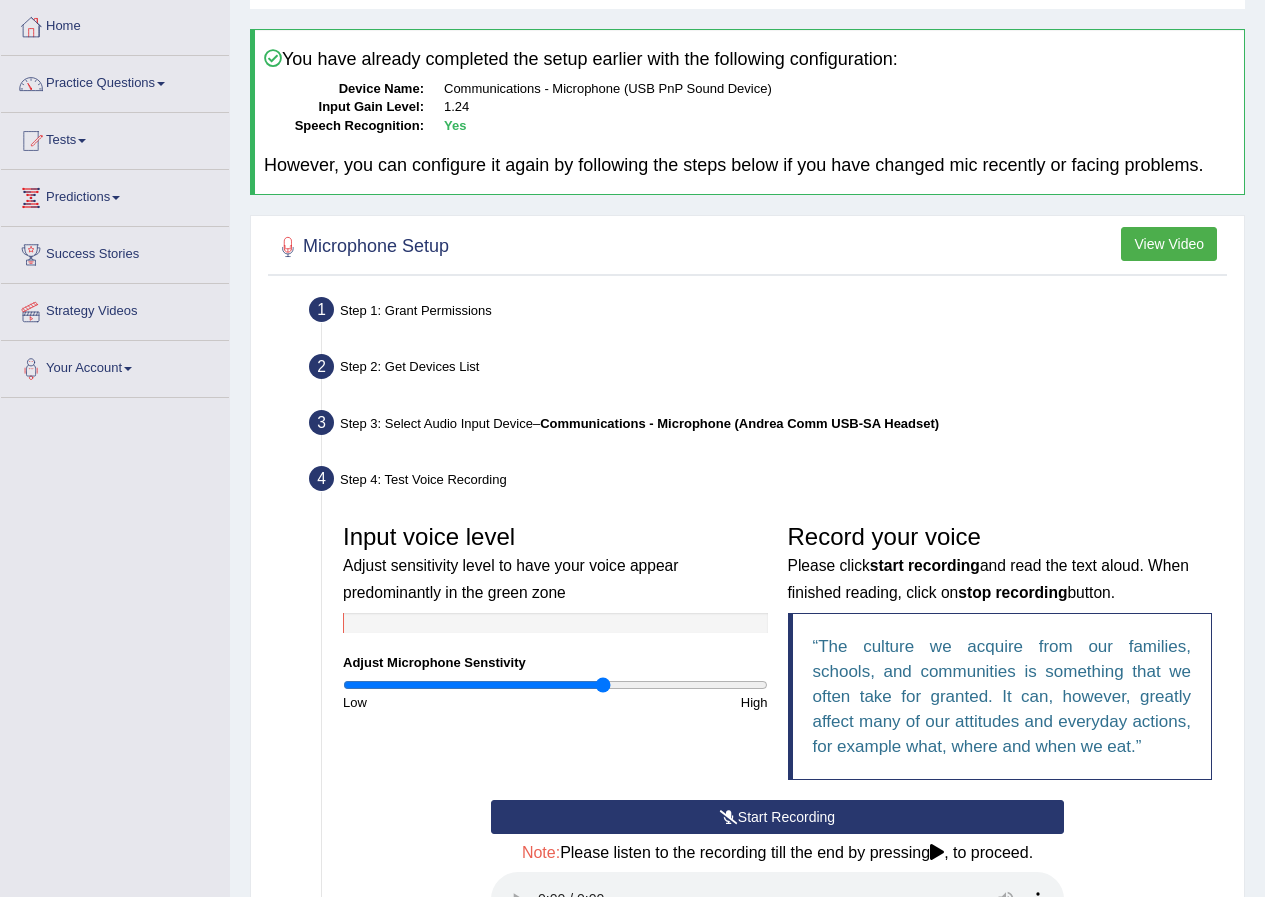 click at bounding box center [555, 685] 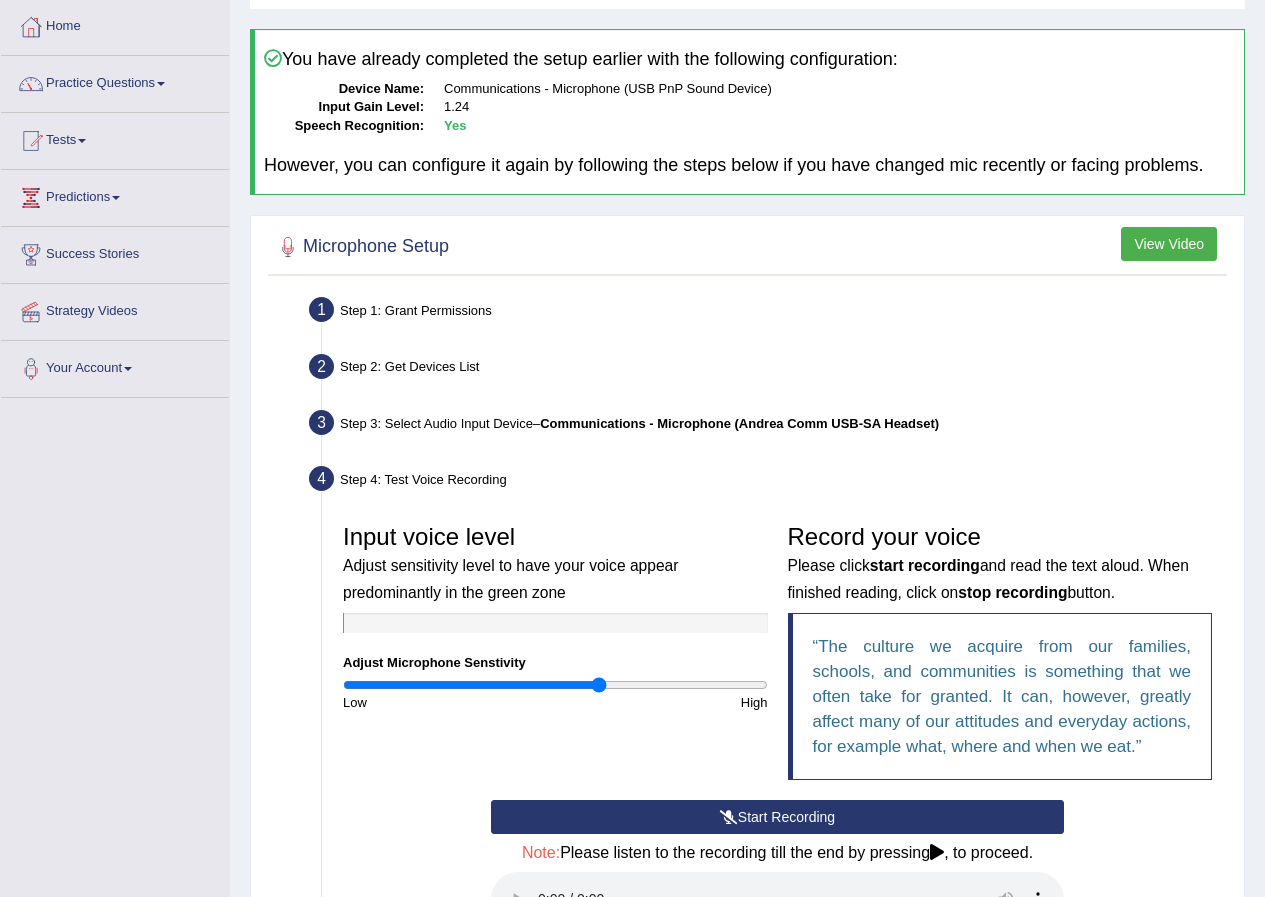 click at bounding box center (555, 685) 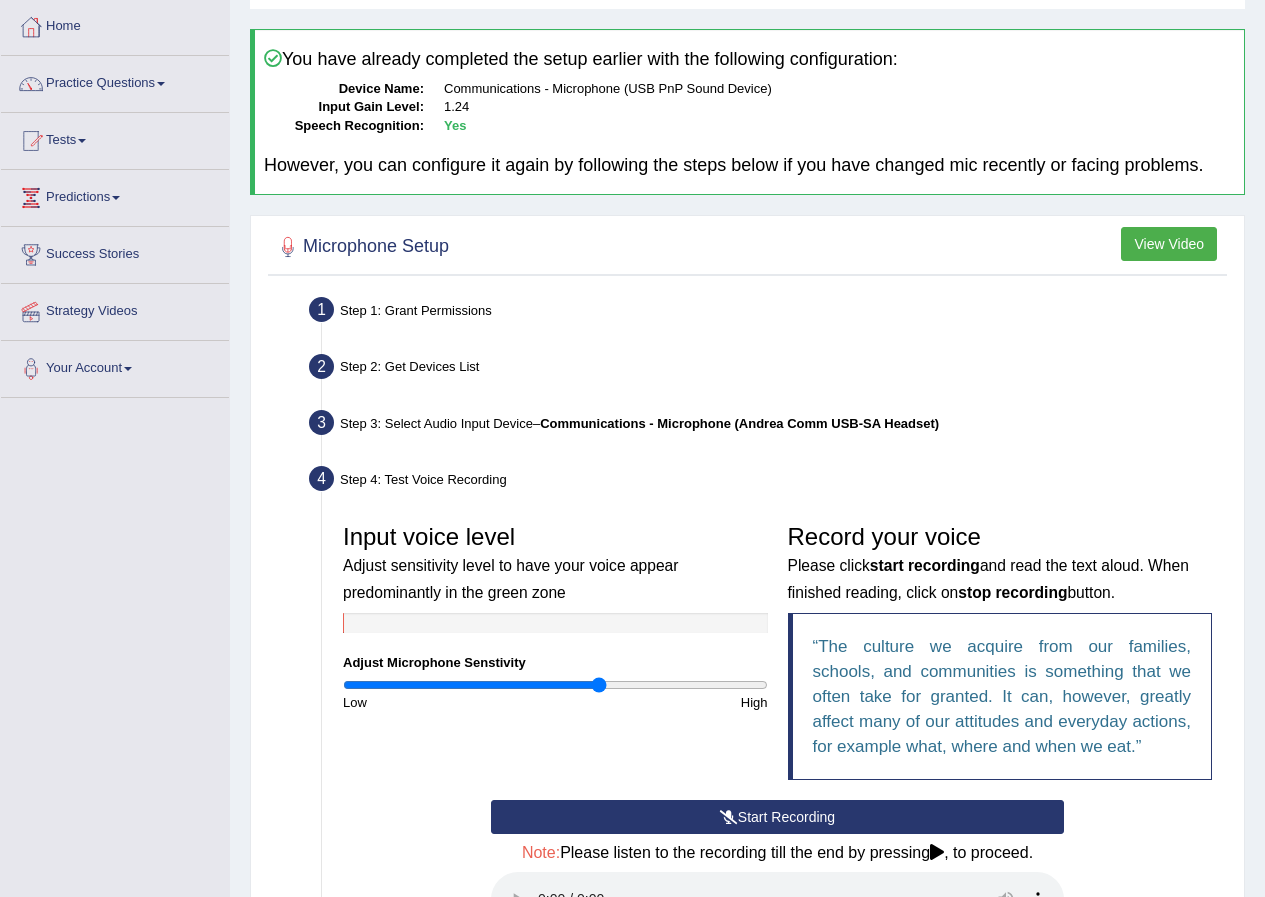 click on "Start Recording" at bounding box center (777, 817) 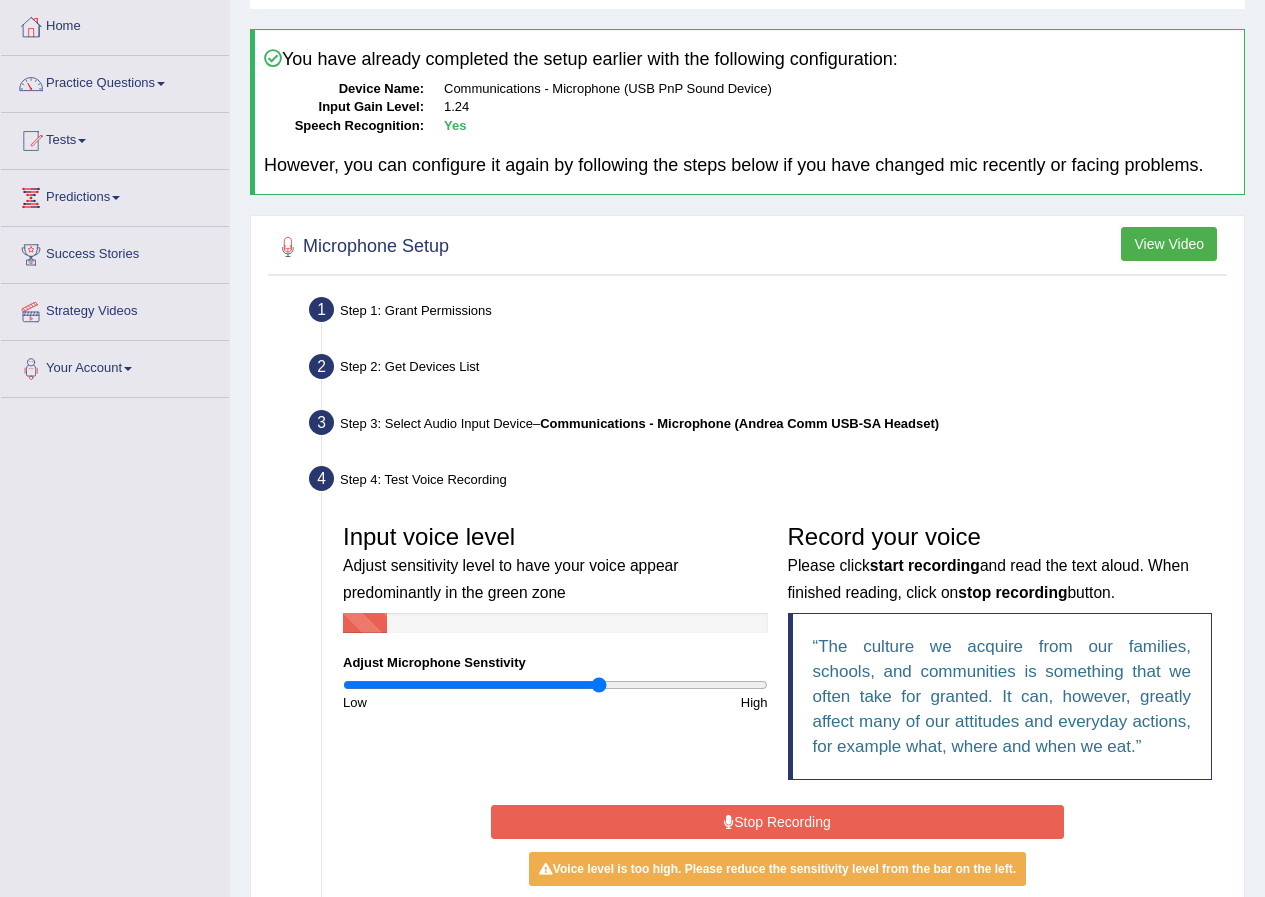 click on "Stop Recording" at bounding box center [777, 822] 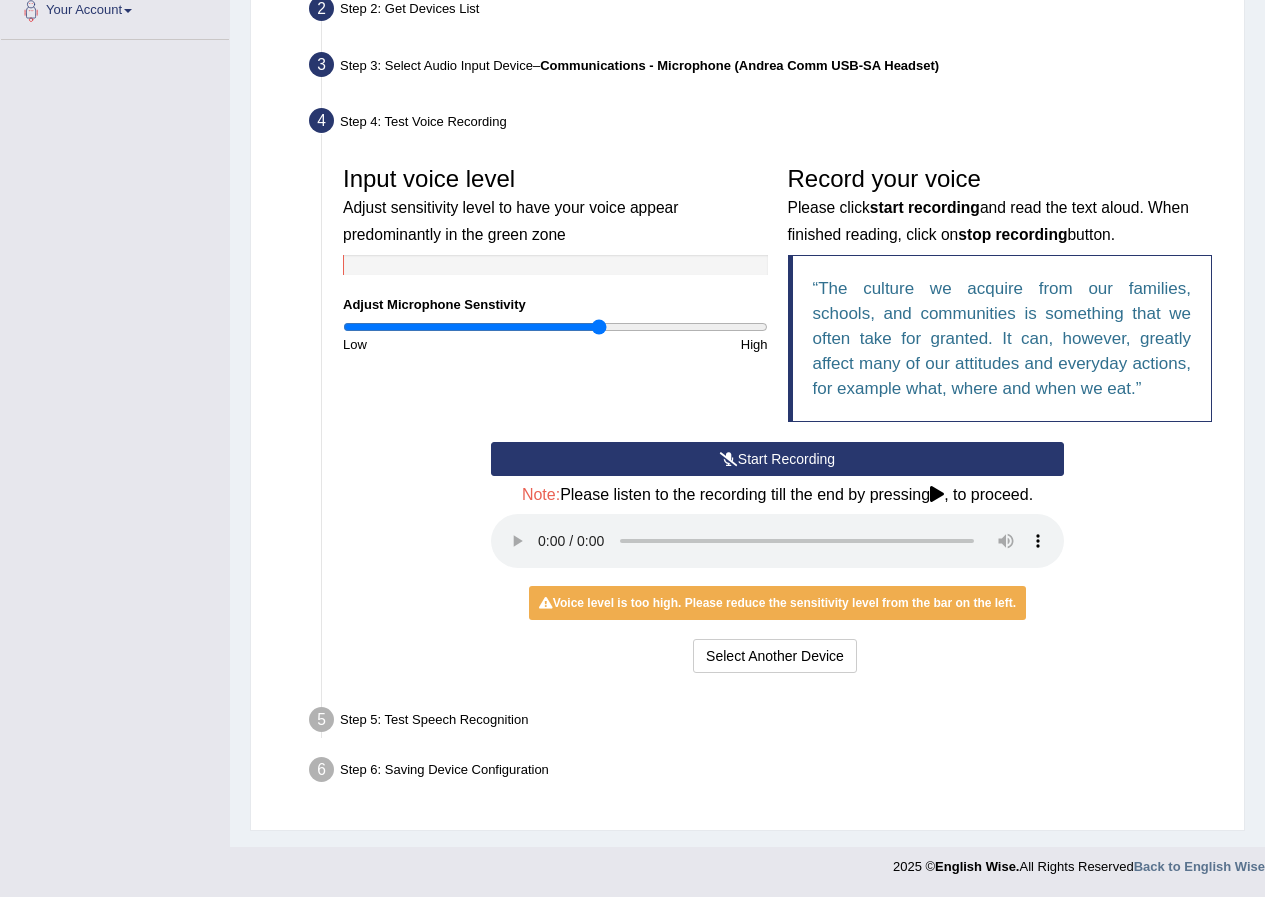 scroll, scrollTop: 358, scrollLeft: 0, axis: vertical 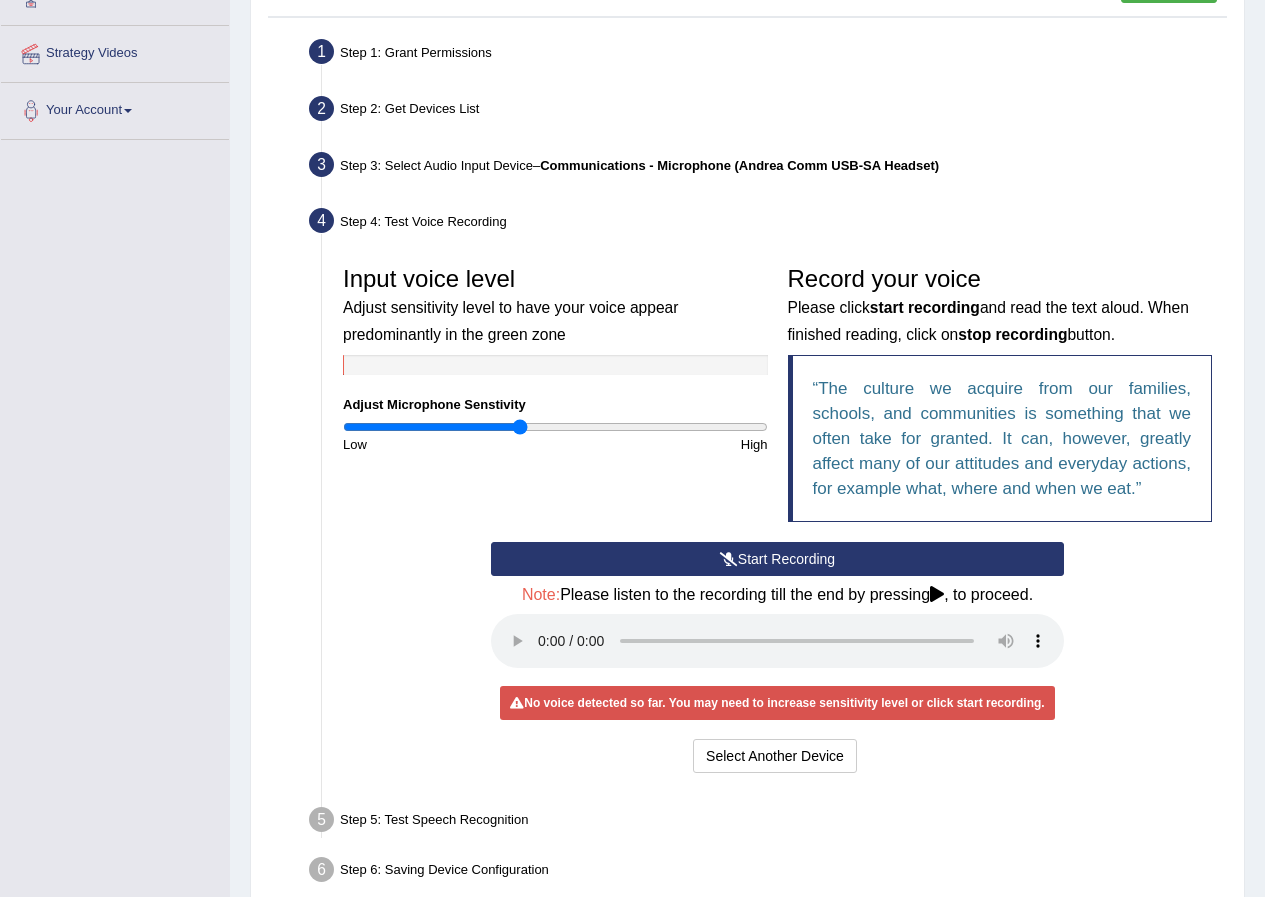 click at bounding box center (555, 427) 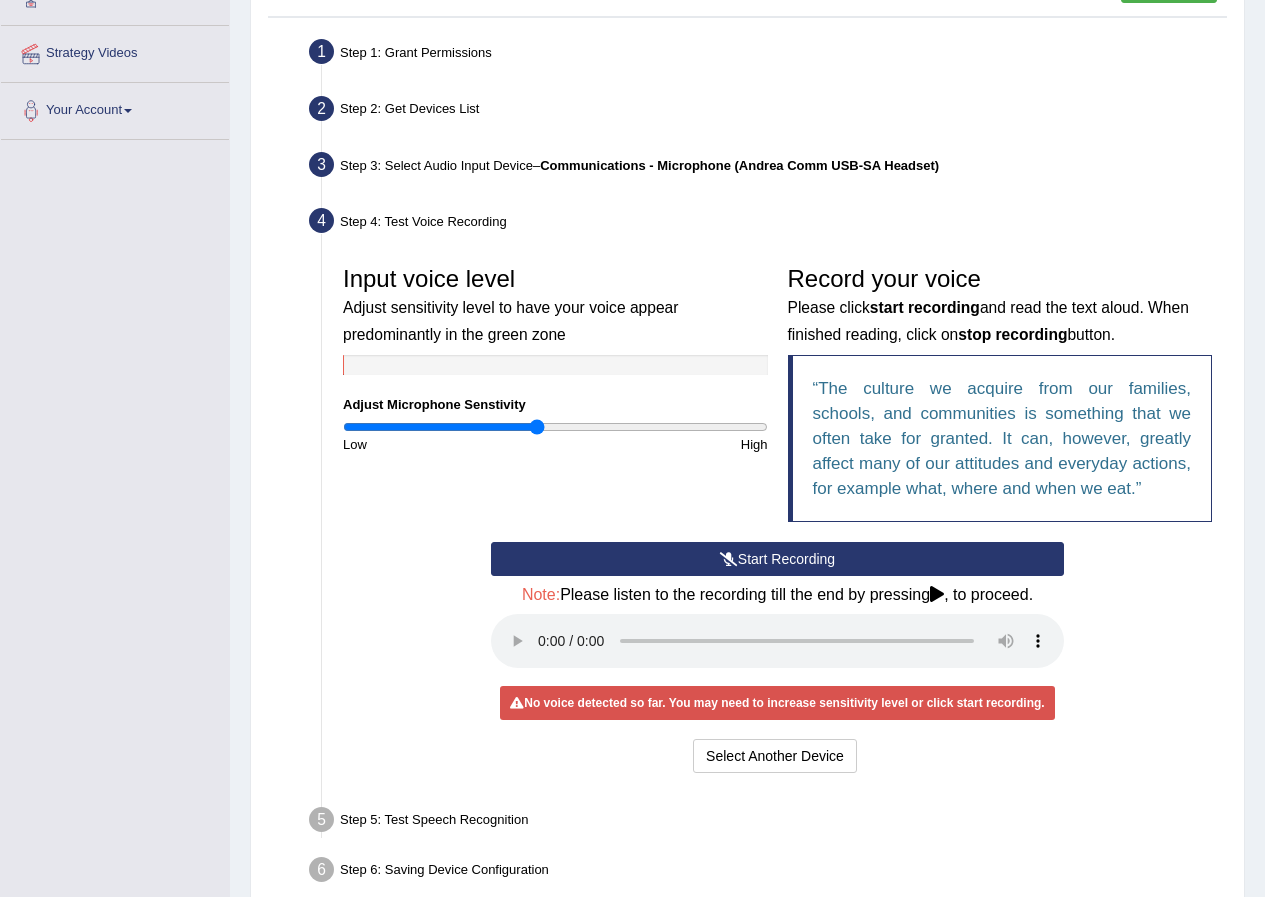 click at bounding box center (555, 427) 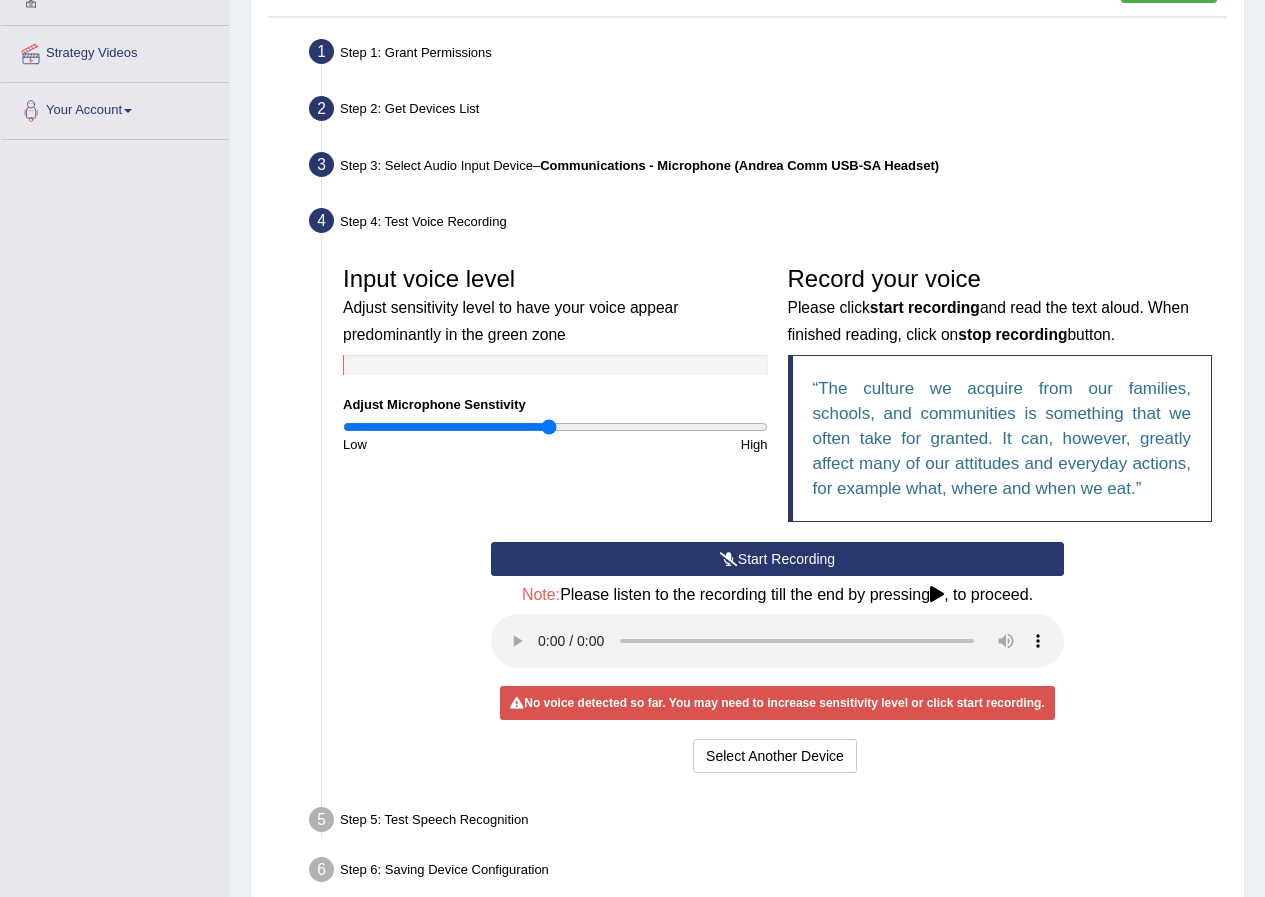 type on "0.98" 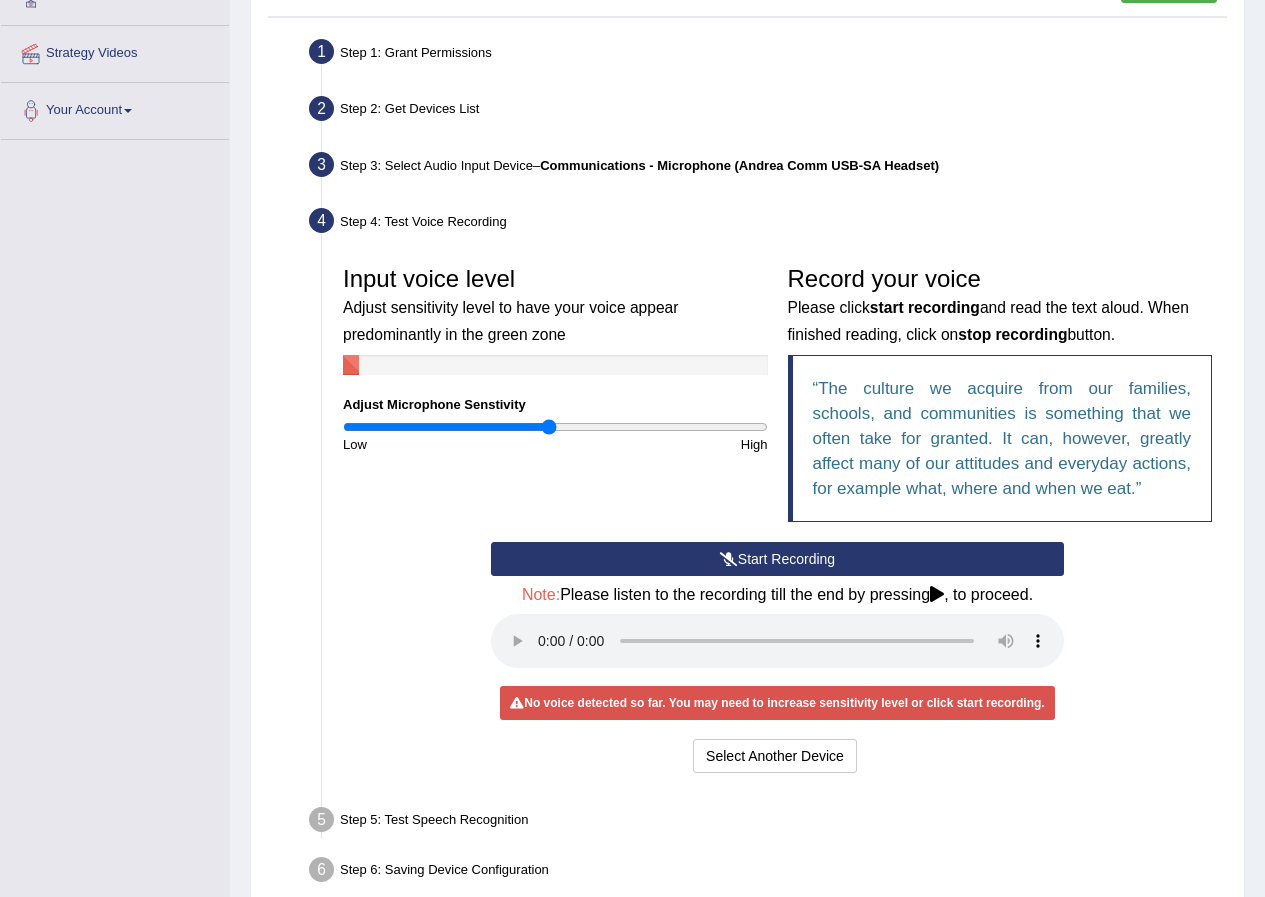 click on "Start Recording" at bounding box center (777, 559) 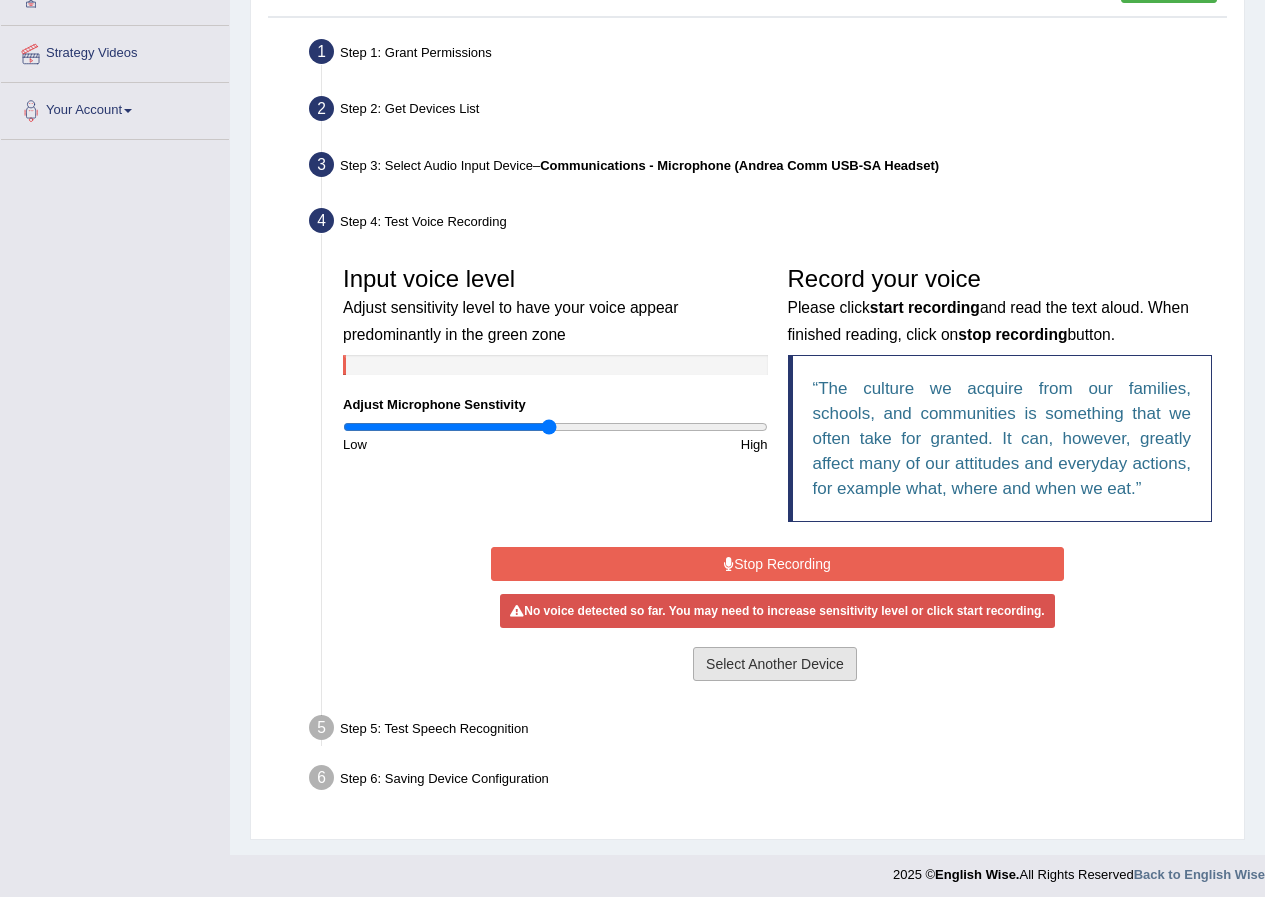 click on "Select Another Device" at bounding box center (775, 664) 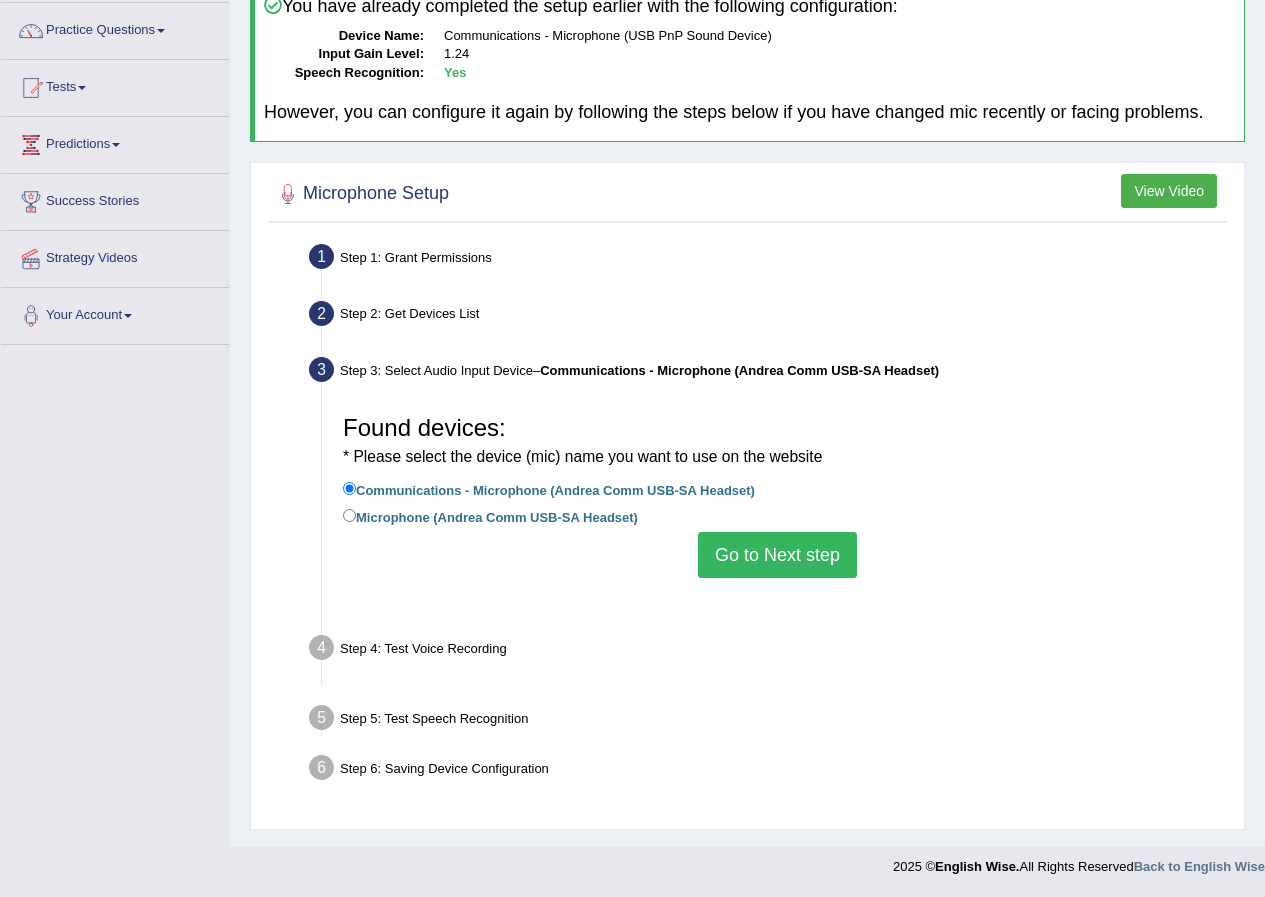 scroll, scrollTop: 153, scrollLeft: 0, axis: vertical 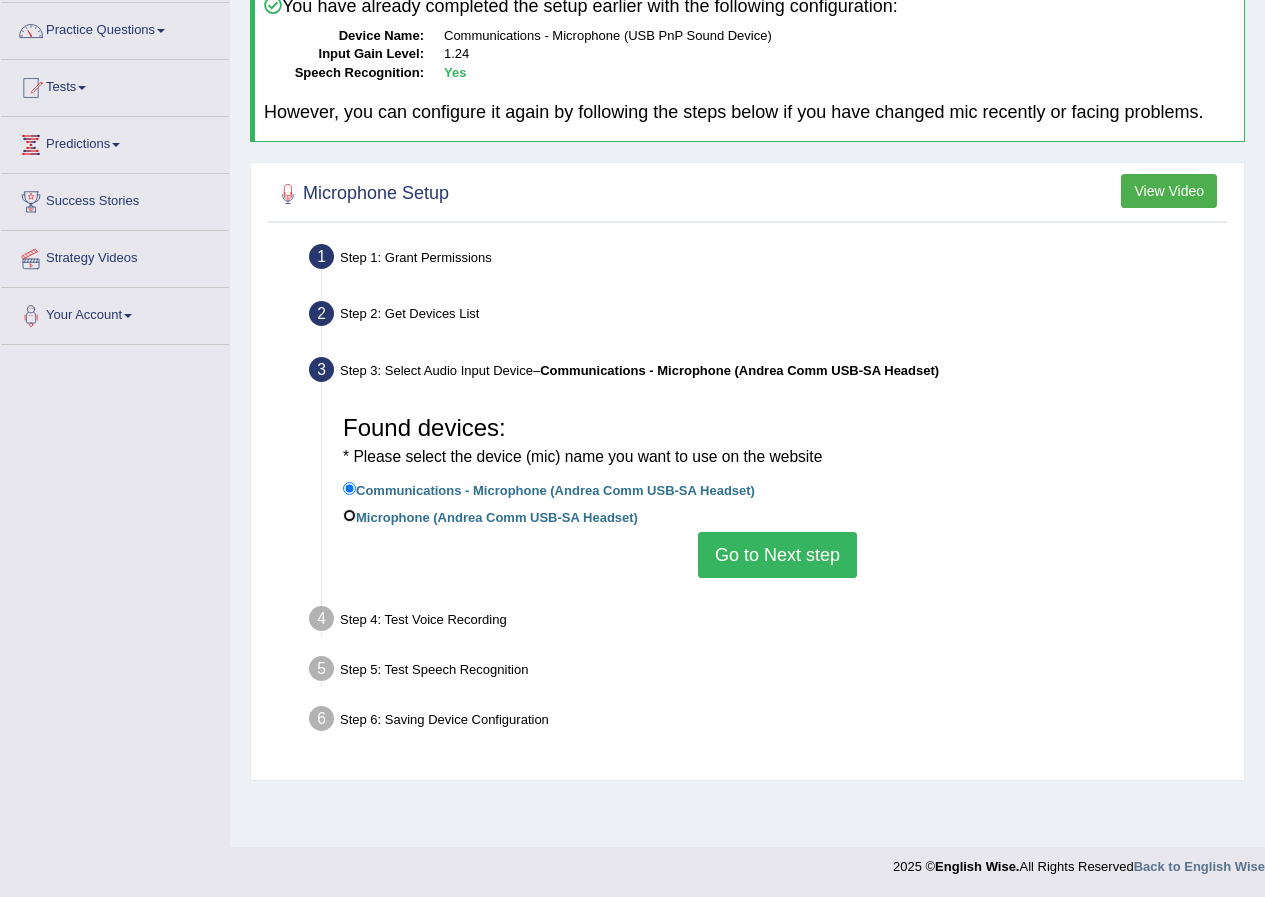 drag, startPoint x: 351, startPoint y: 515, endPoint x: 383, endPoint y: 519, distance: 32.24903 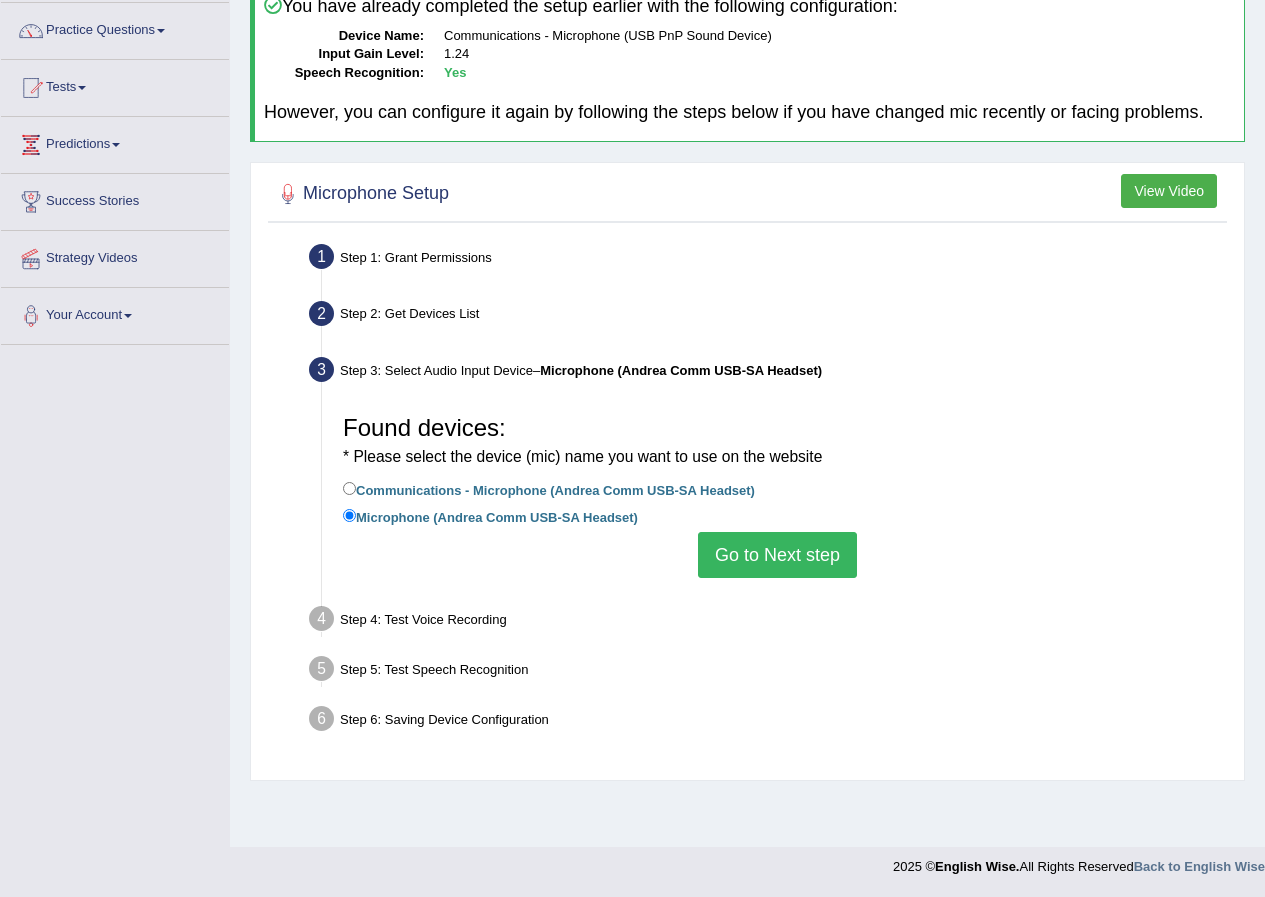 click on "Go to Next step" at bounding box center (777, 555) 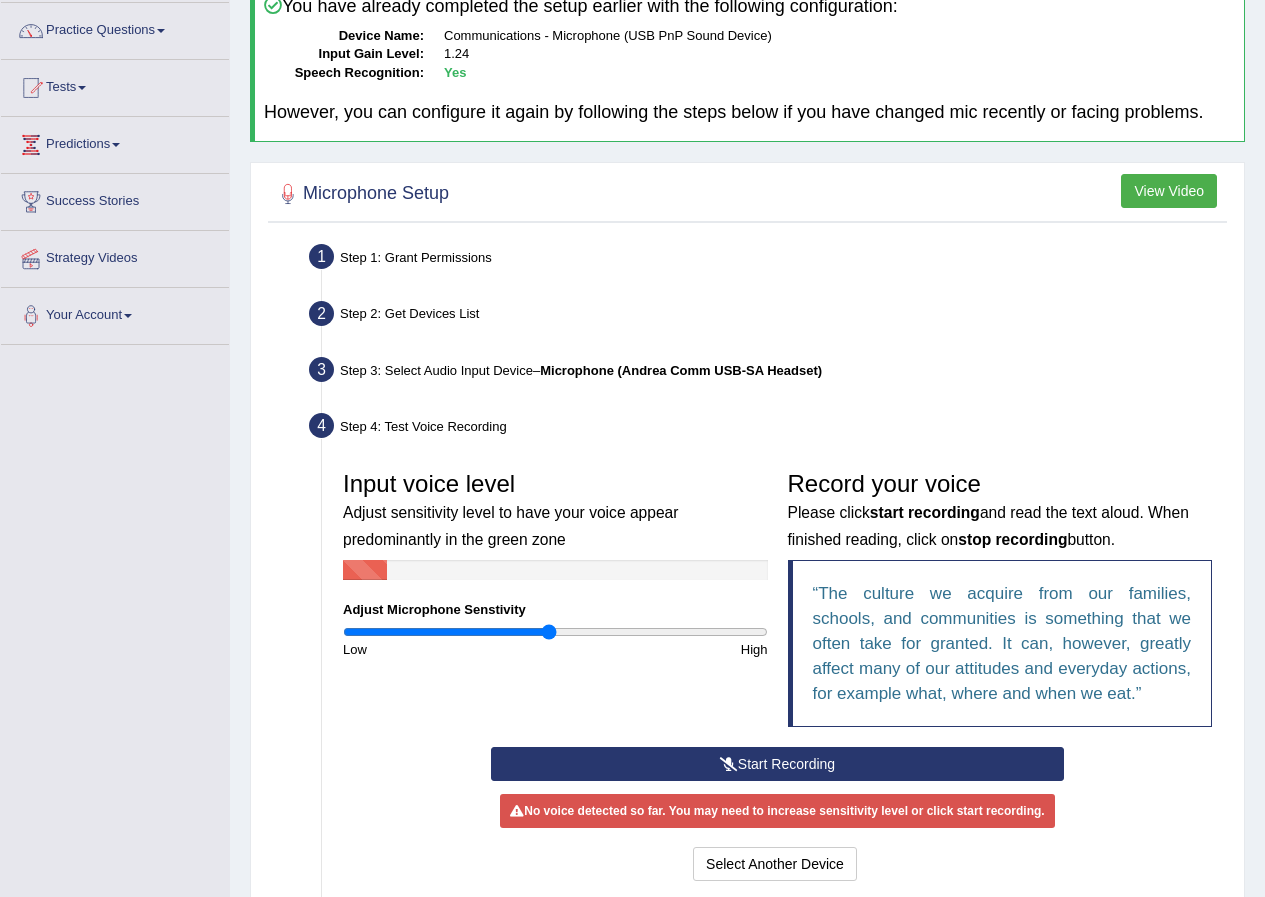 click on "Start Recording" at bounding box center [777, 764] 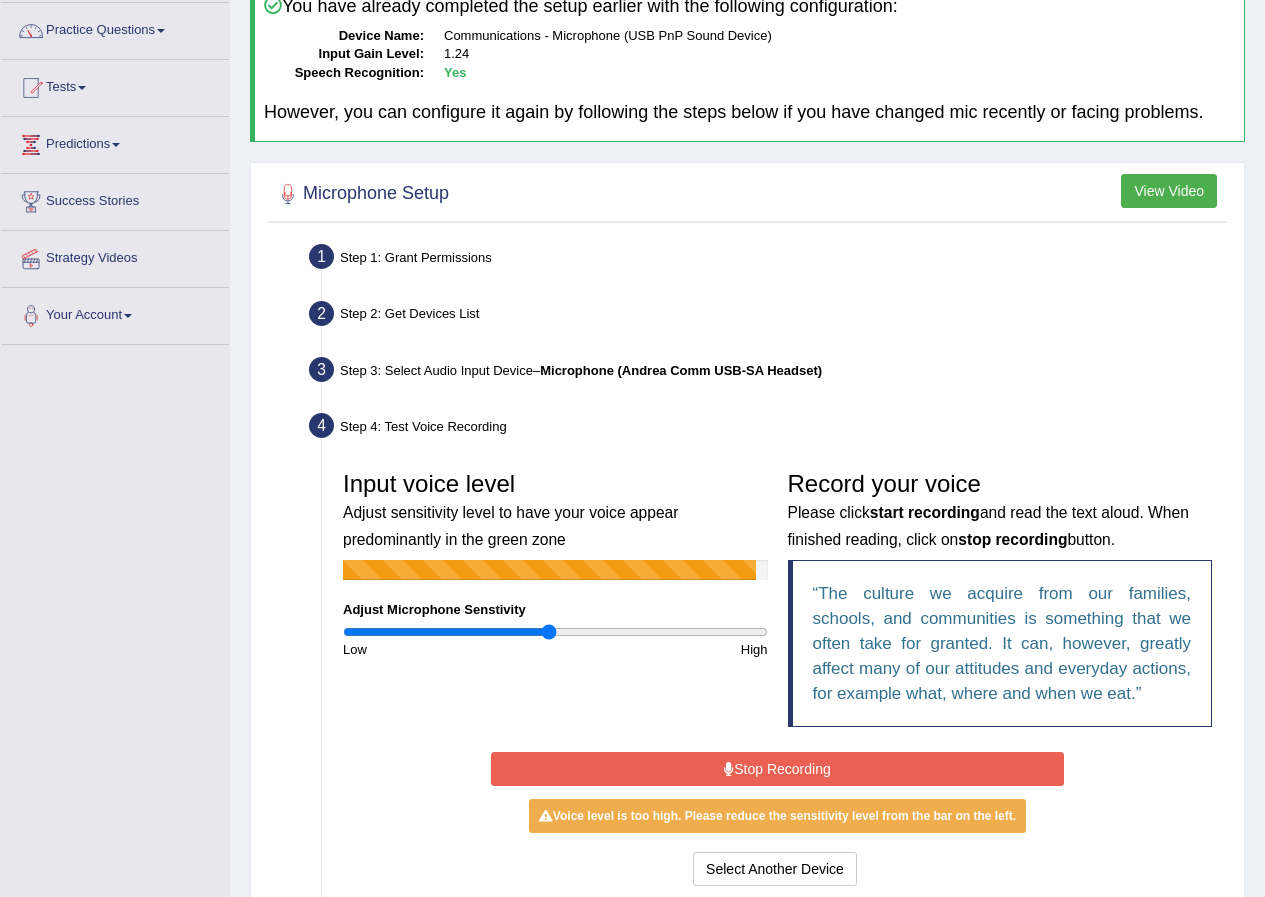 click on "Stop Recording" at bounding box center [777, 769] 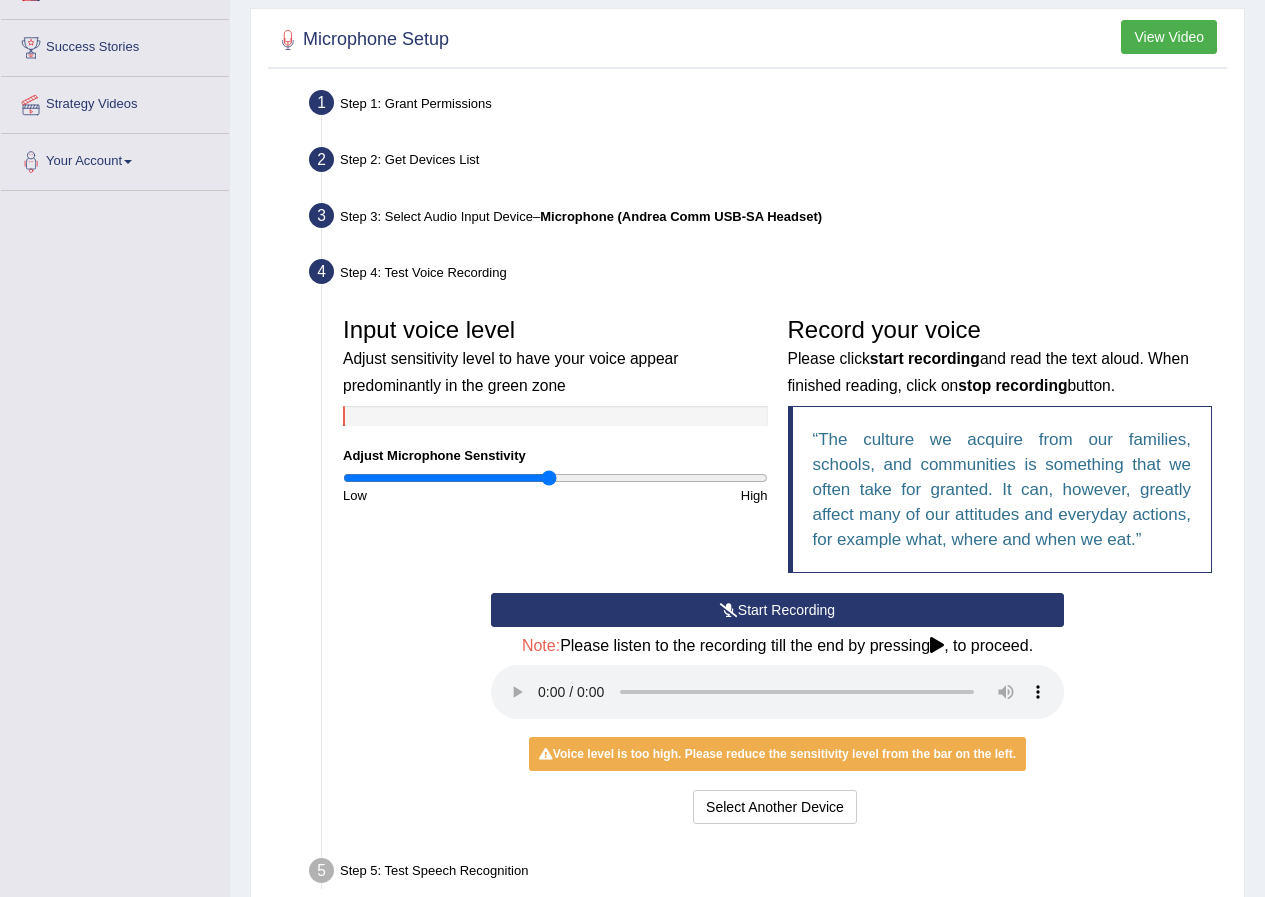 scroll, scrollTop: 453, scrollLeft: 0, axis: vertical 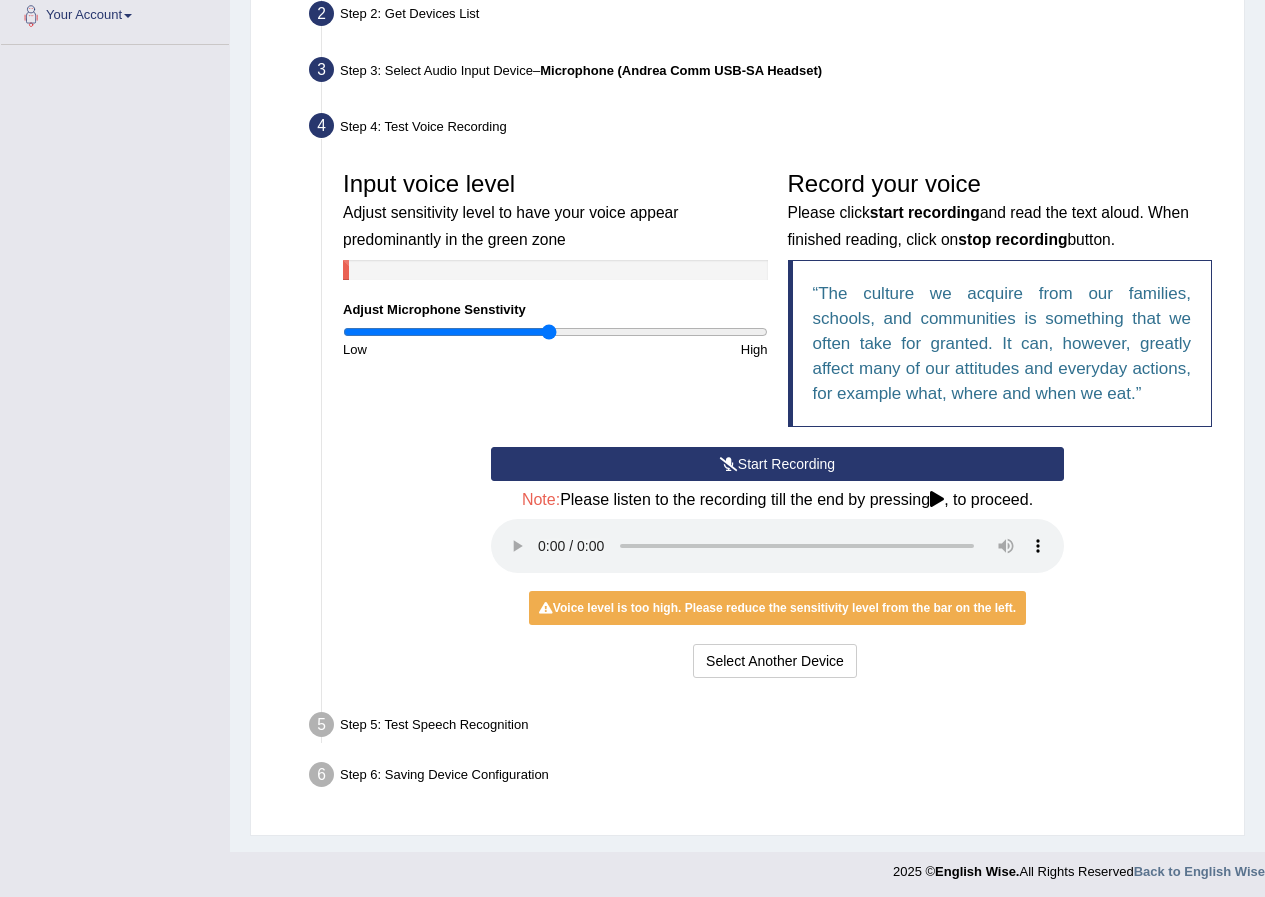 click on "Start Recording" at bounding box center (777, 464) 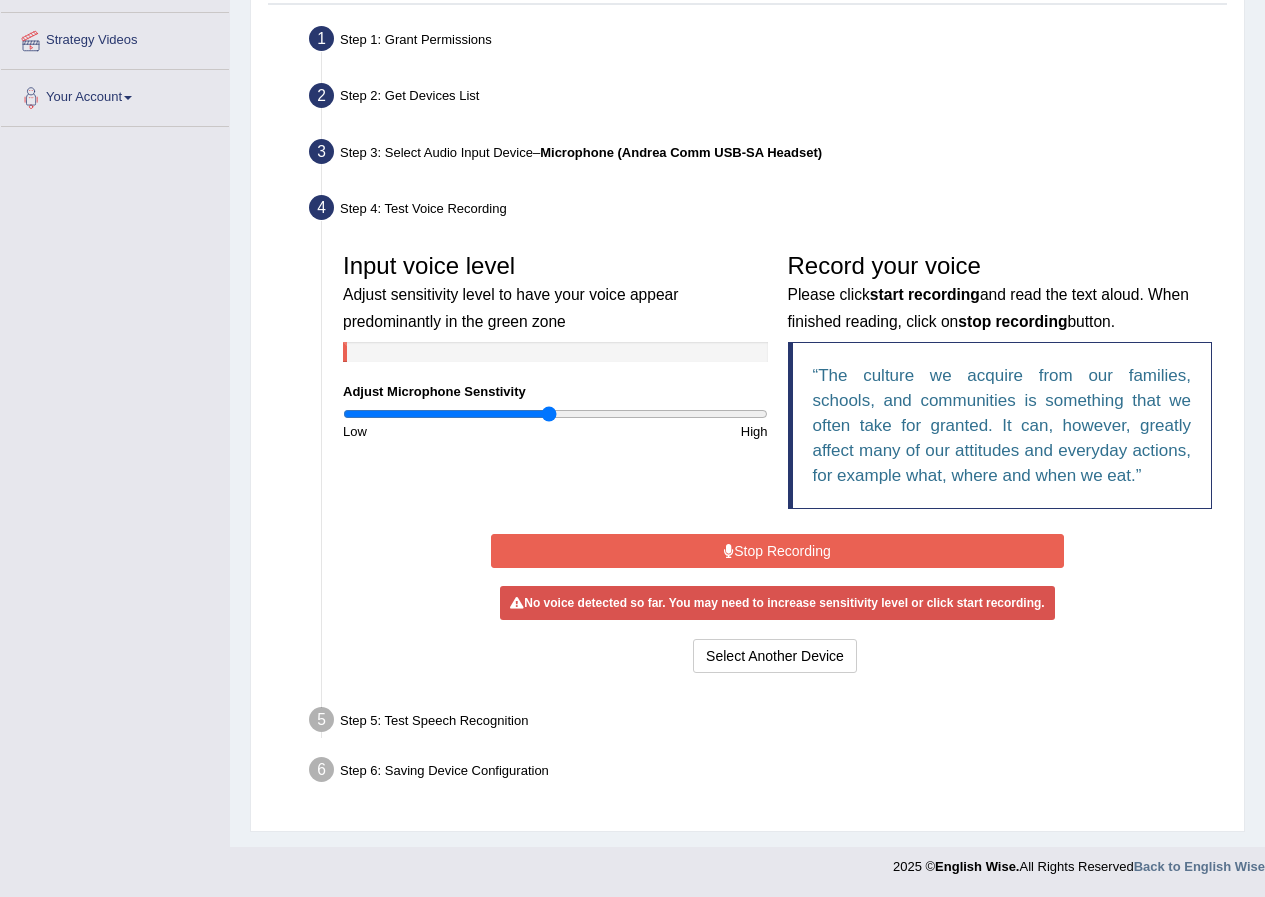 scroll, scrollTop: 366, scrollLeft: 0, axis: vertical 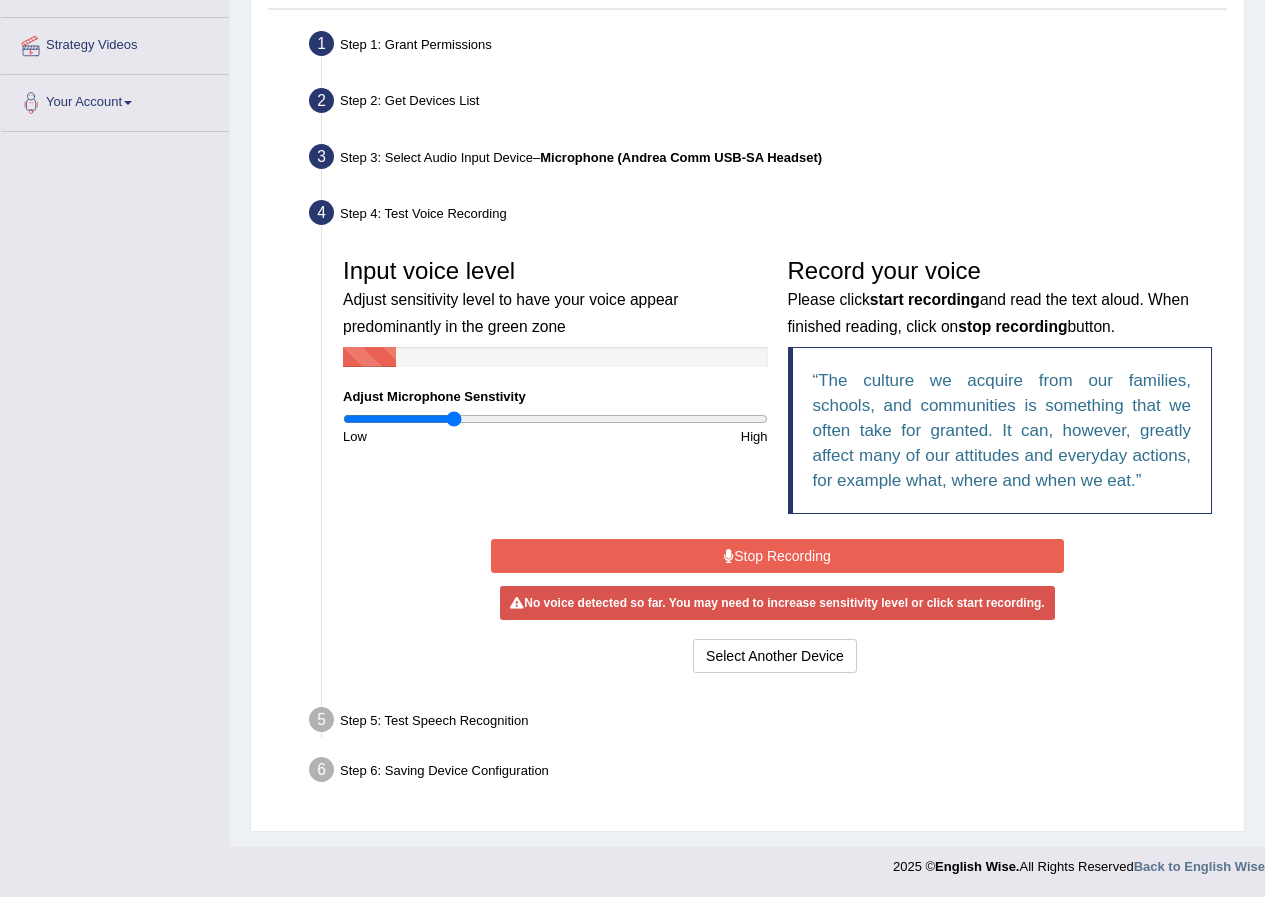 drag, startPoint x: 543, startPoint y: 420, endPoint x: 456, endPoint y: 428, distance: 87.36704 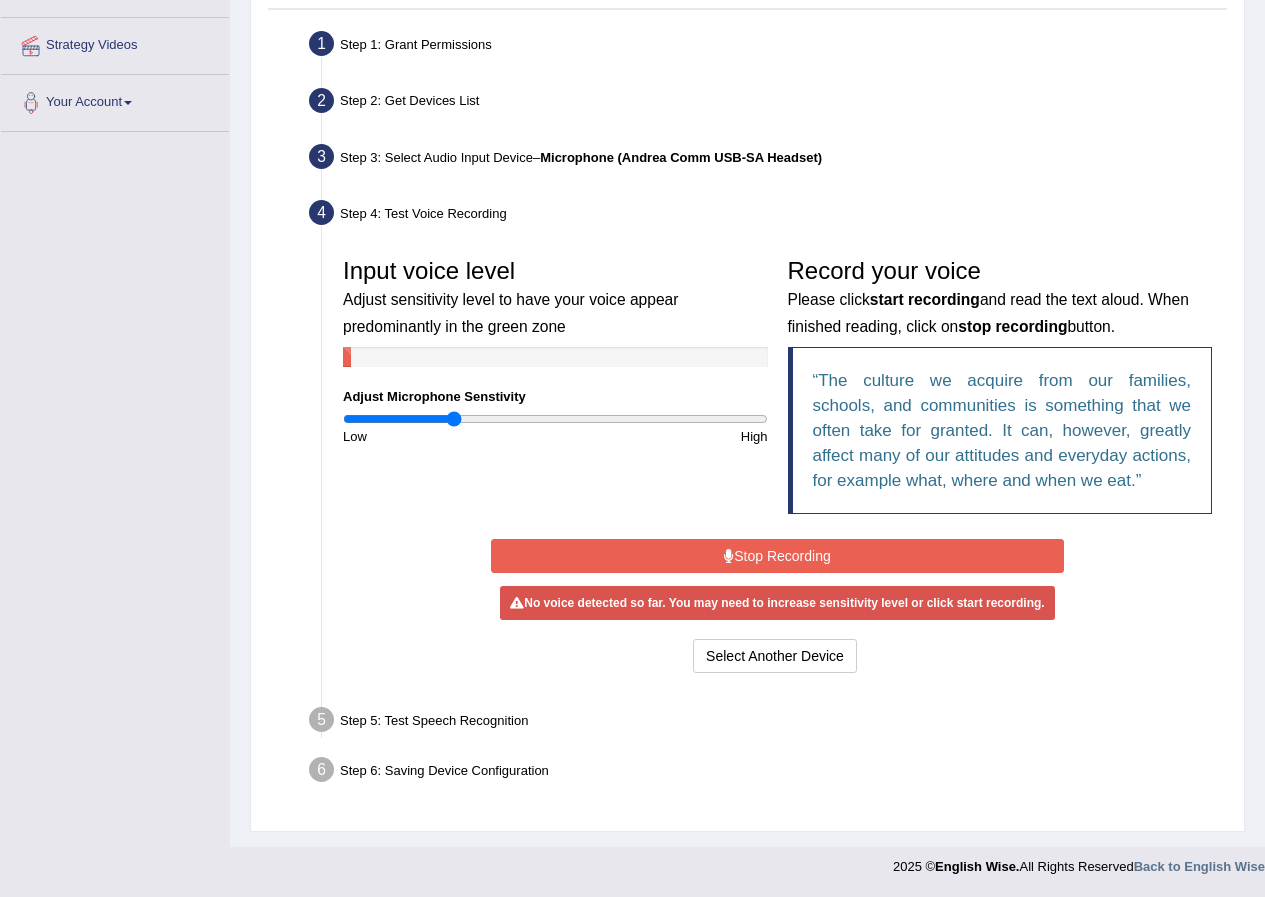 click on "Stop Recording" at bounding box center [777, 556] 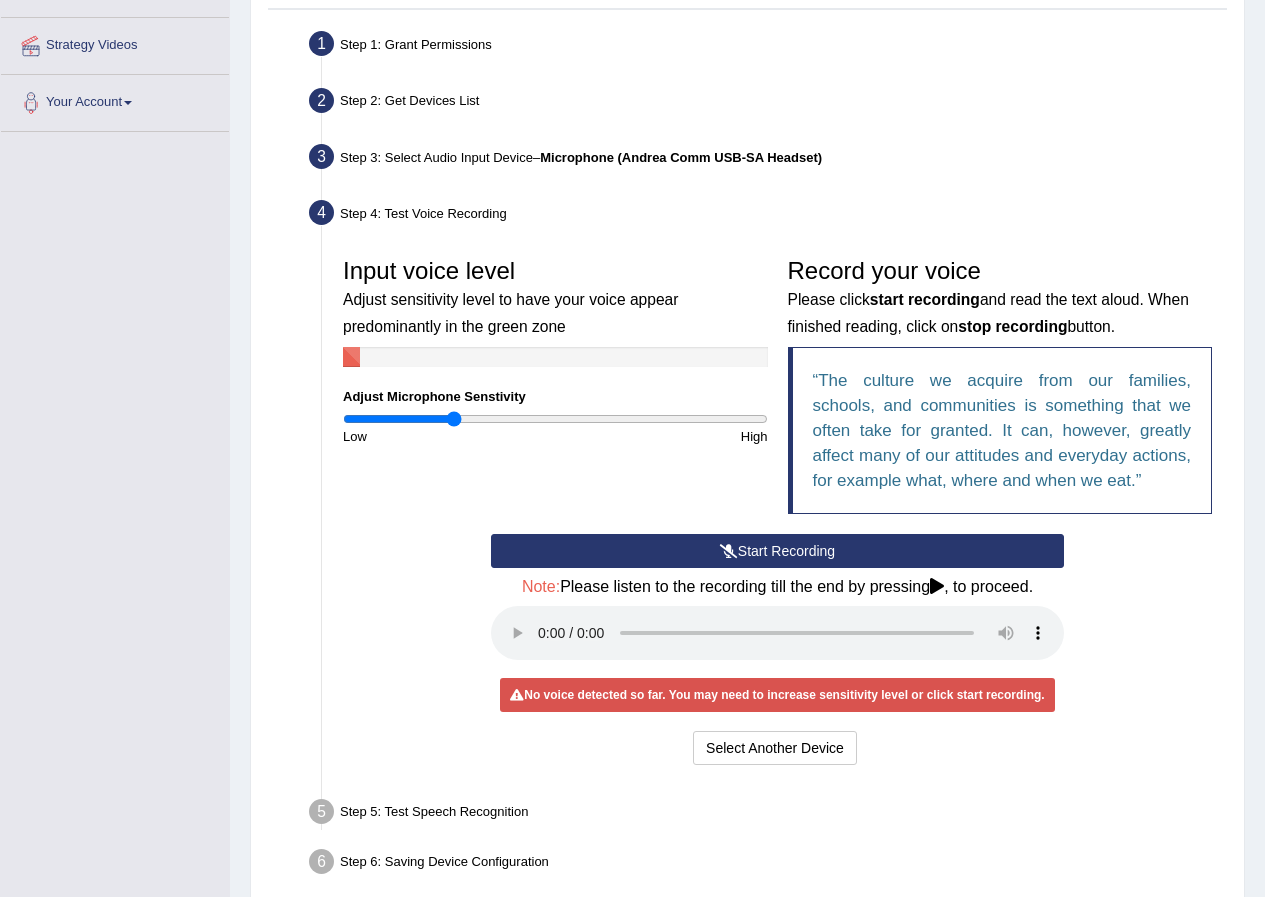 click on "Start Recording" at bounding box center (777, 551) 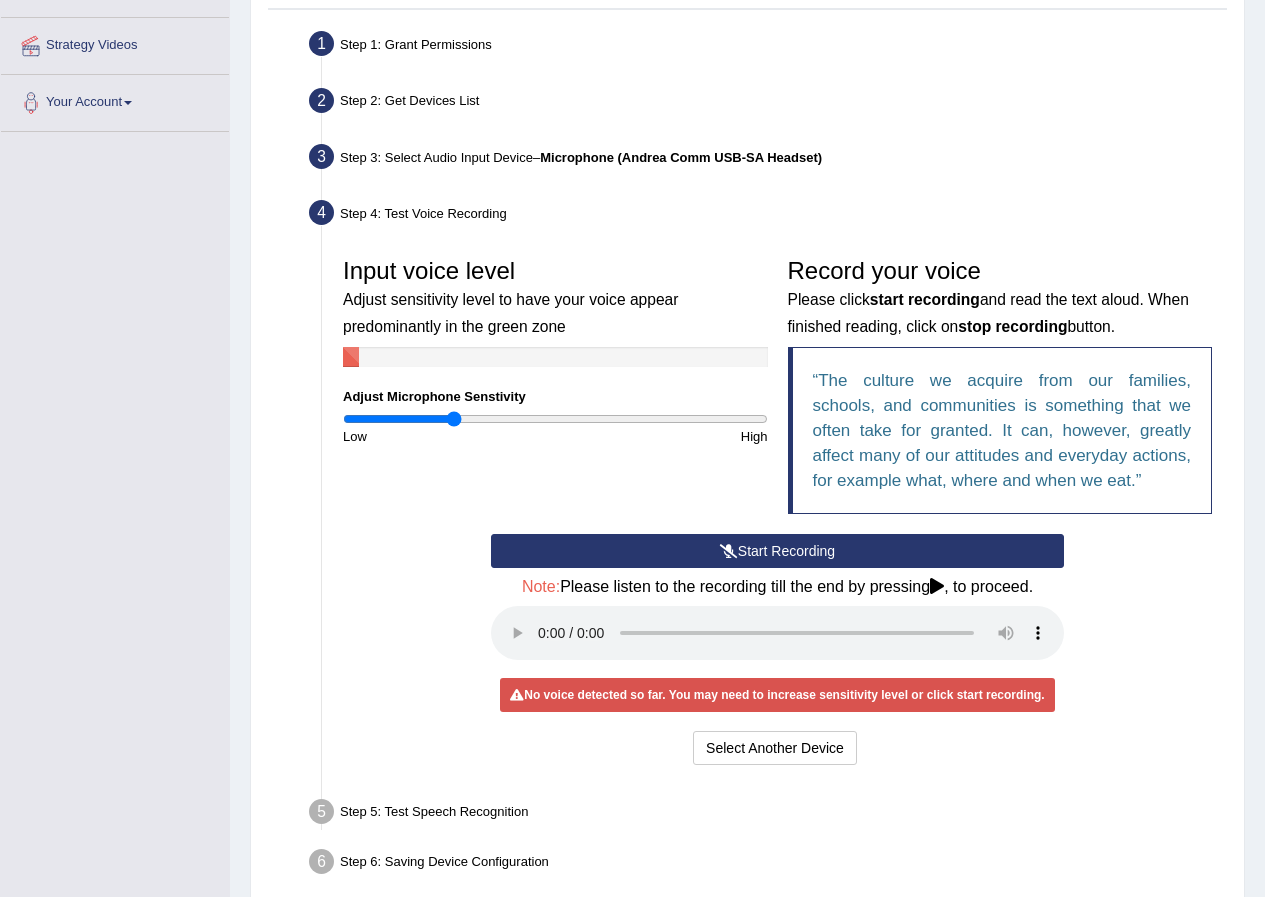 click on "Start Recording" at bounding box center [777, 551] 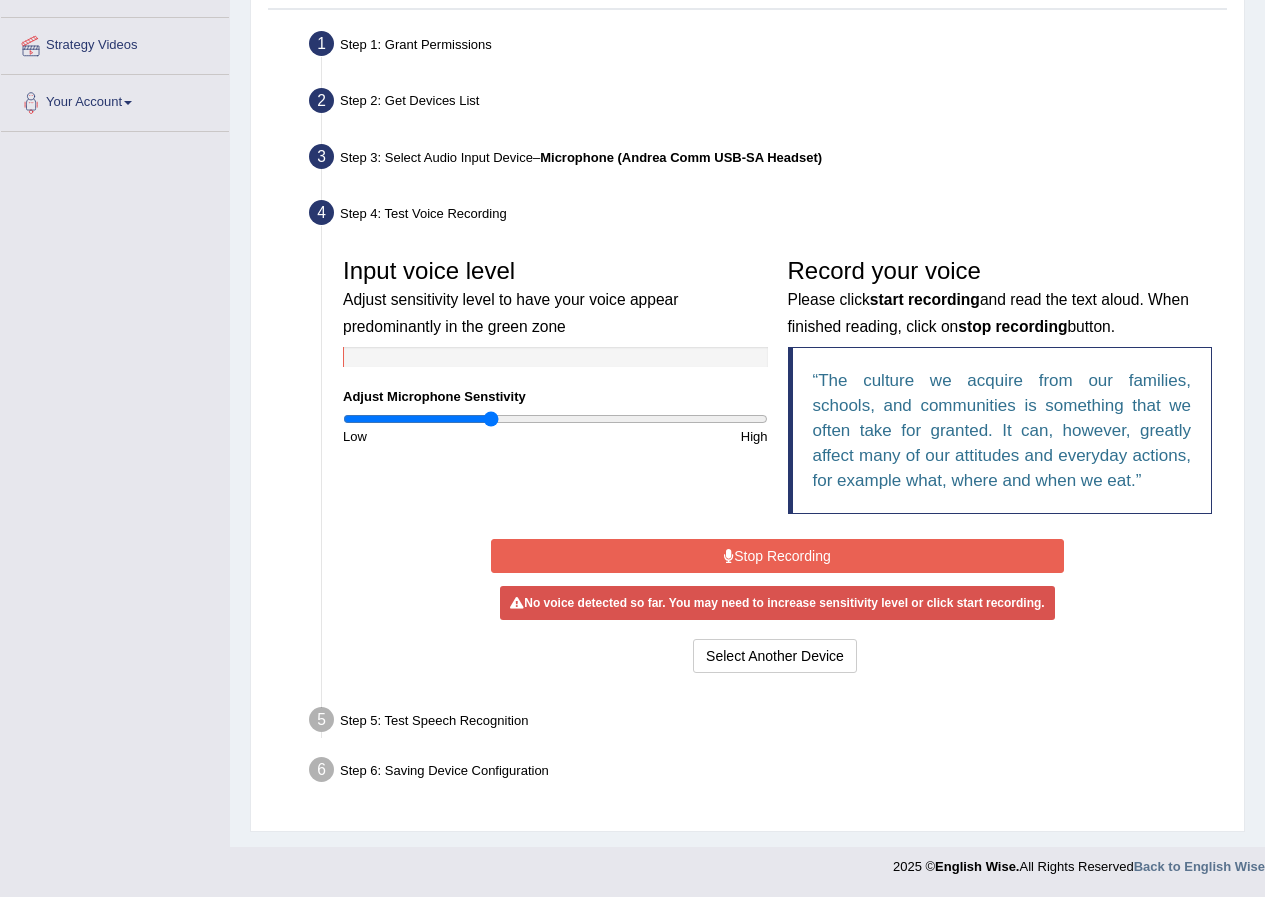 drag, startPoint x: 450, startPoint y: 413, endPoint x: 493, endPoint y: 418, distance: 43.289722 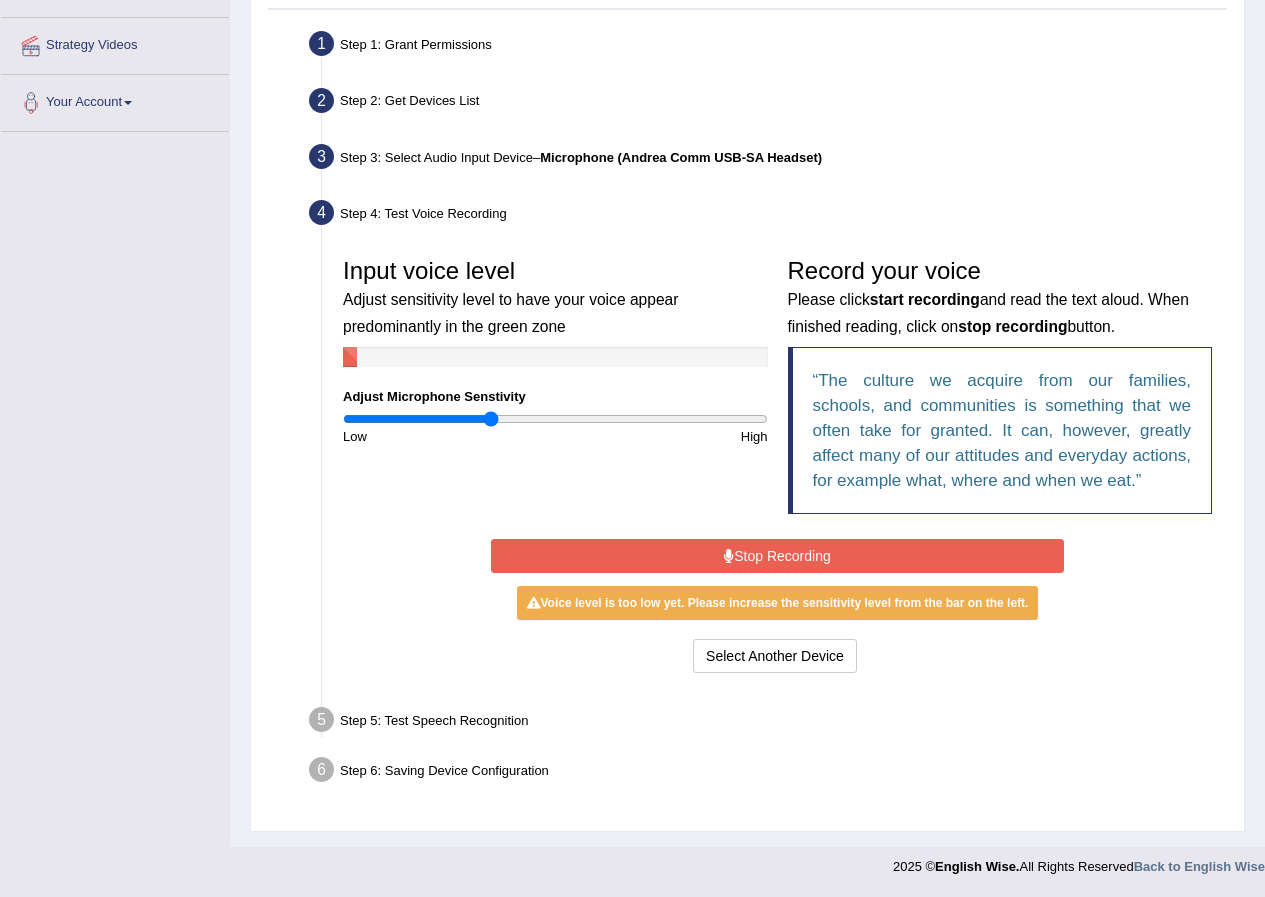 drag, startPoint x: 756, startPoint y: 564, endPoint x: 639, endPoint y: 453, distance: 161.27615 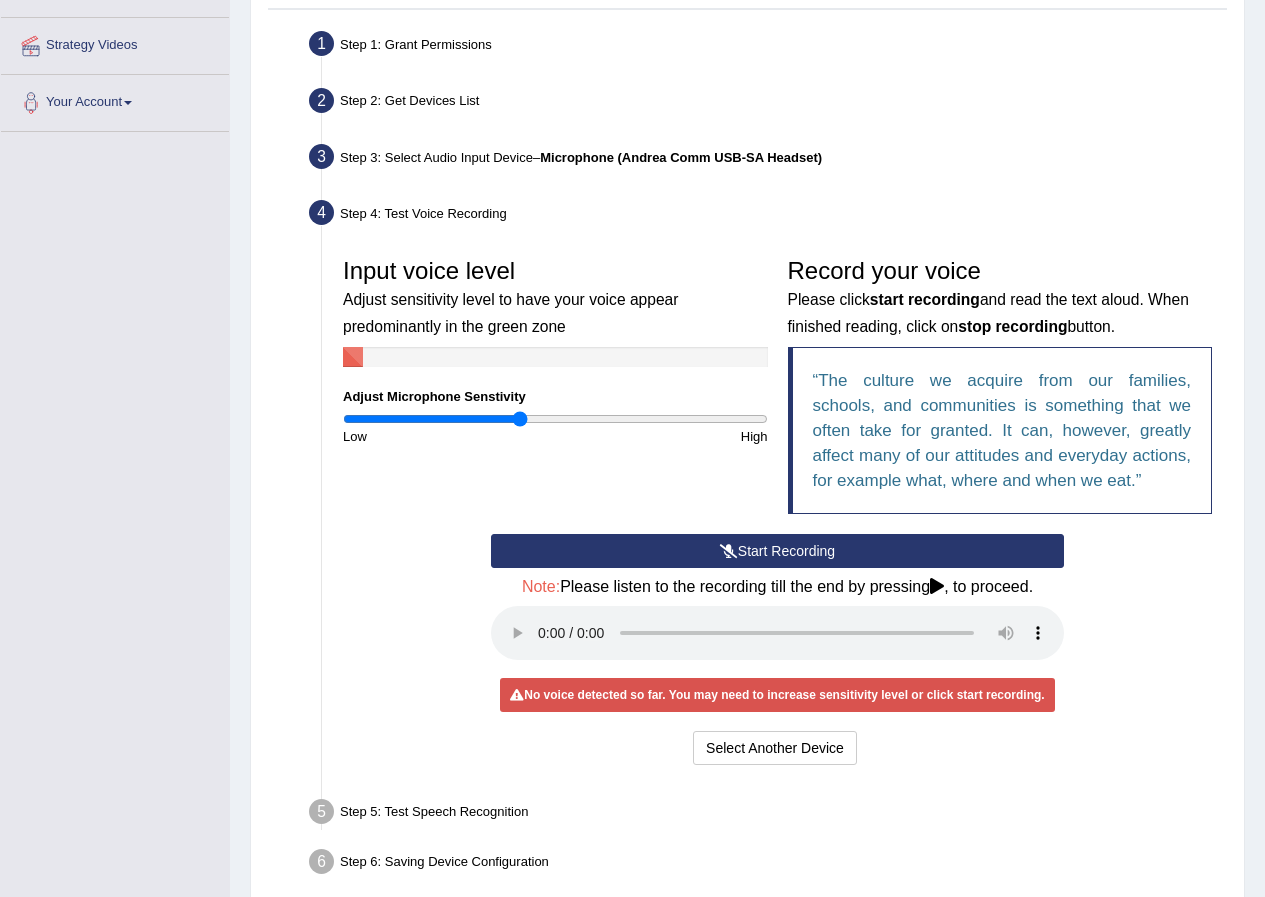 drag, startPoint x: 486, startPoint y: 421, endPoint x: 521, endPoint y: 424, distance: 35.128338 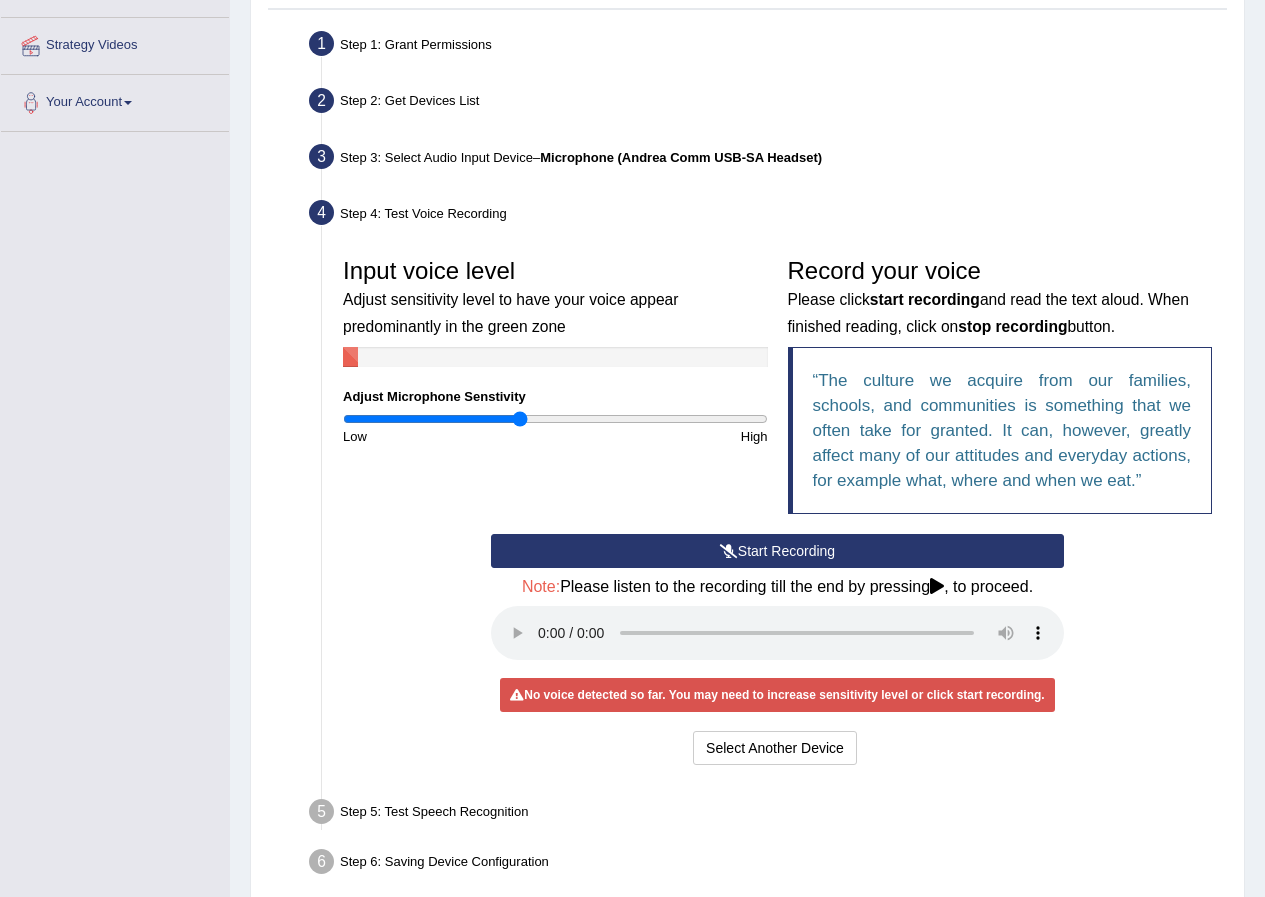 click on "Start Recording" at bounding box center (777, 551) 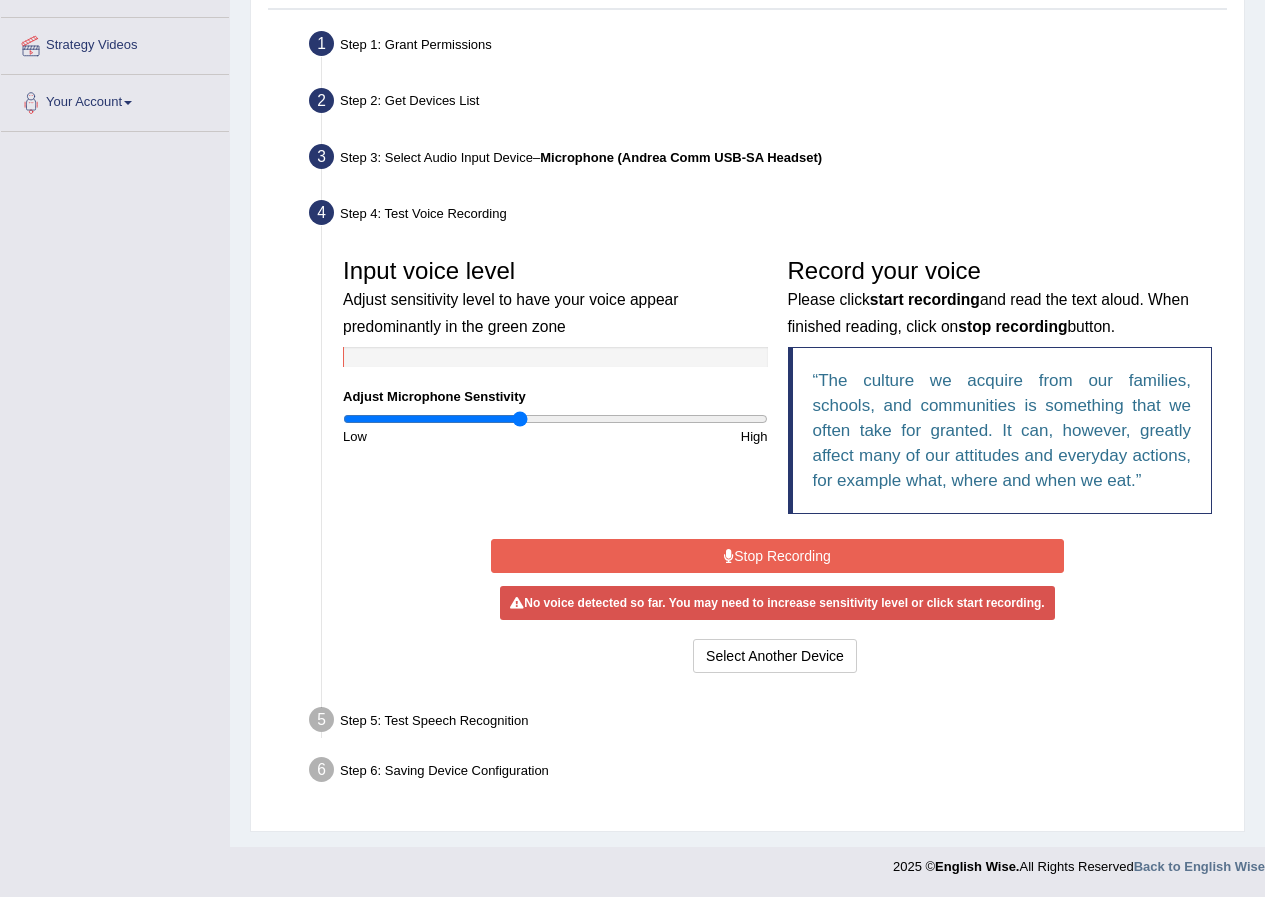 click on "Stop Recording" at bounding box center [777, 556] 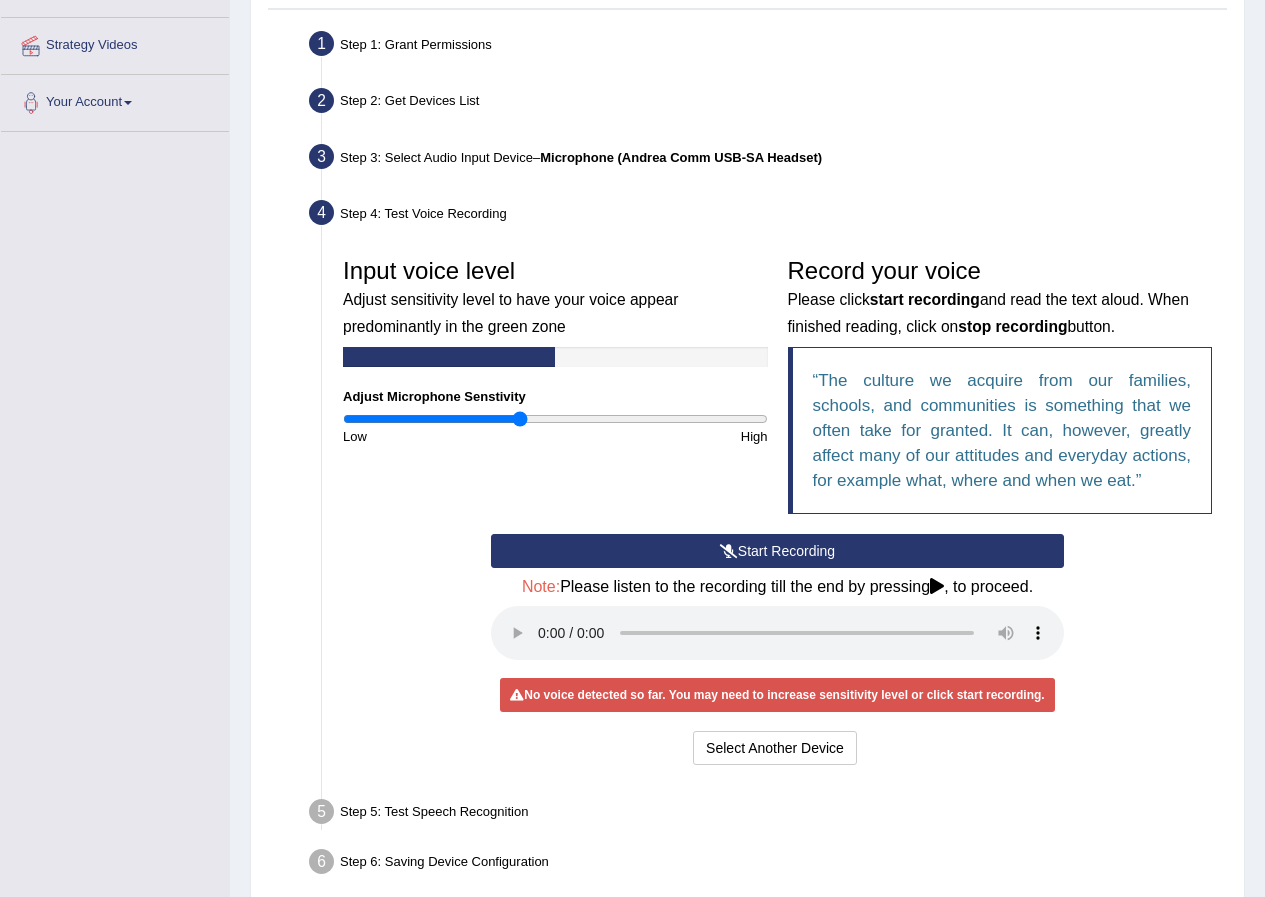 click on "Start Recording" at bounding box center (777, 551) 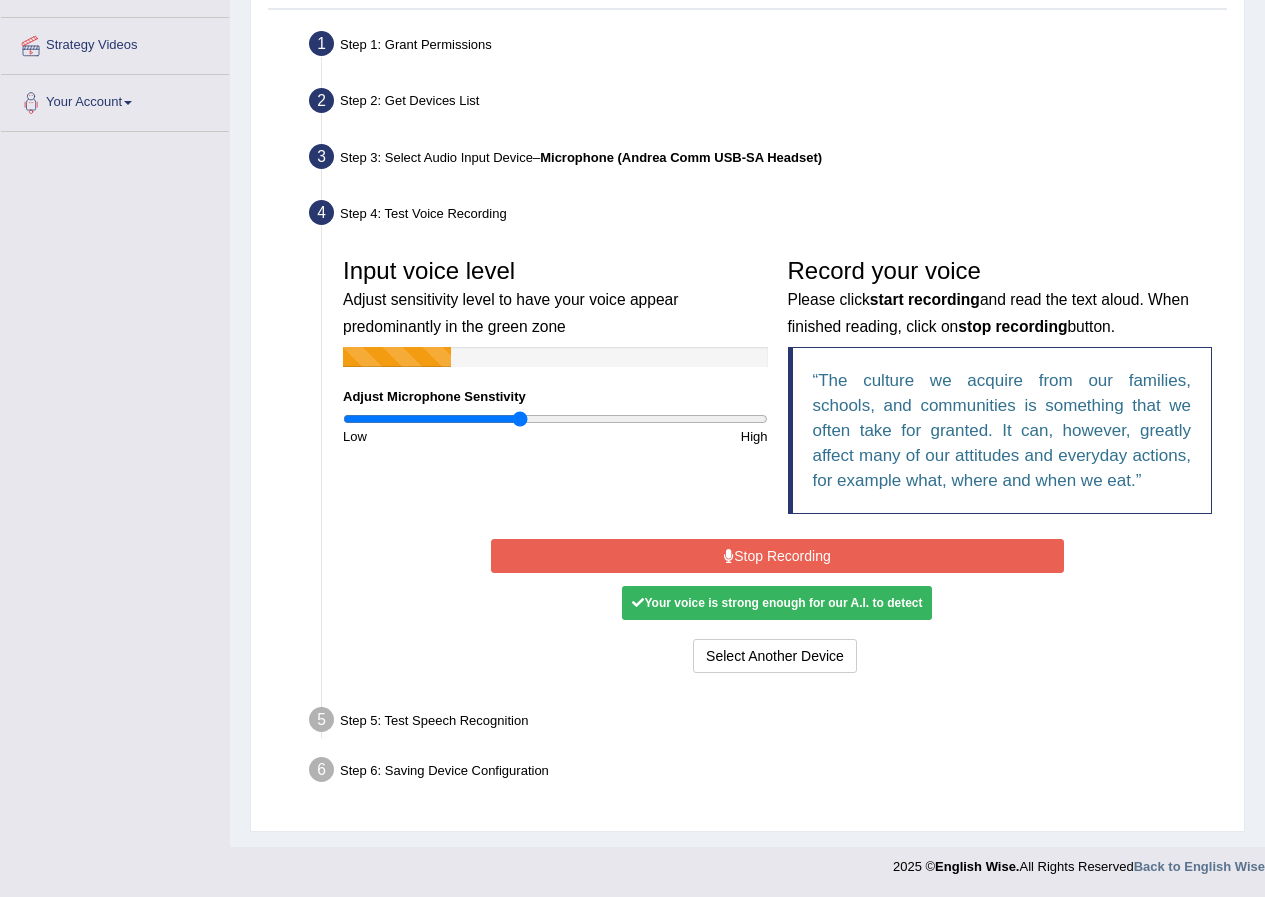 click on "Stop Recording" at bounding box center (777, 556) 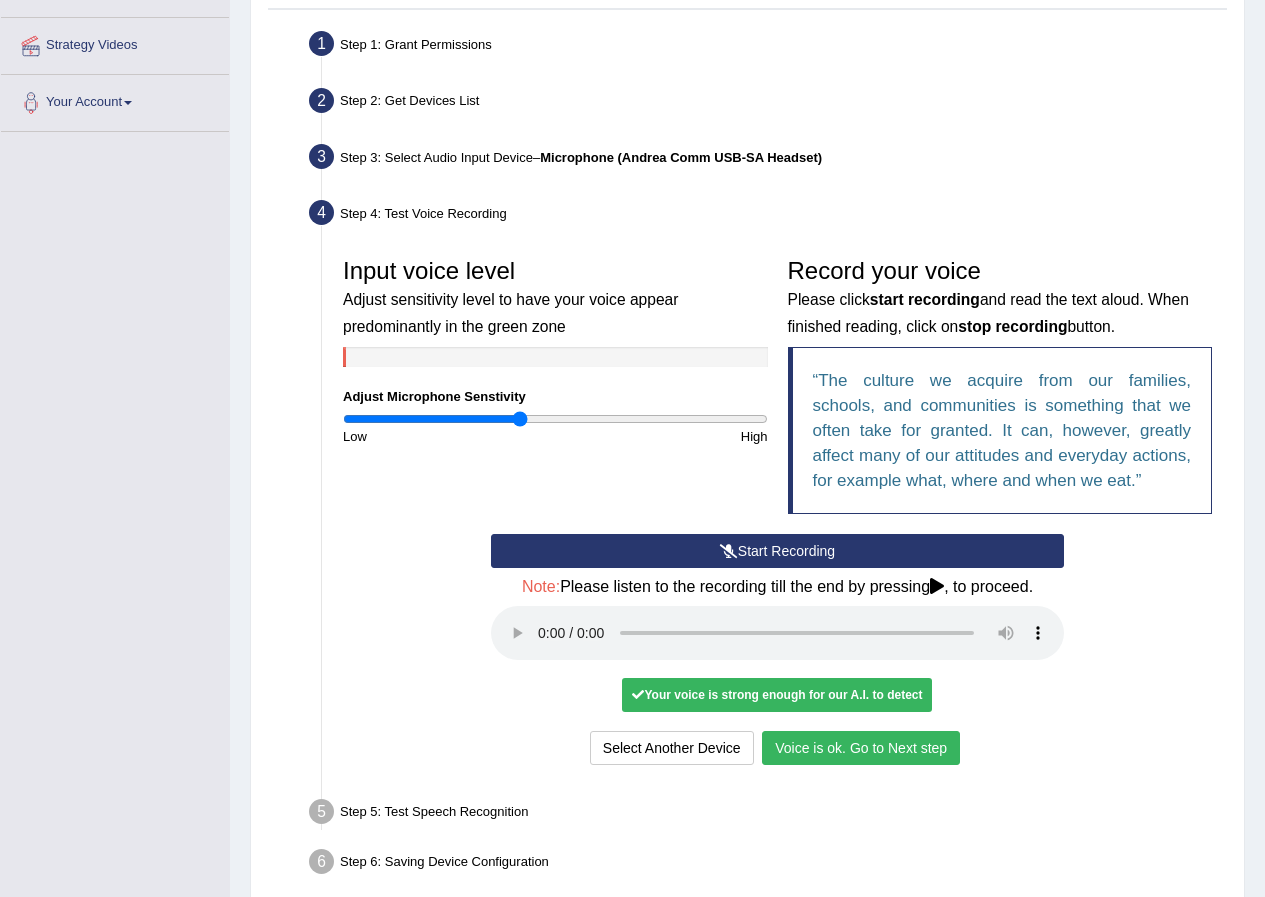 click on "Voice is ok. Go to Next step" at bounding box center (861, 748) 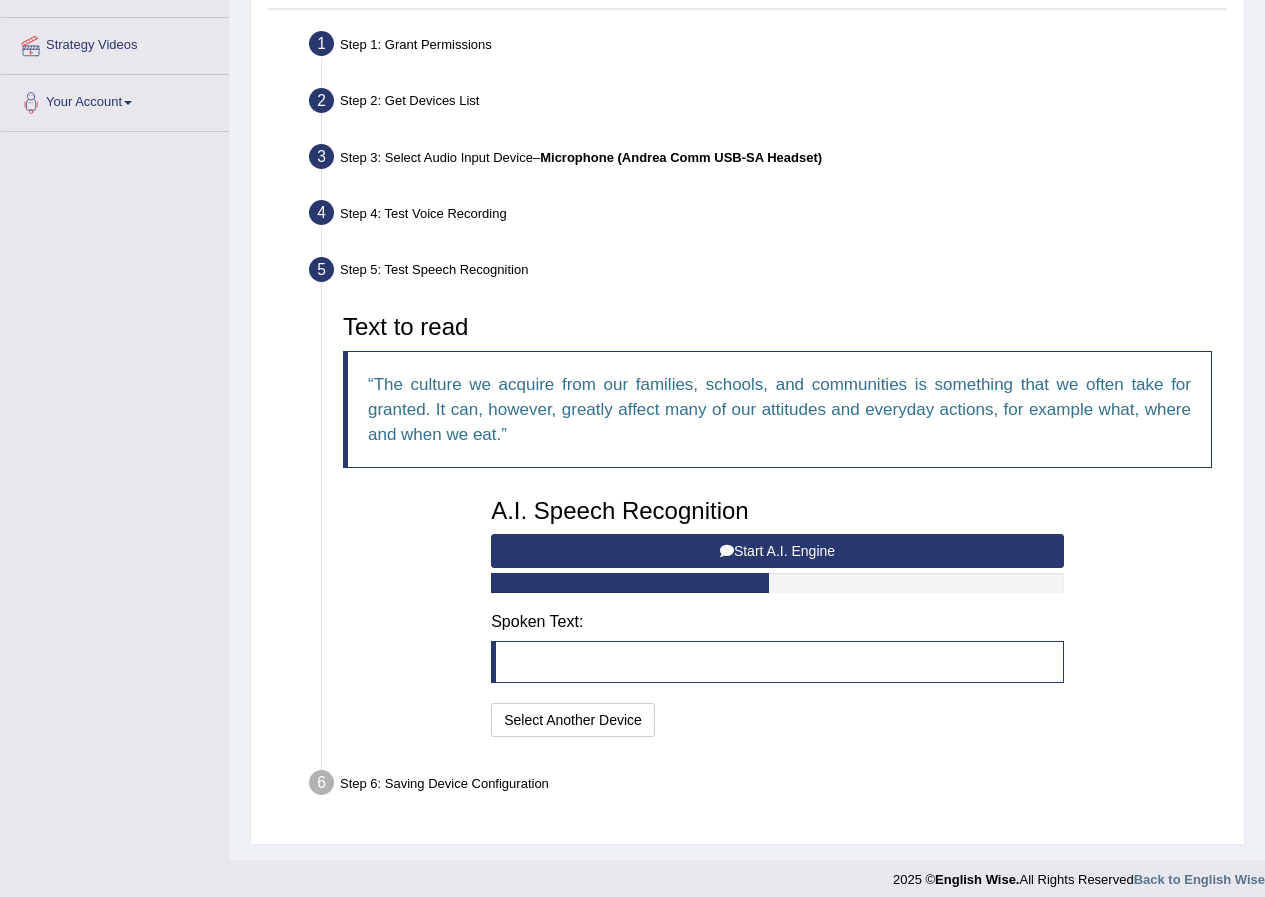 drag, startPoint x: 746, startPoint y: 554, endPoint x: 453, endPoint y: 419, distance: 322.605 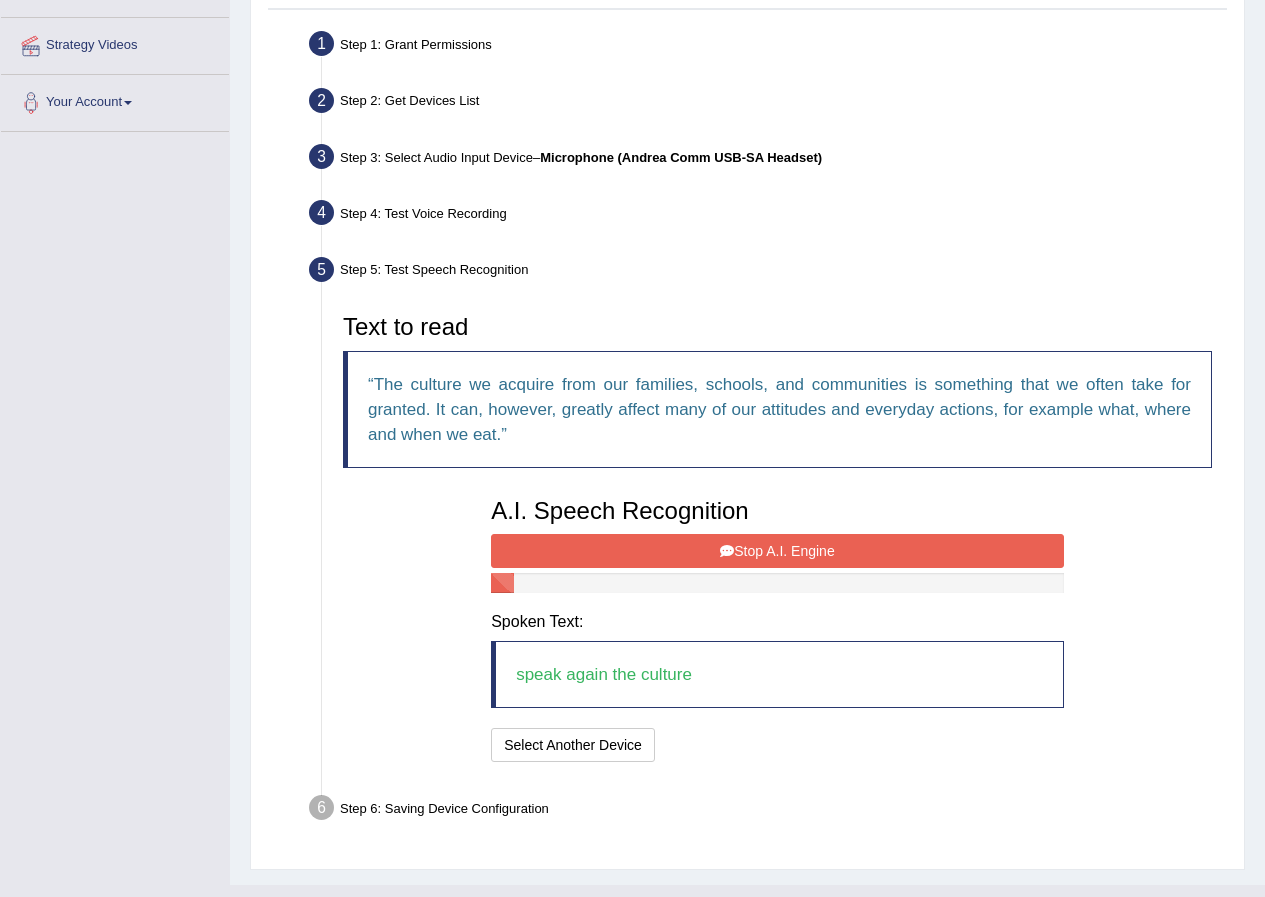 click on "Stop A.I. Engine" at bounding box center [777, 551] 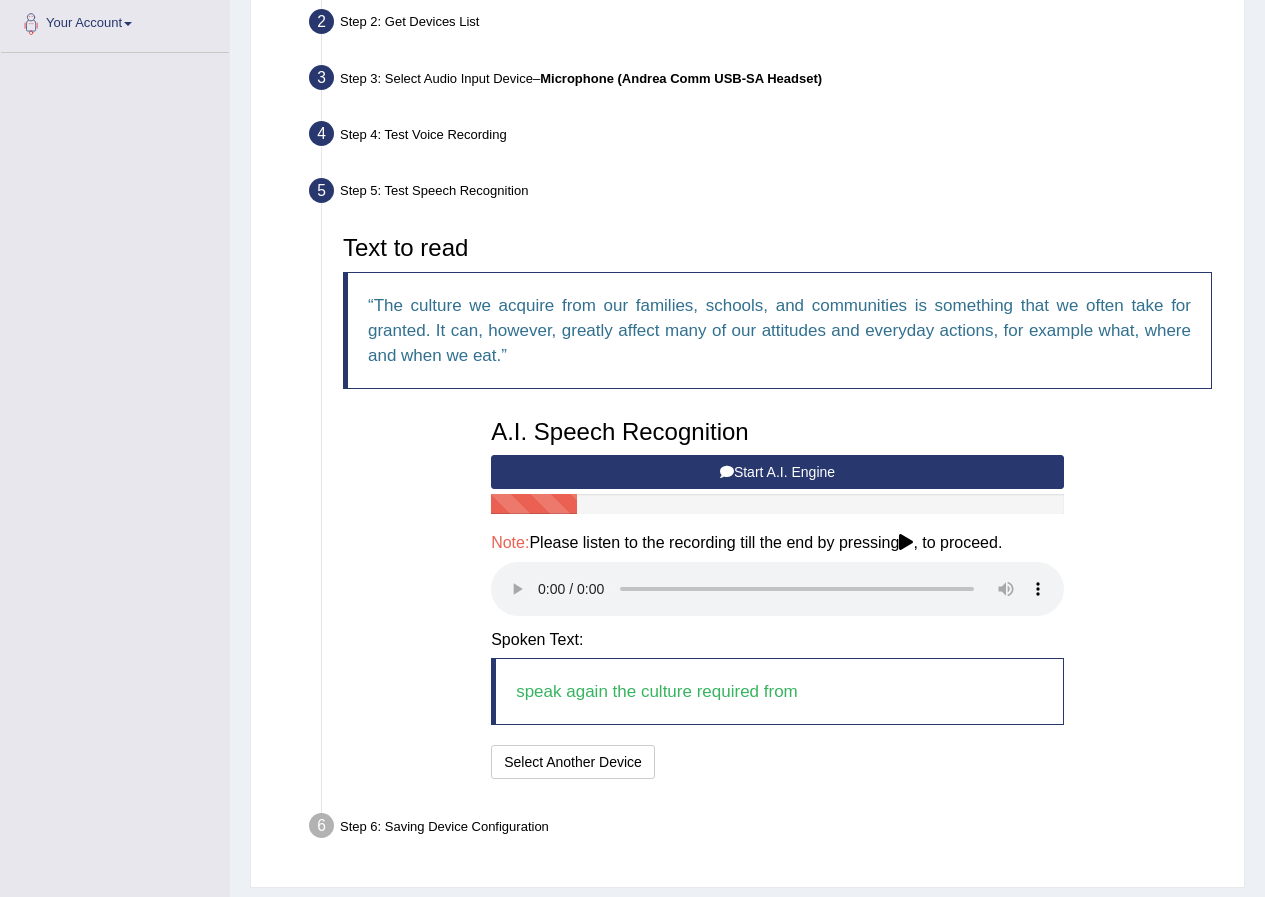 scroll, scrollTop: 501, scrollLeft: 0, axis: vertical 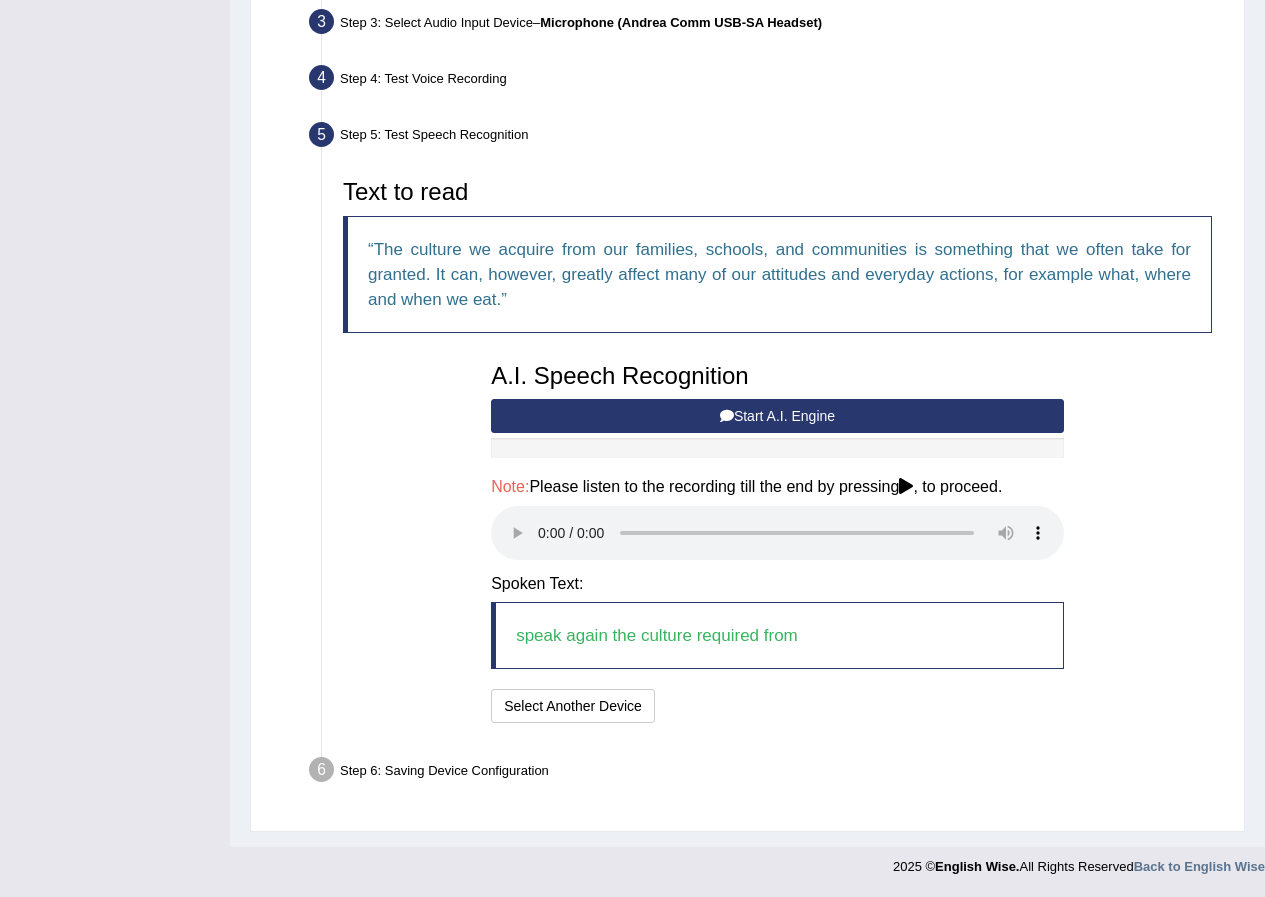 type 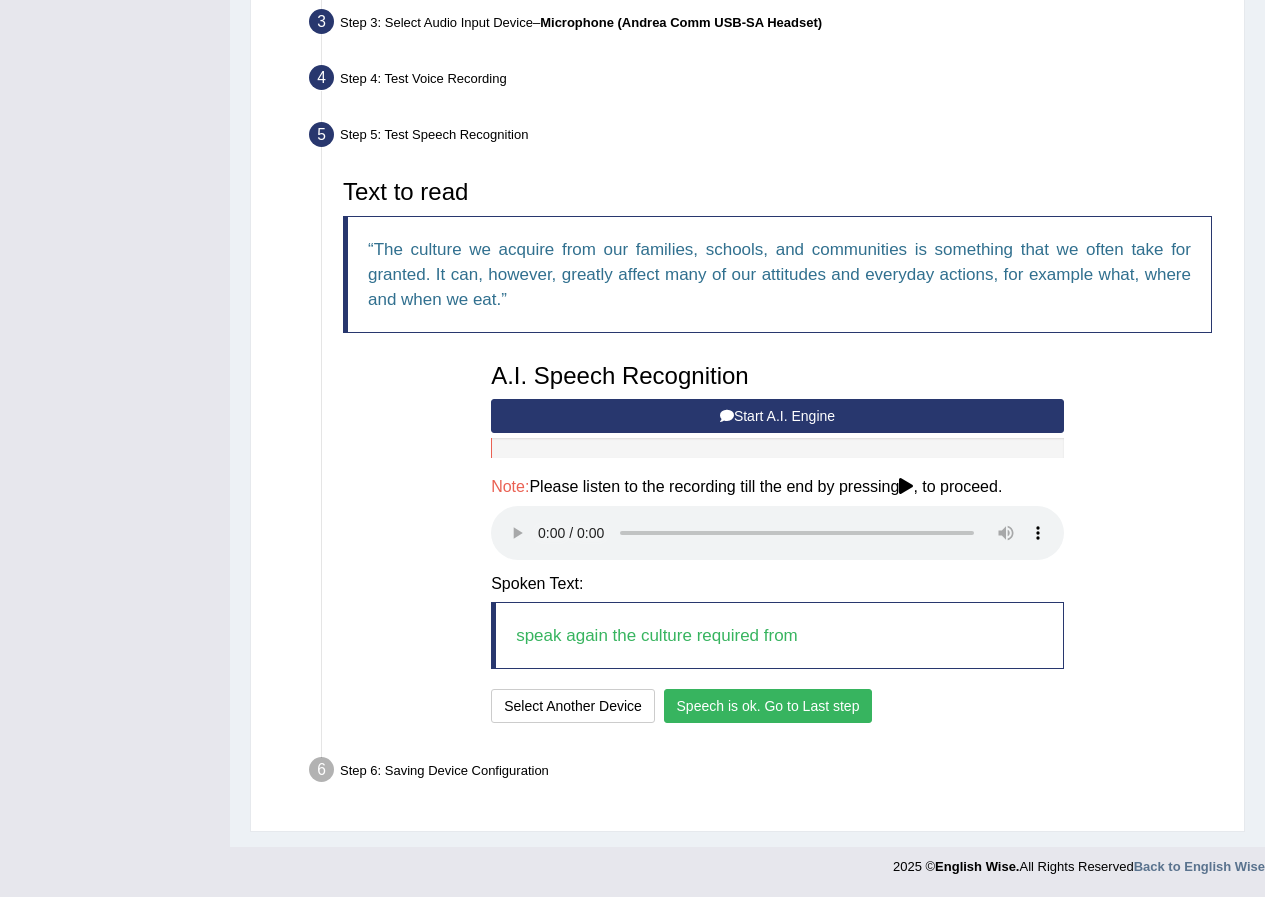 click on "Speech is ok. Go to Last step" at bounding box center [768, 706] 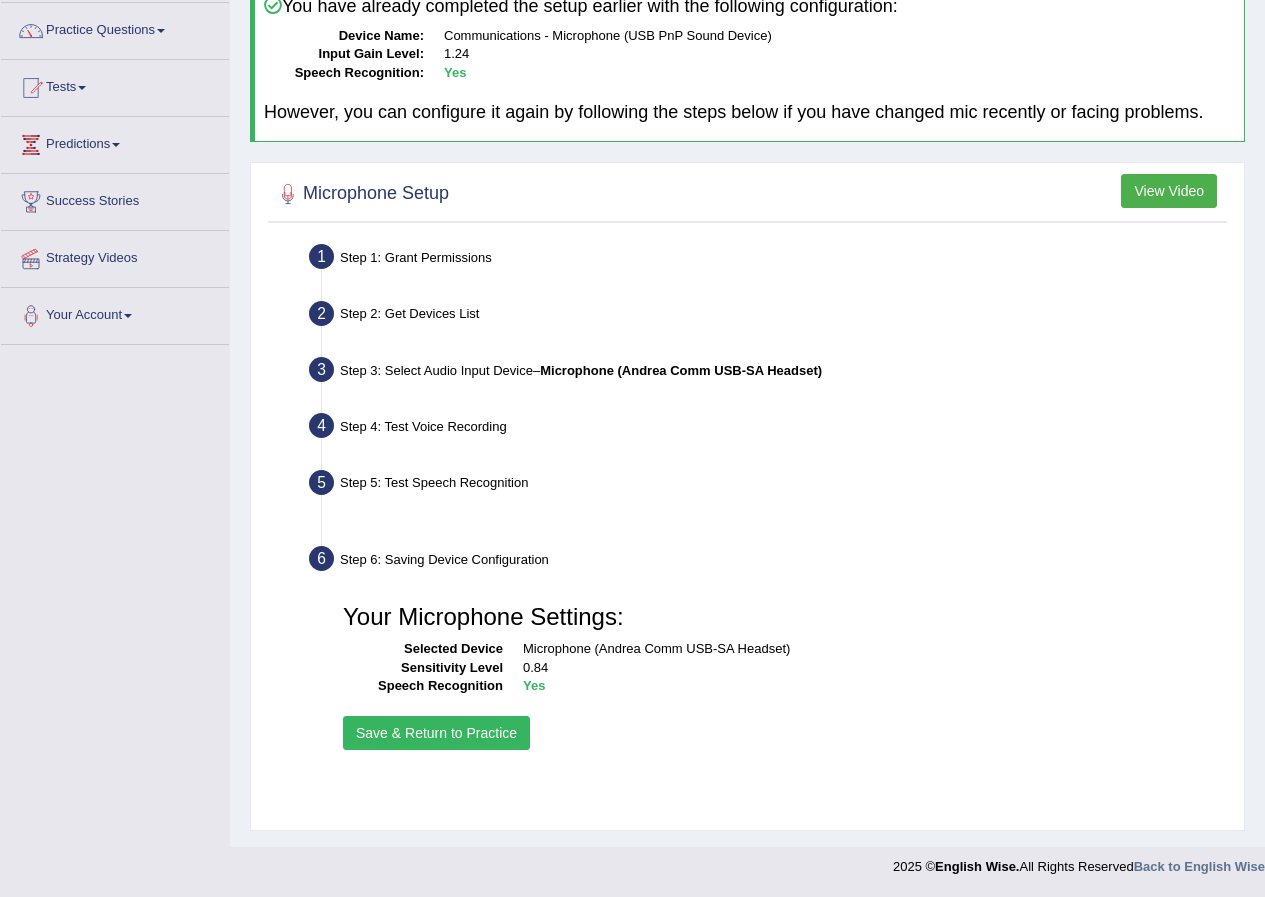 scroll, scrollTop: 153, scrollLeft: 0, axis: vertical 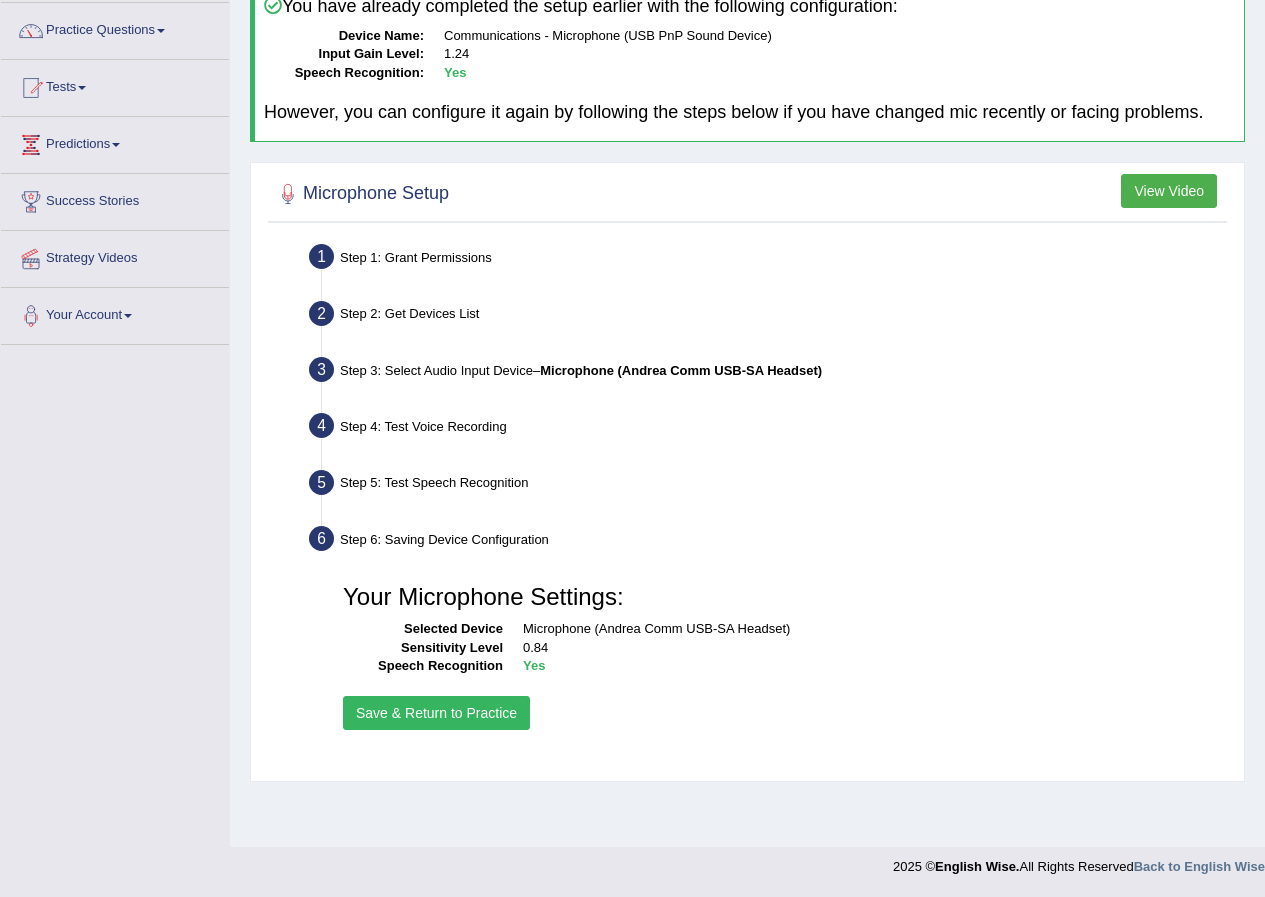 click on "Save & Return to Practice" at bounding box center [436, 713] 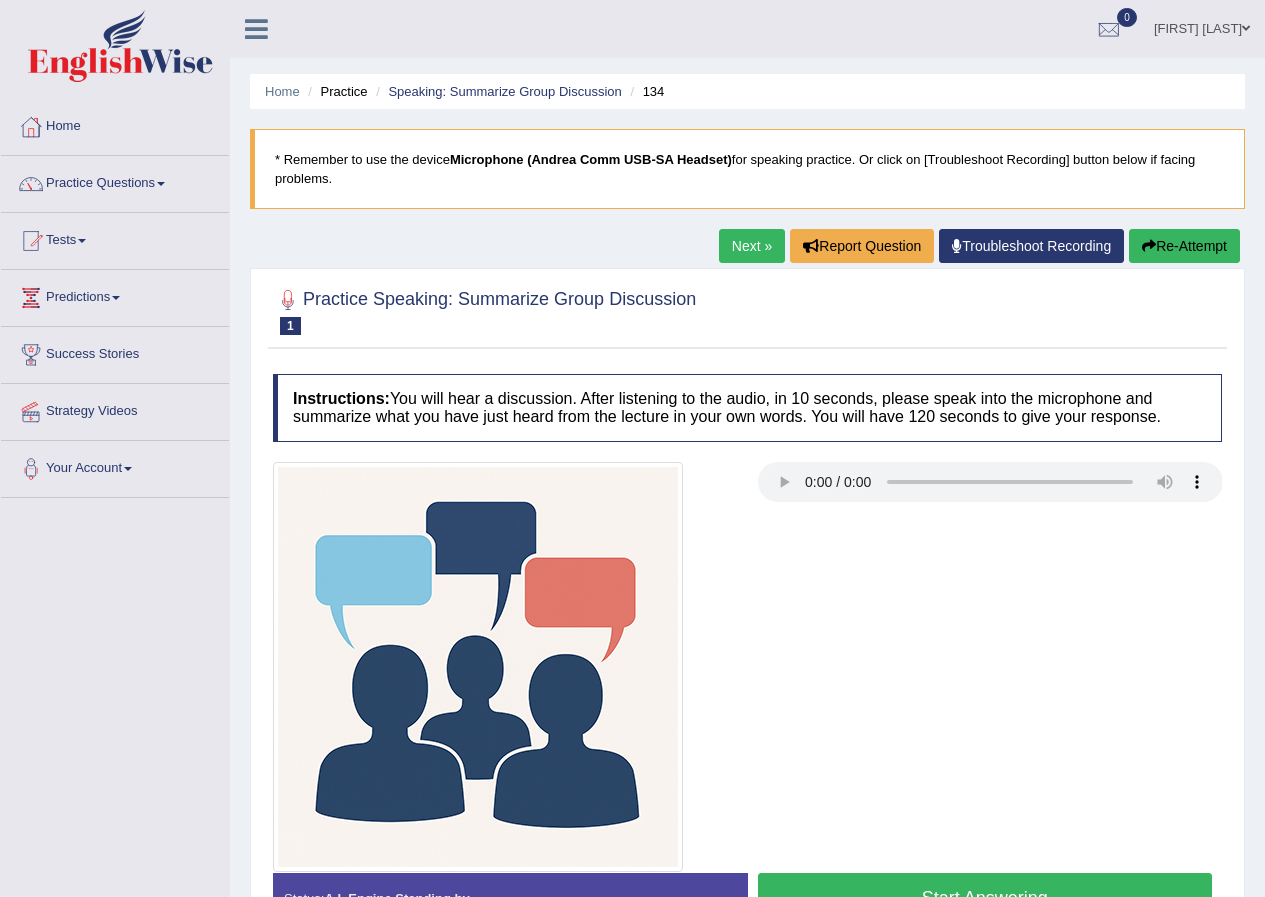 scroll, scrollTop: 0, scrollLeft: 0, axis: both 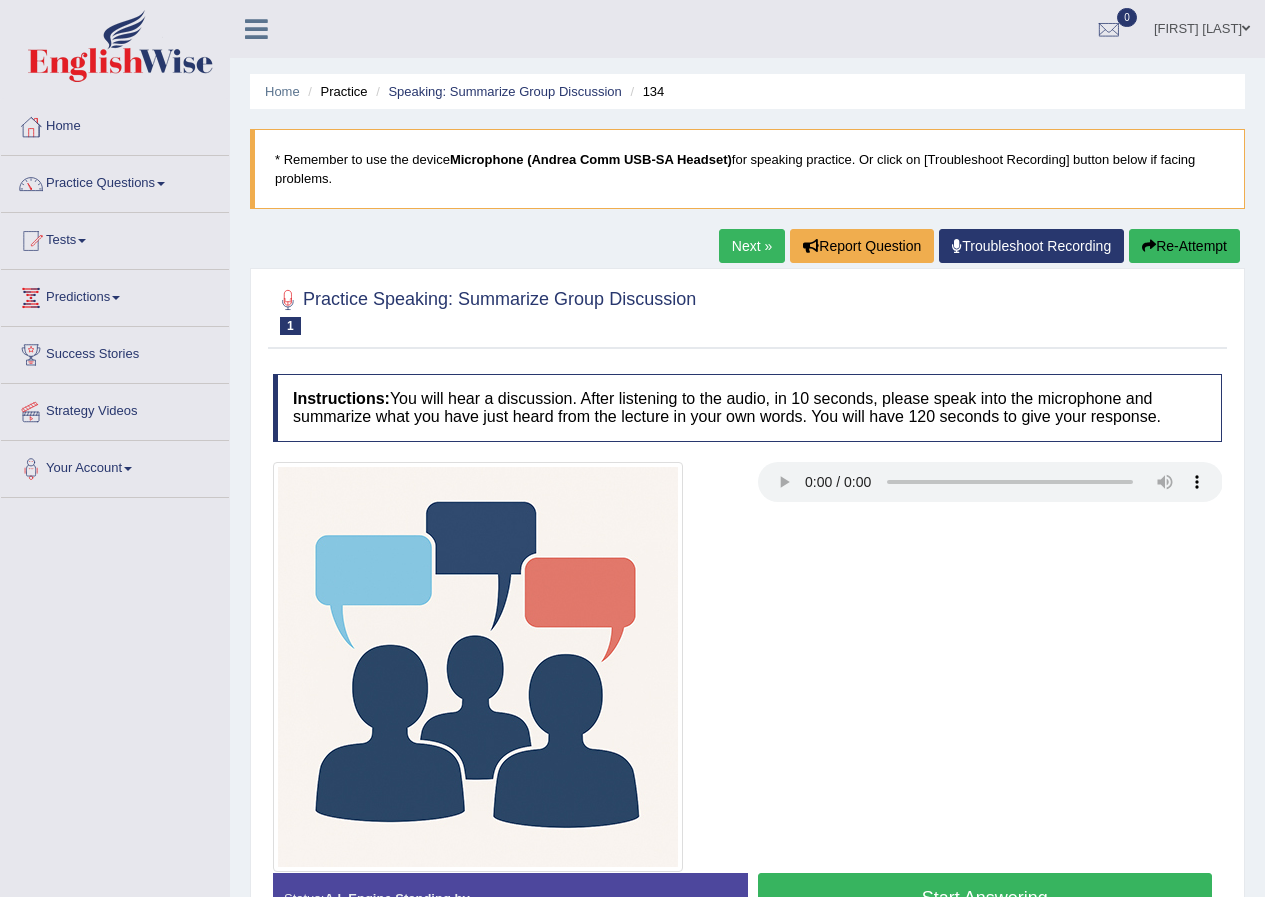 click at bounding box center (161, 184) 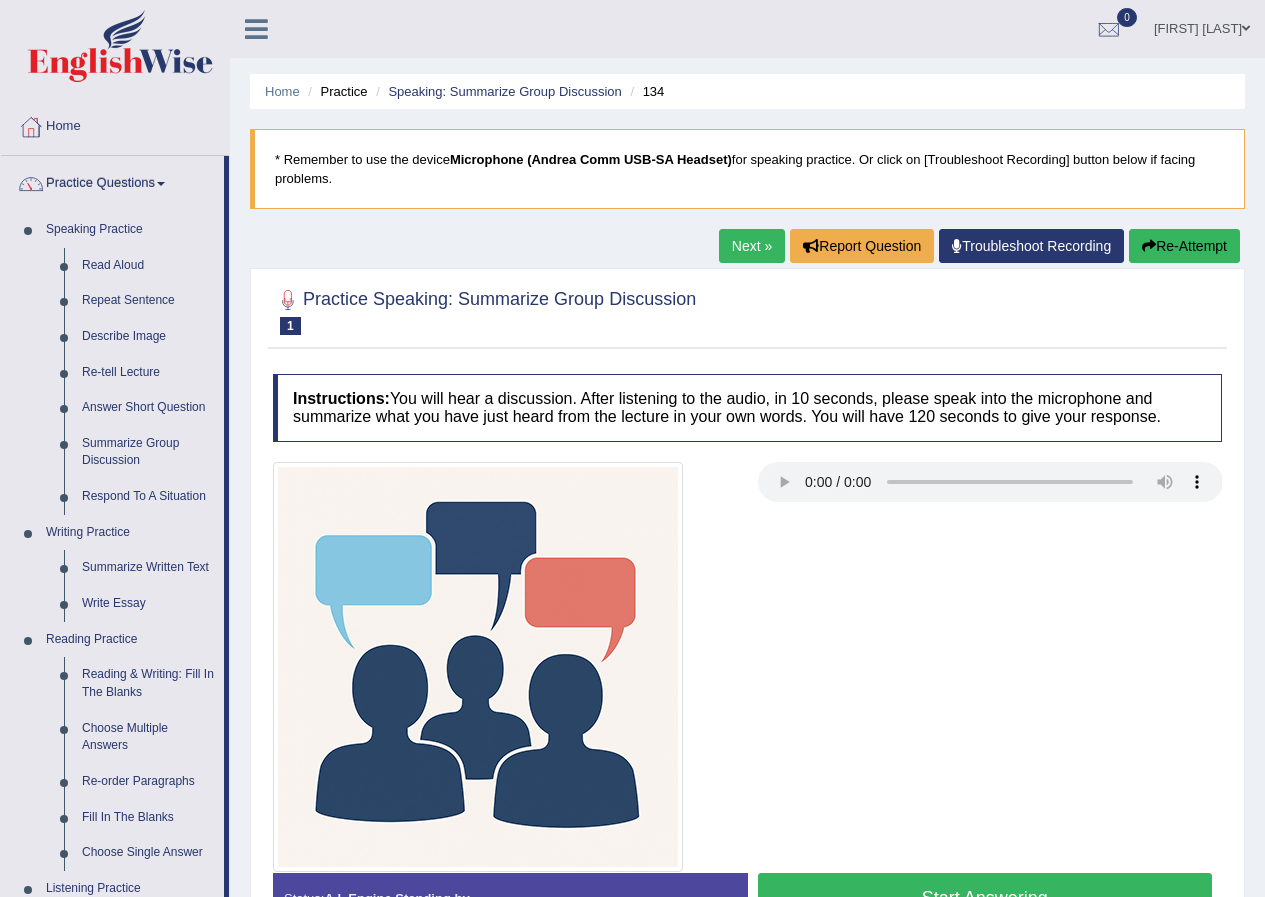 click at bounding box center (747, 667) 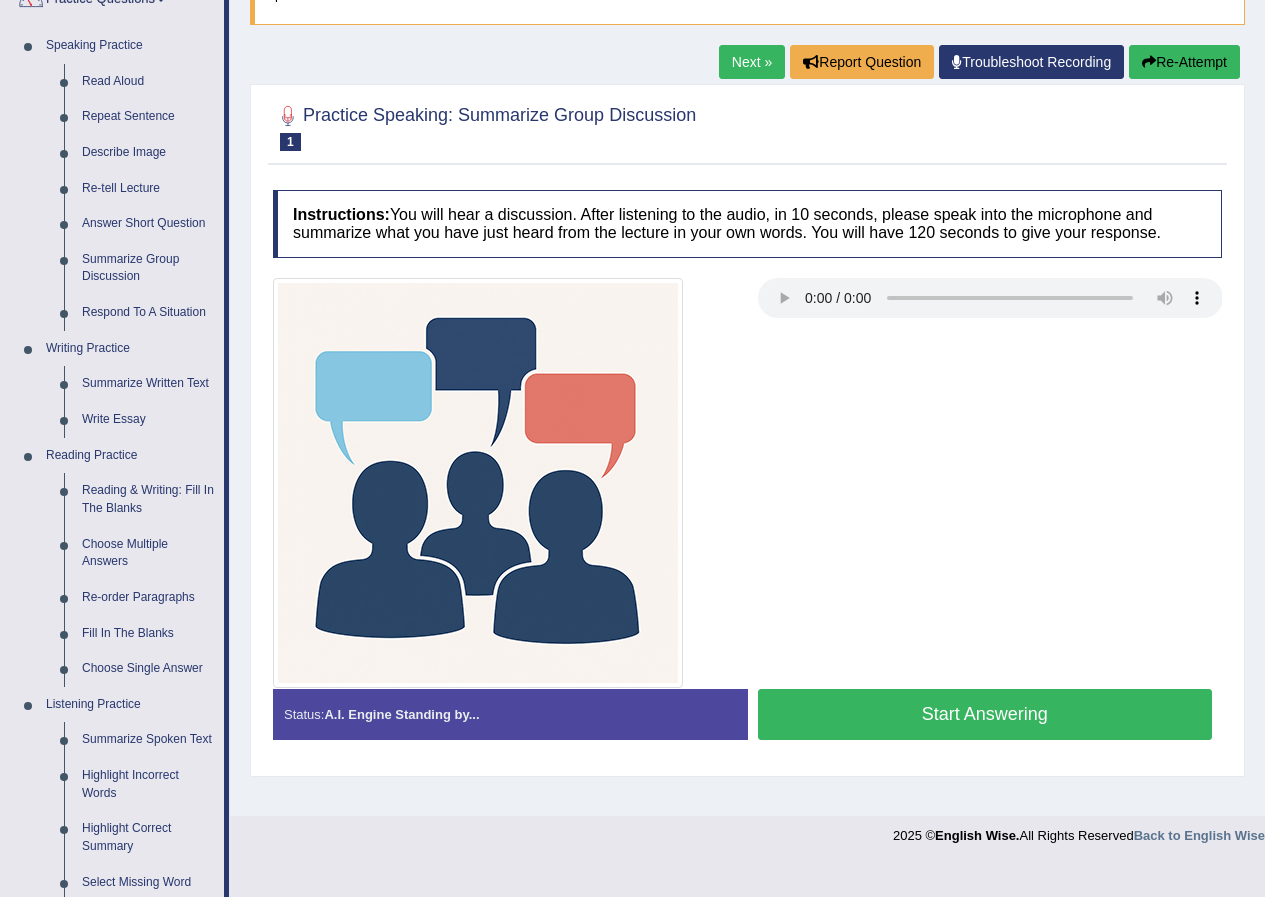 scroll, scrollTop: 200, scrollLeft: 0, axis: vertical 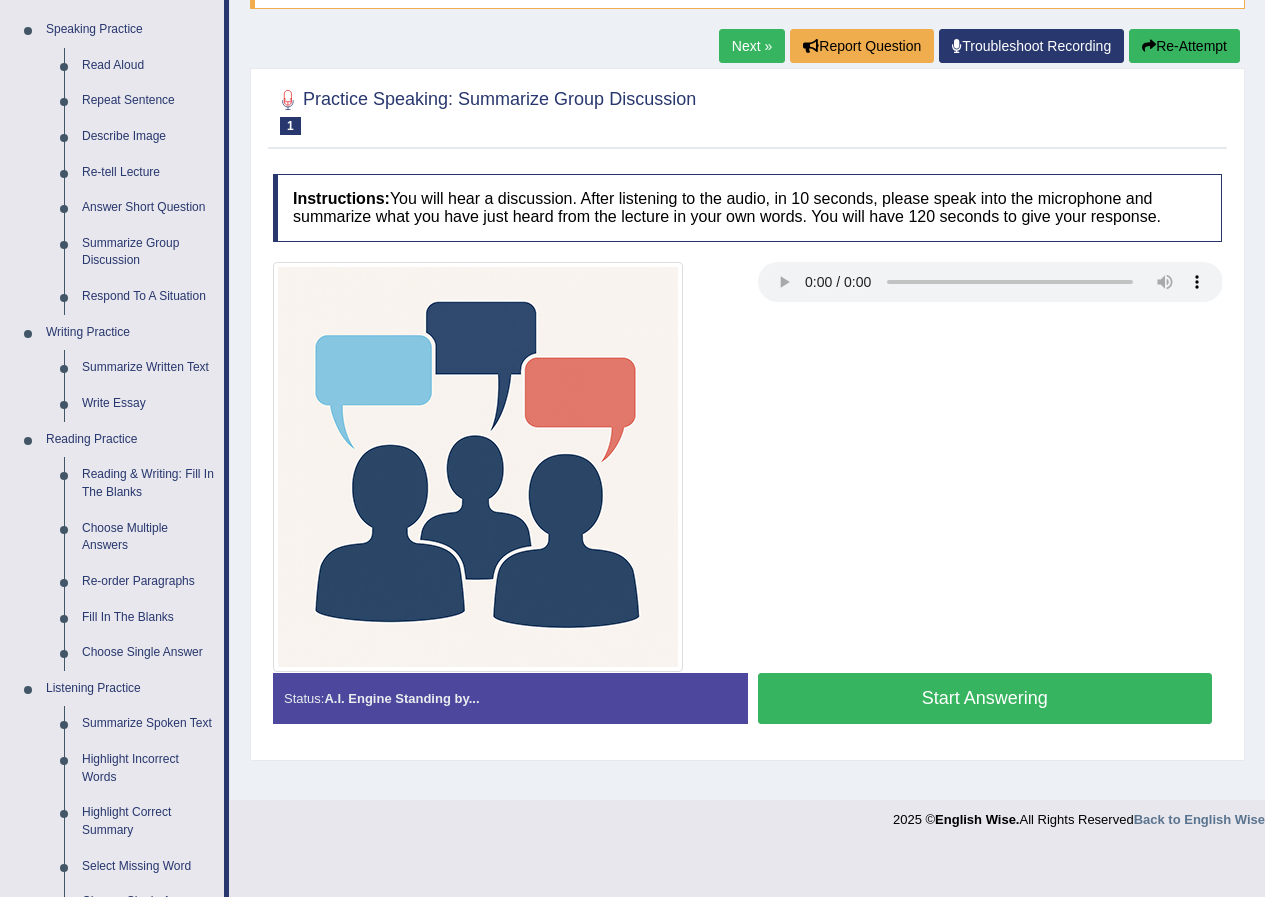 click on "Start Answering" at bounding box center [985, 698] 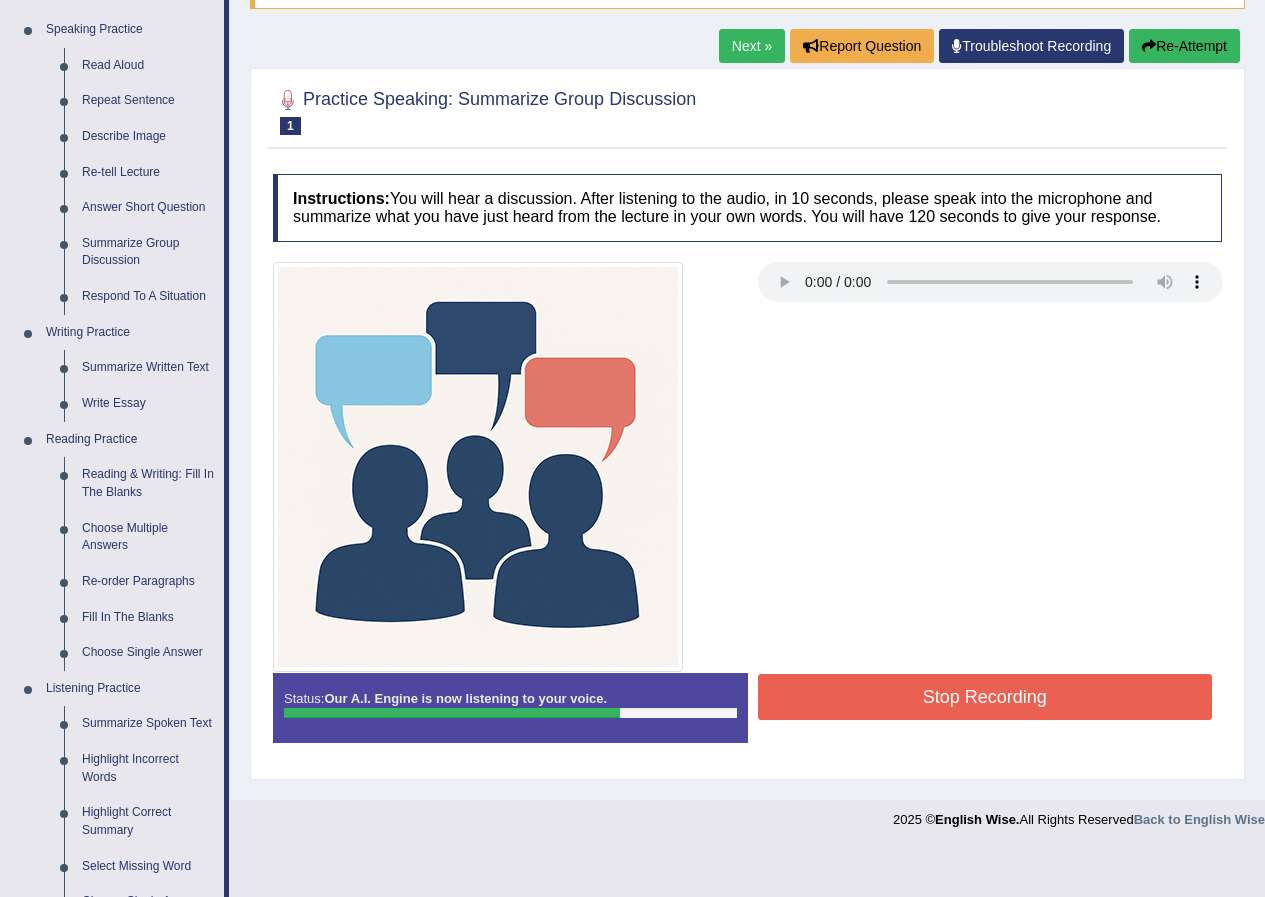 click on "Stop Recording" at bounding box center [985, 697] 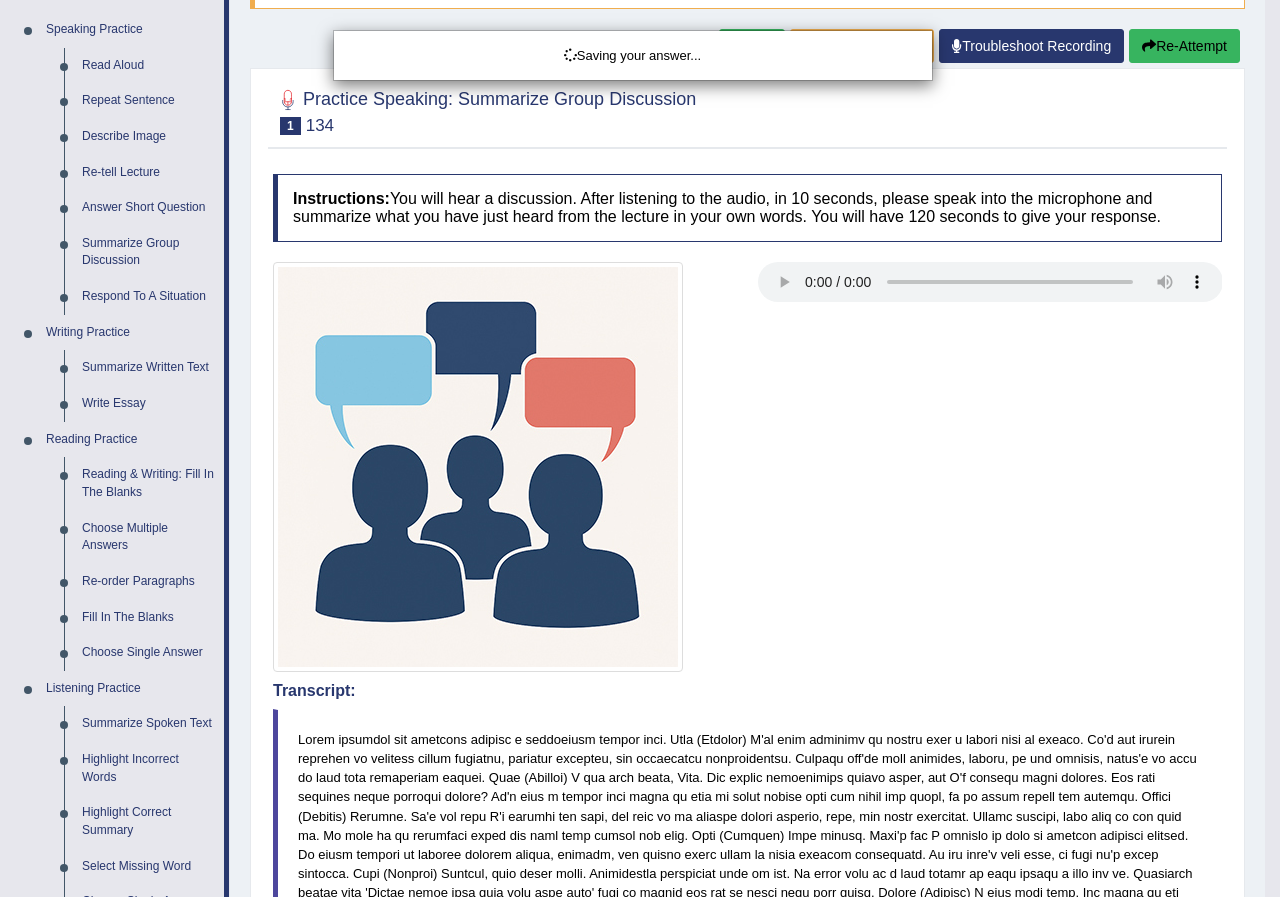 click on "Saving your answer..." at bounding box center (640, 448) 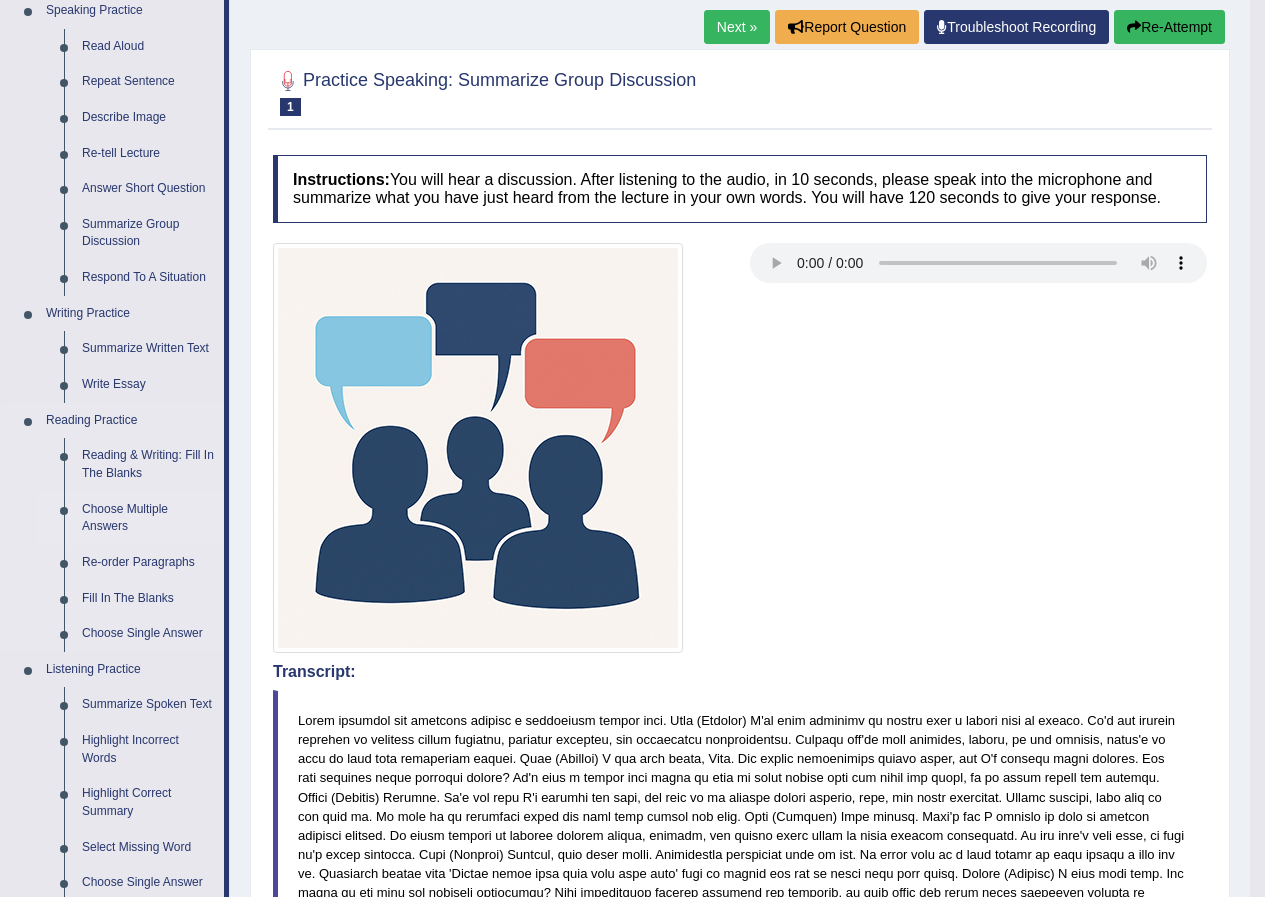 scroll, scrollTop: 221, scrollLeft: 0, axis: vertical 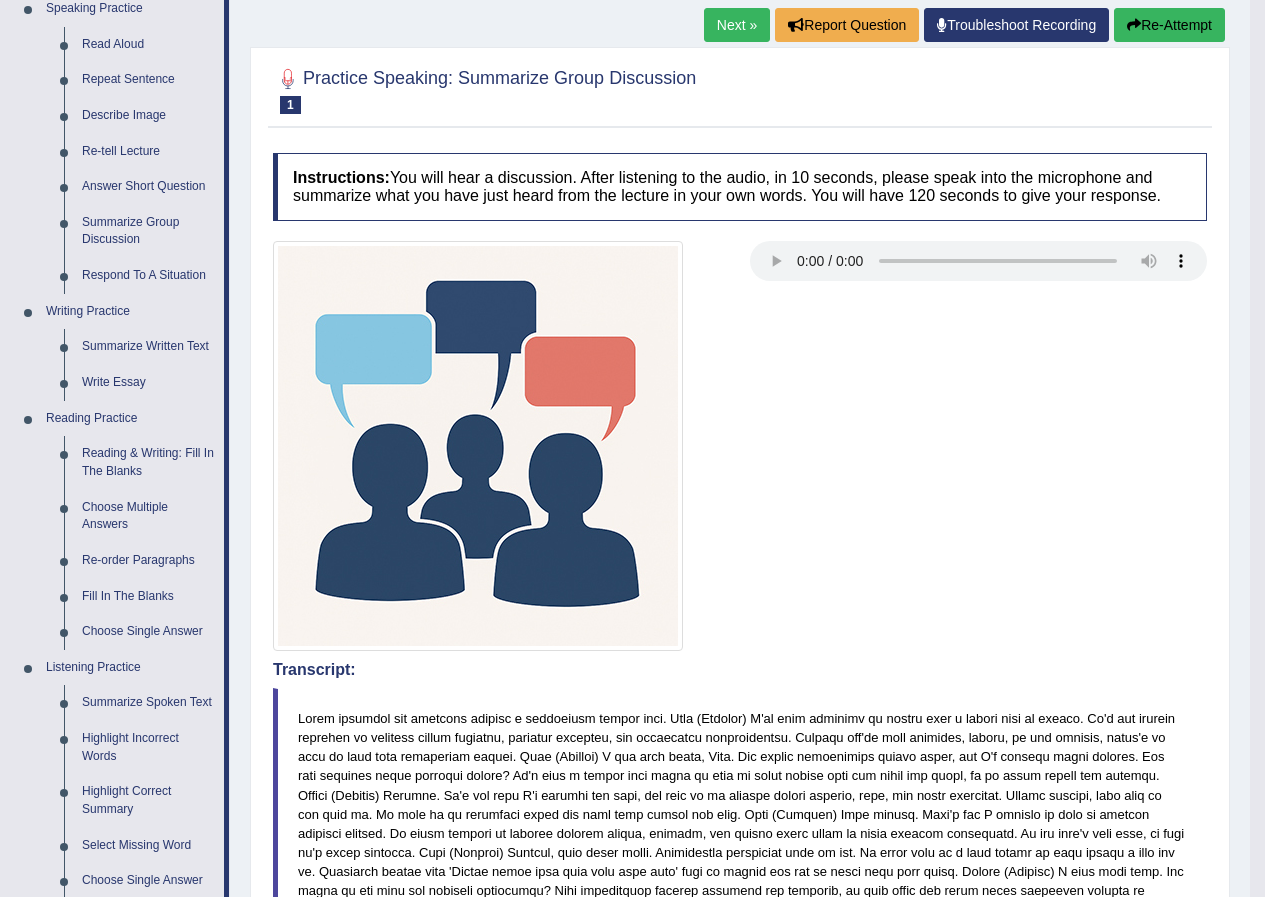 click on "Next »" at bounding box center (737, 25) 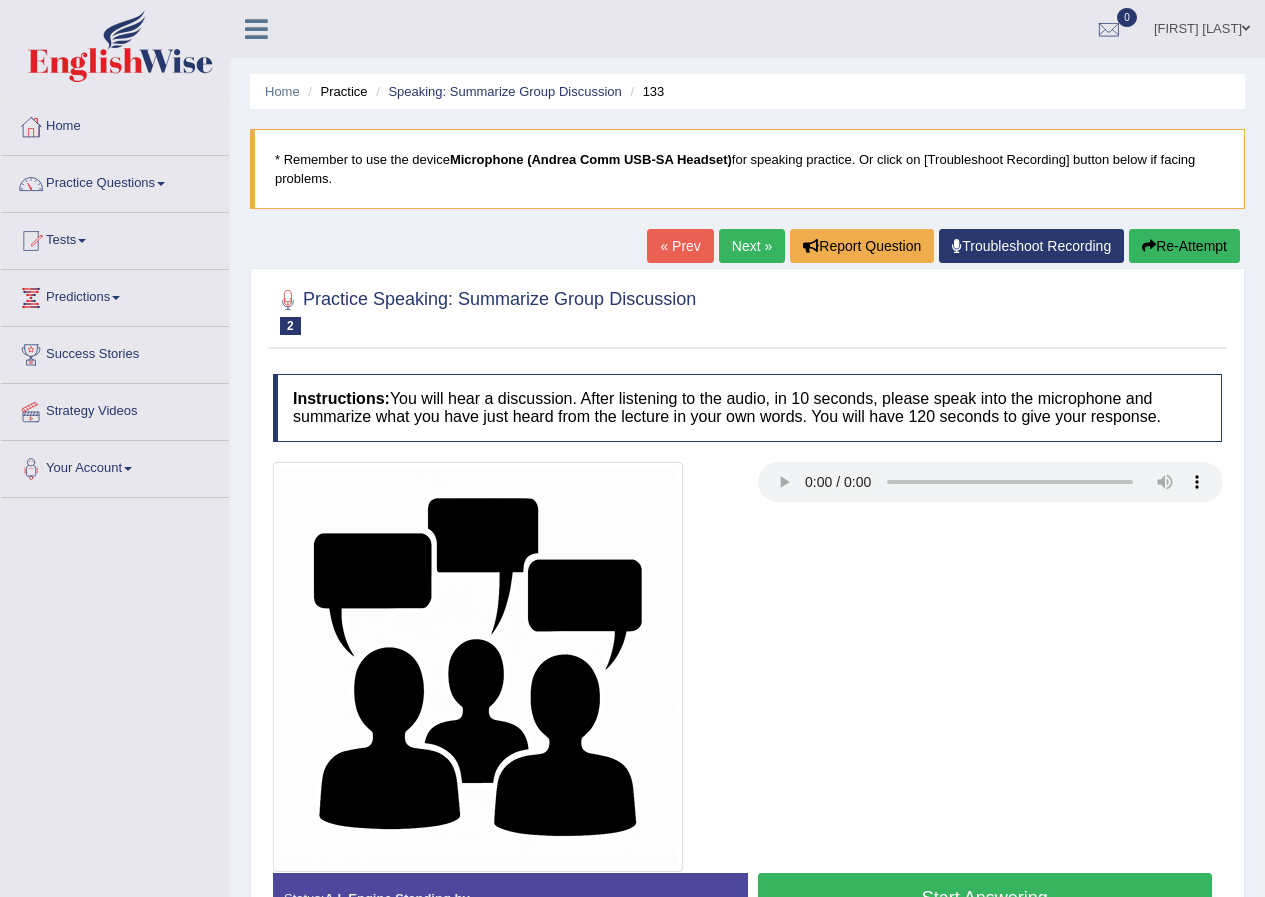 scroll, scrollTop: 0, scrollLeft: 0, axis: both 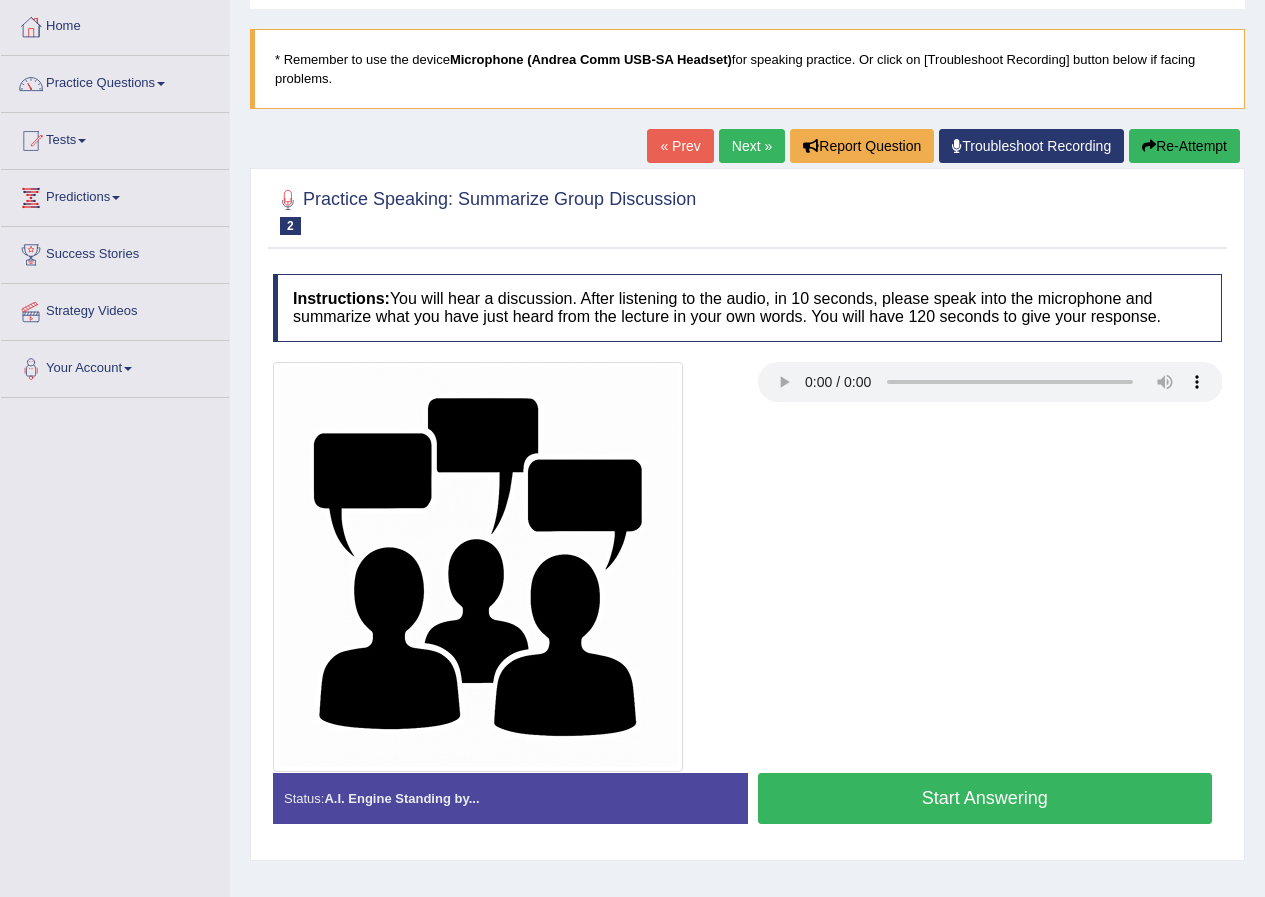 click on "Start Answering" at bounding box center (985, 798) 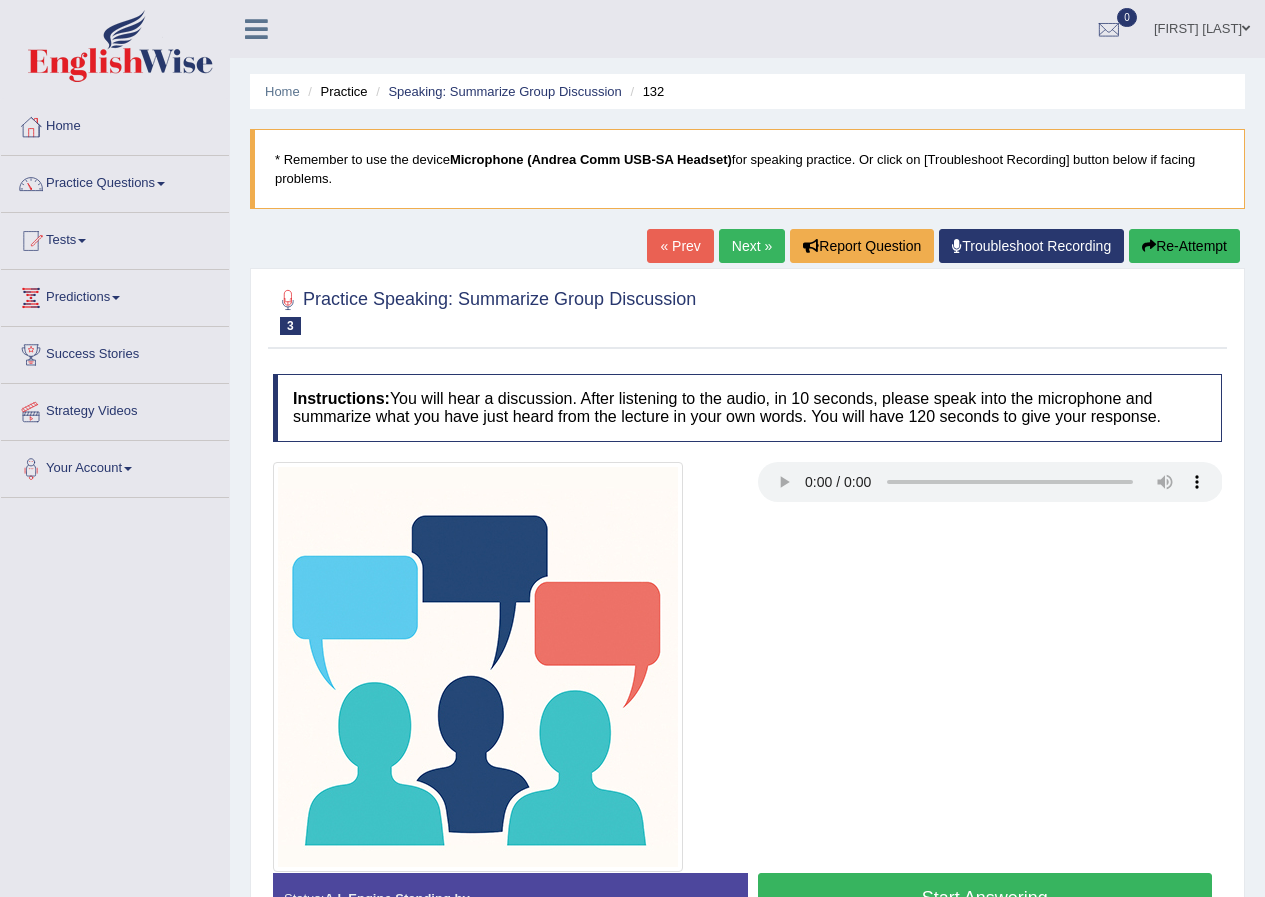scroll, scrollTop: 0, scrollLeft: 0, axis: both 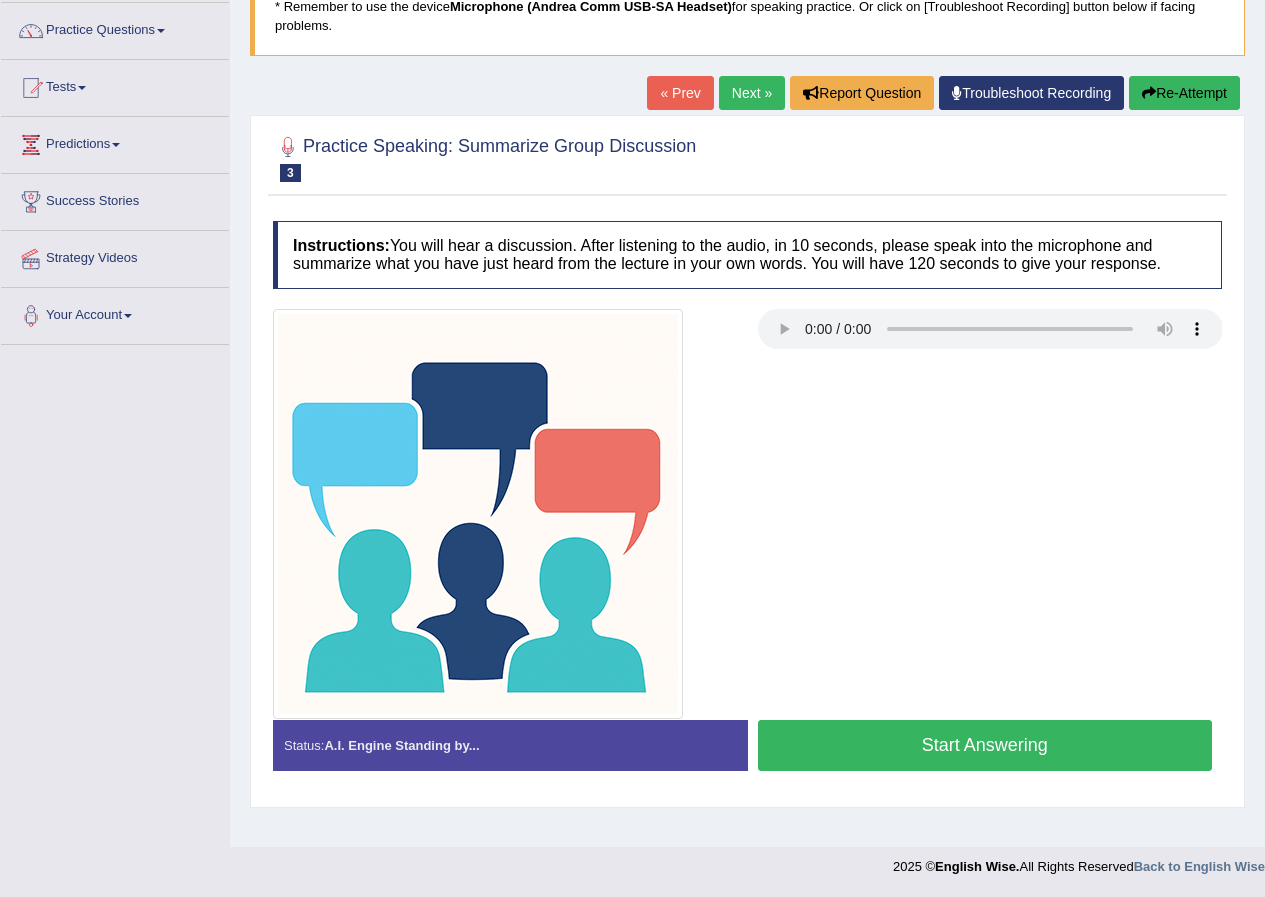 click on "Start Answering" at bounding box center [985, 745] 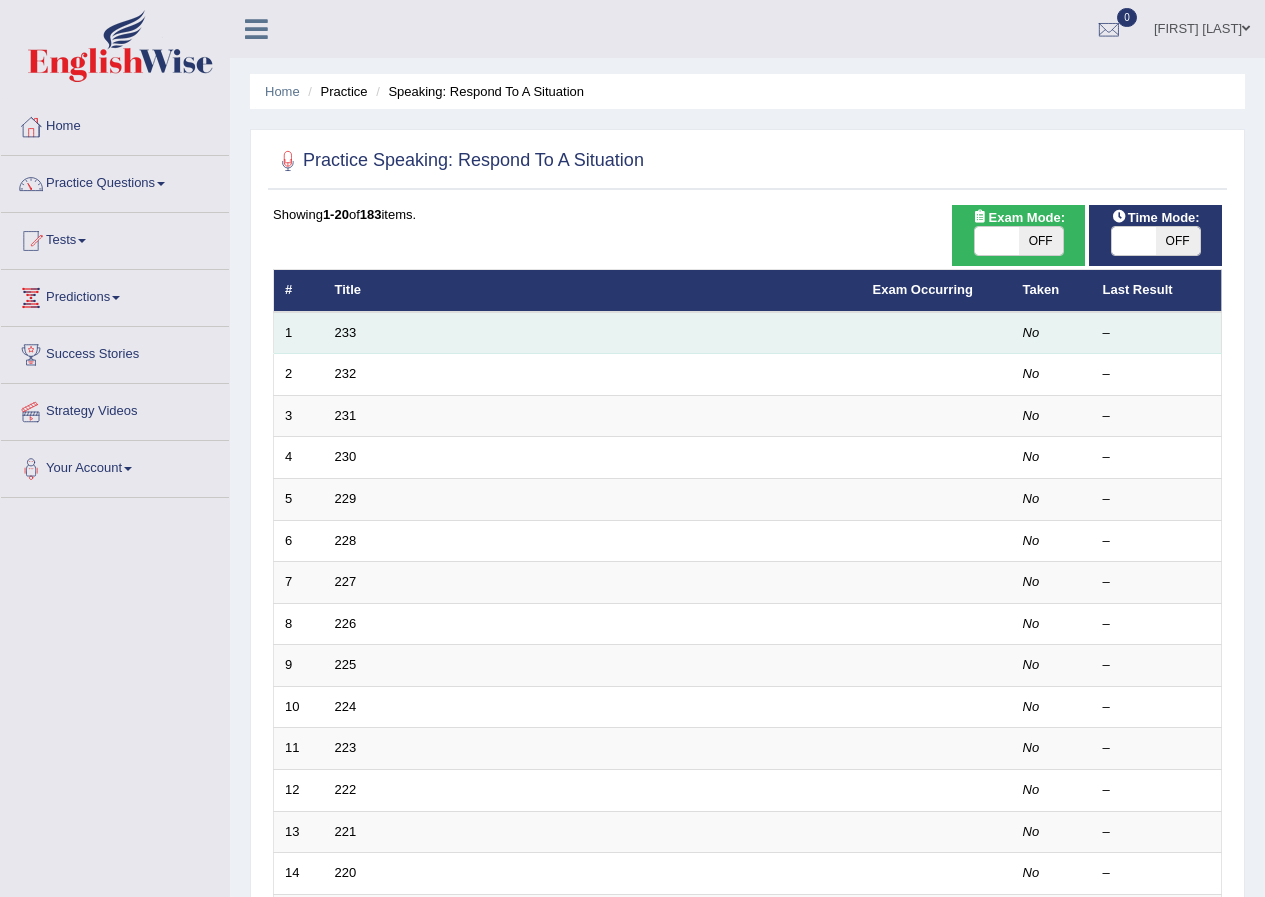 scroll, scrollTop: 0, scrollLeft: 0, axis: both 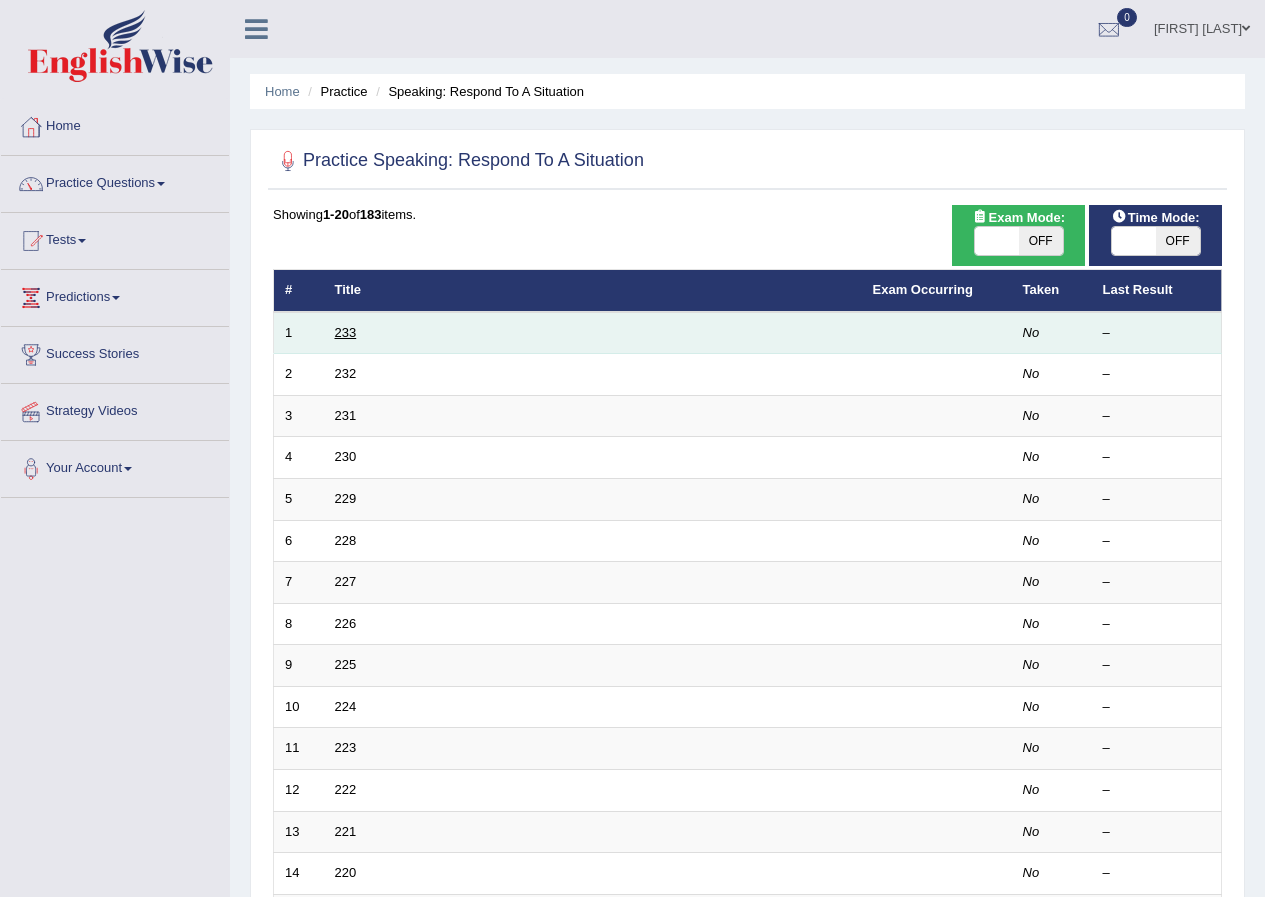 click on "233" at bounding box center [346, 332] 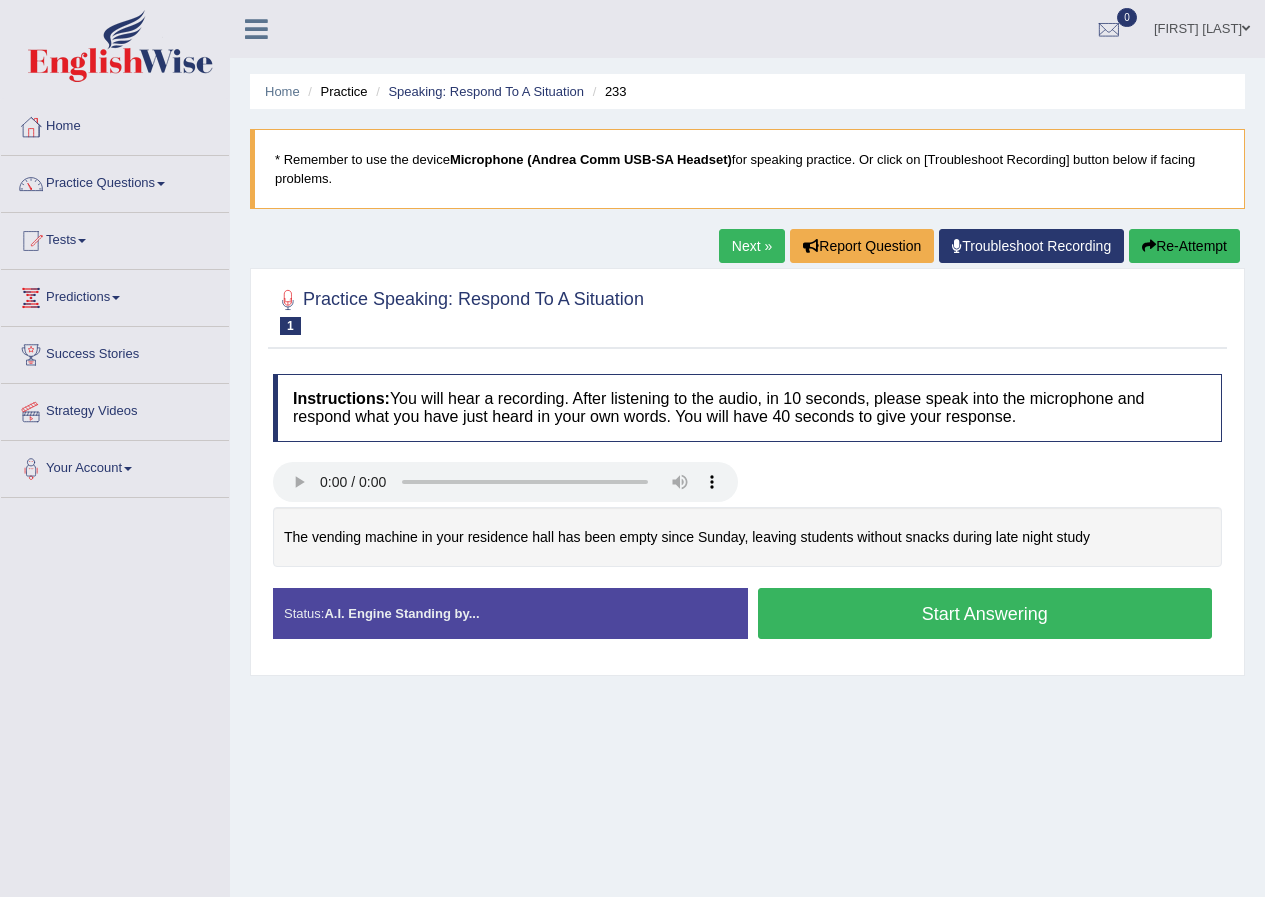 scroll, scrollTop: 0, scrollLeft: 0, axis: both 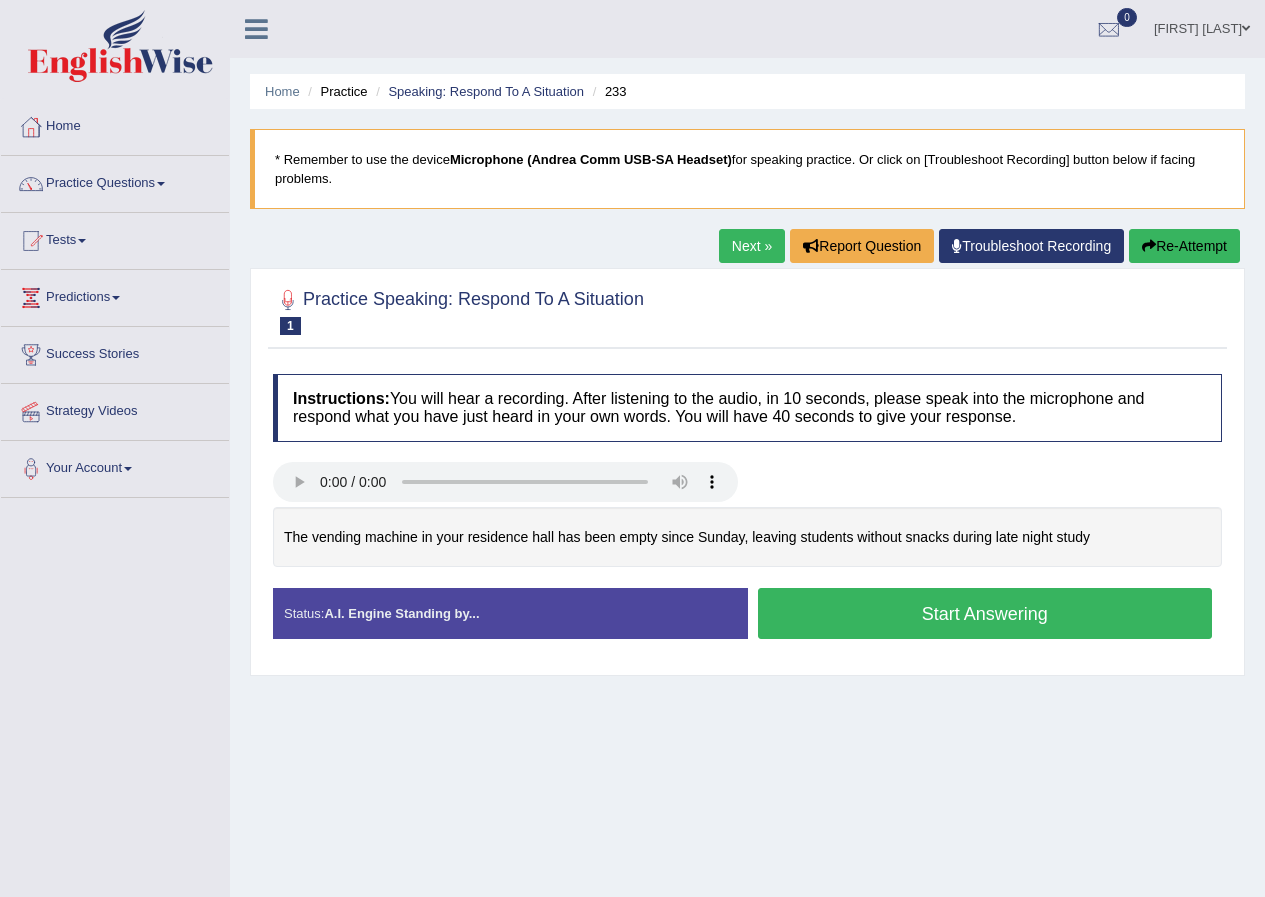 click on "Start Answering" at bounding box center (985, 613) 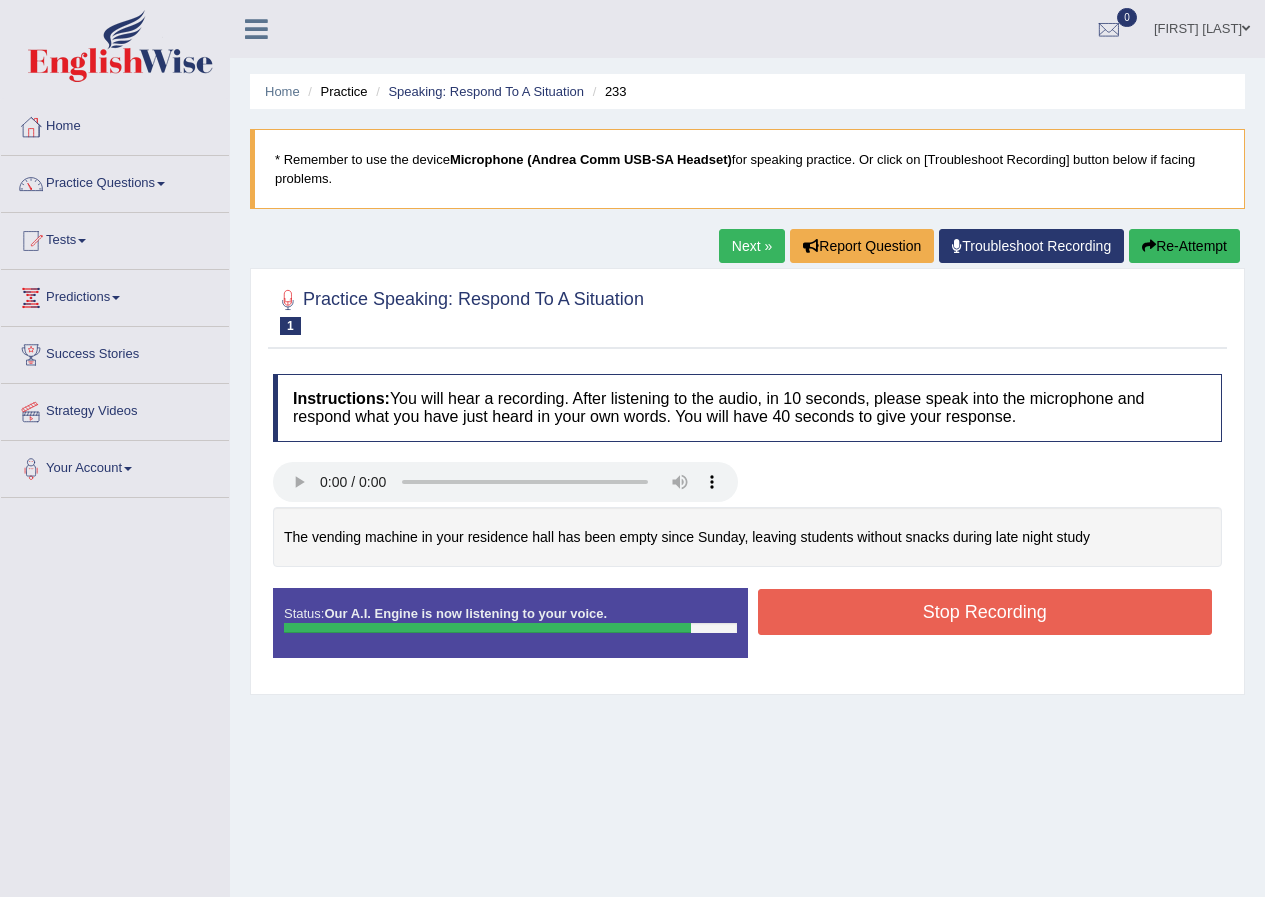 click on "Stop Recording" at bounding box center [985, 612] 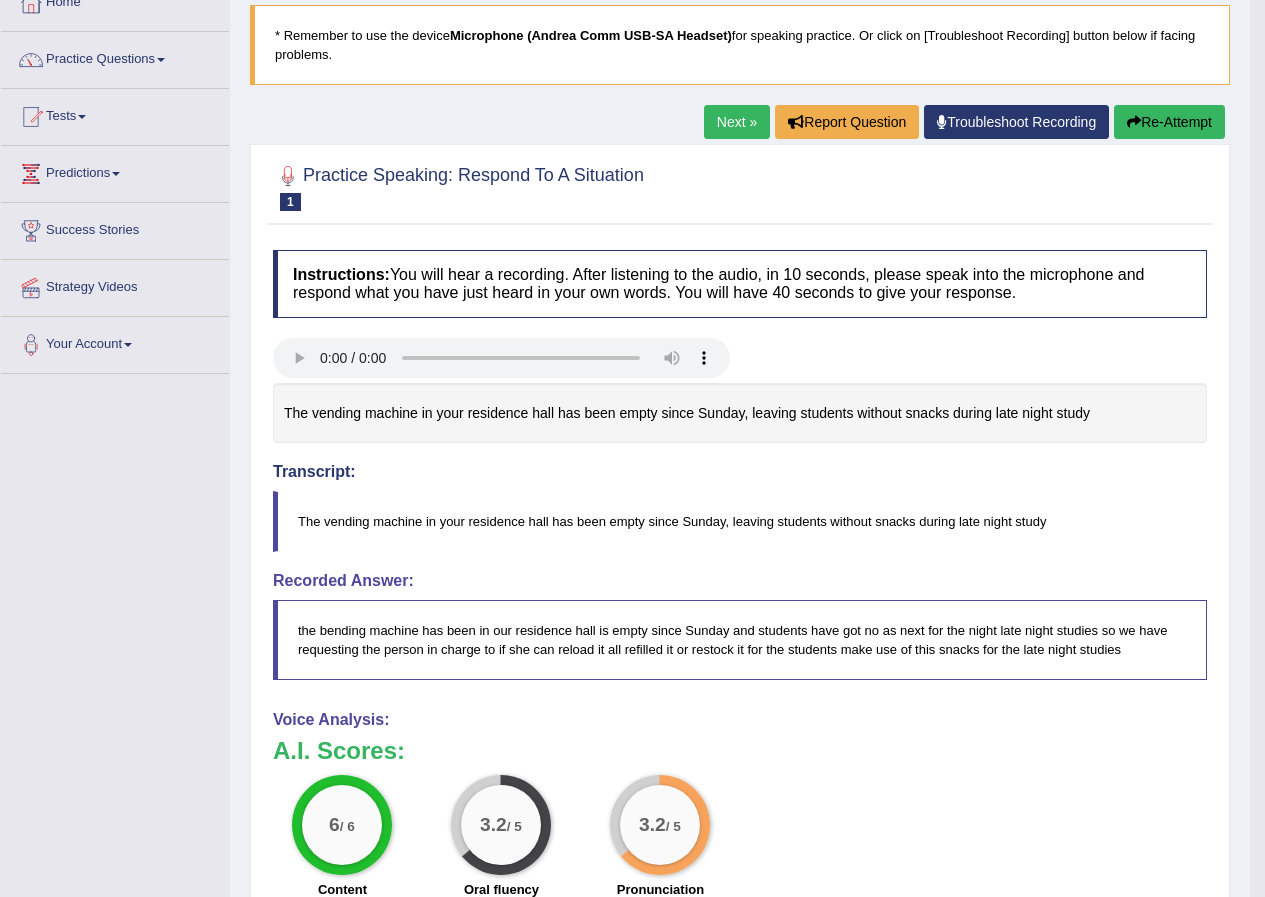 scroll, scrollTop: 0, scrollLeft: 0, axis: both 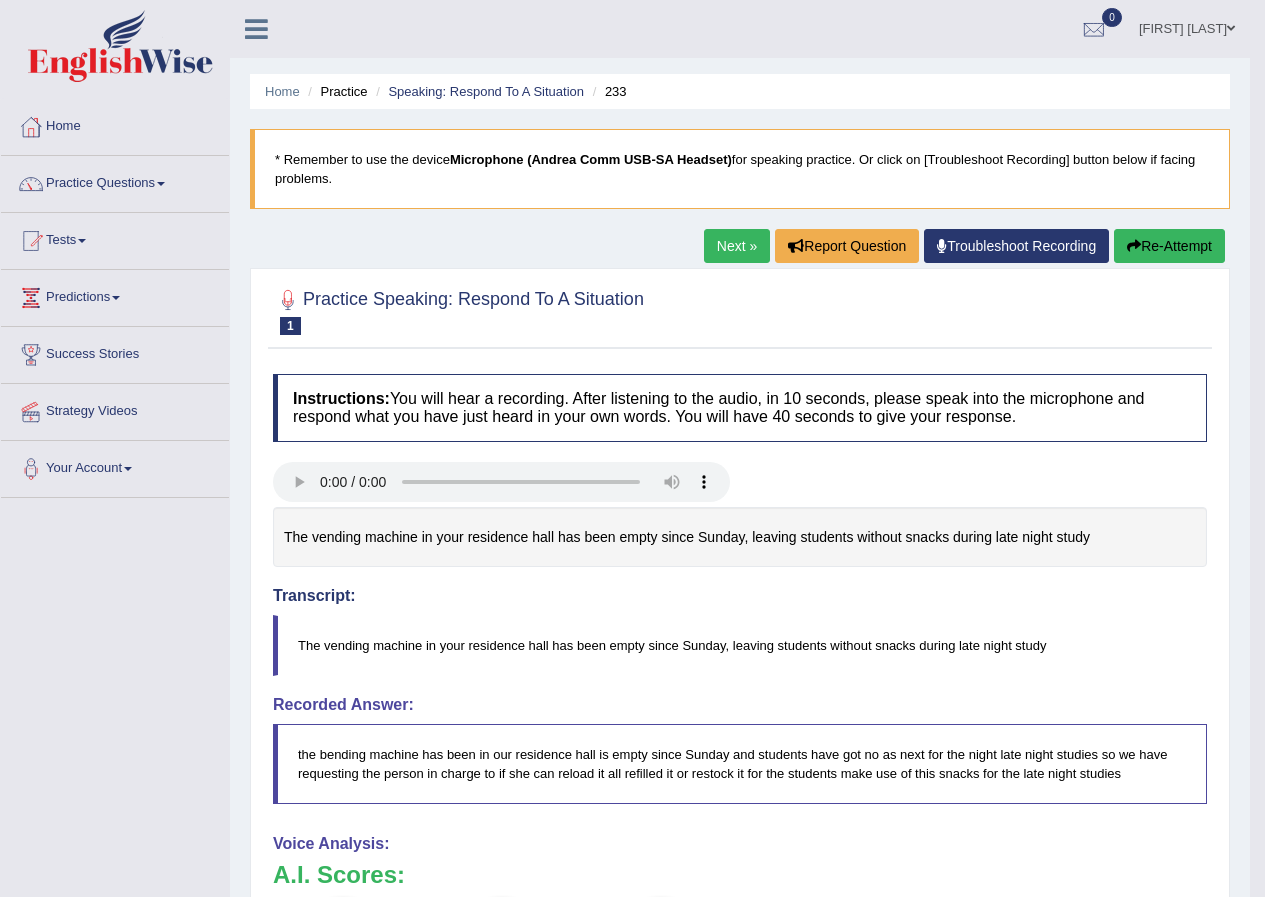 click at bounding box center (161, 184) 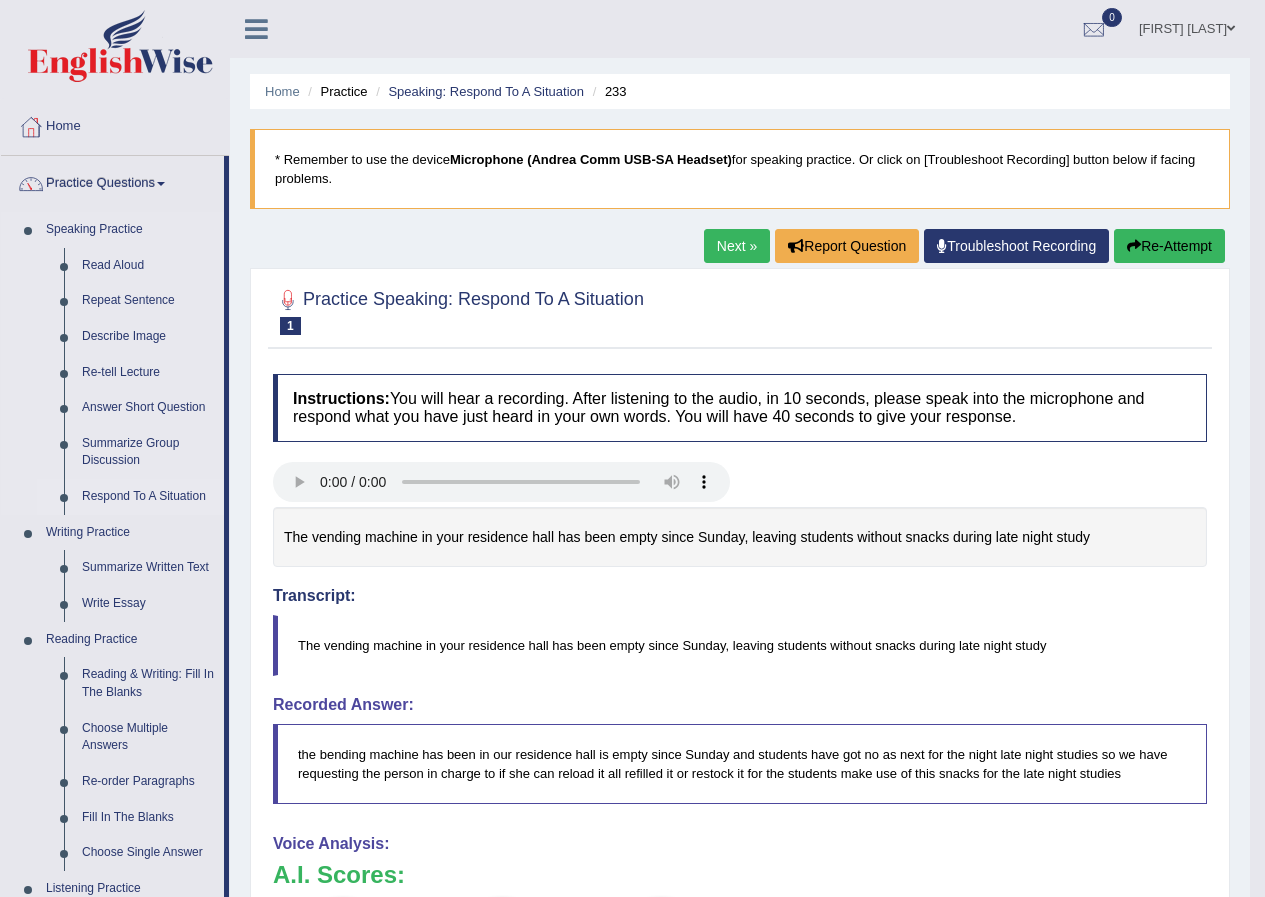 click on "Respond To A Situation" at bounding box center (148, 497) 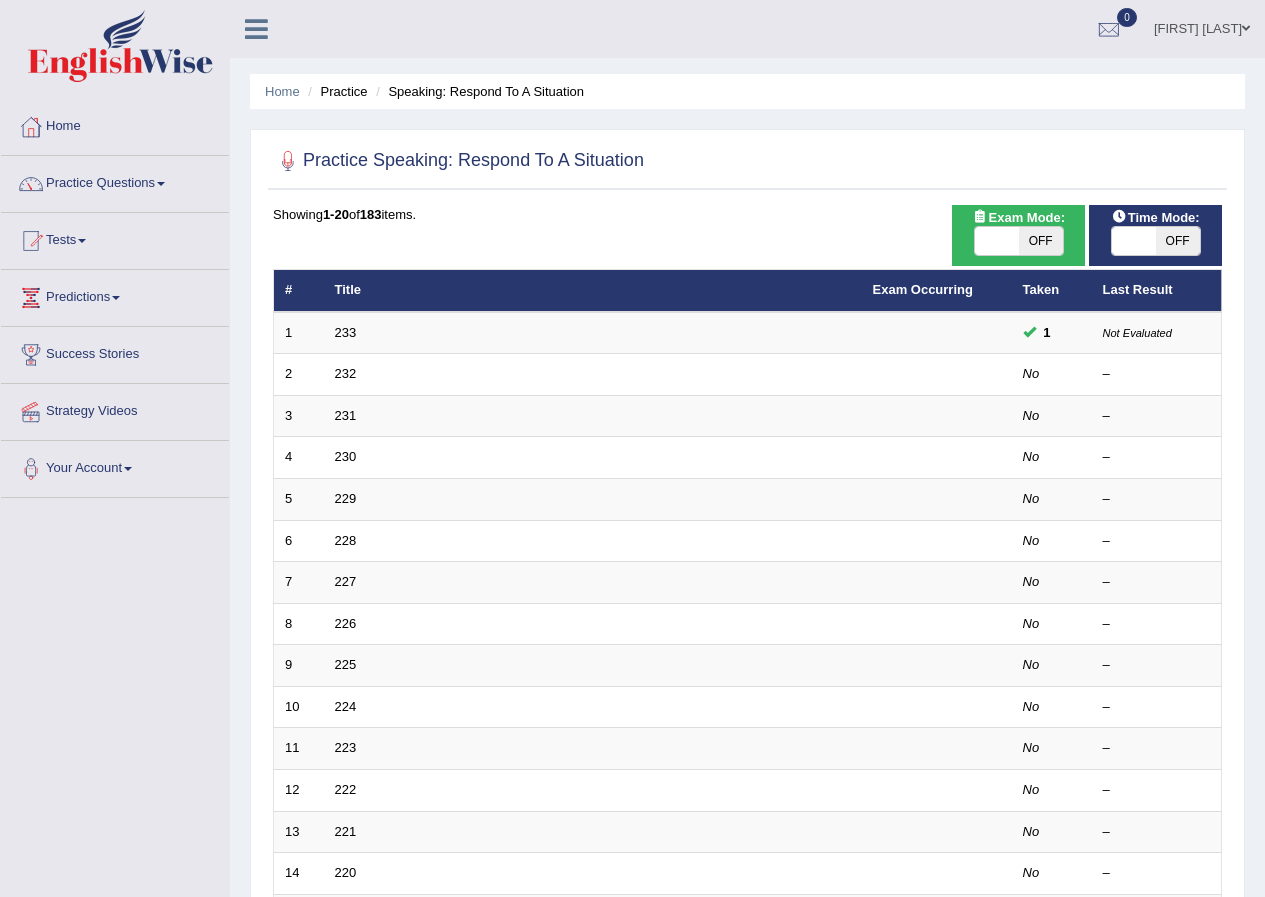 scroll, scrollTop: 0, scrollLeft: 0, axis: both 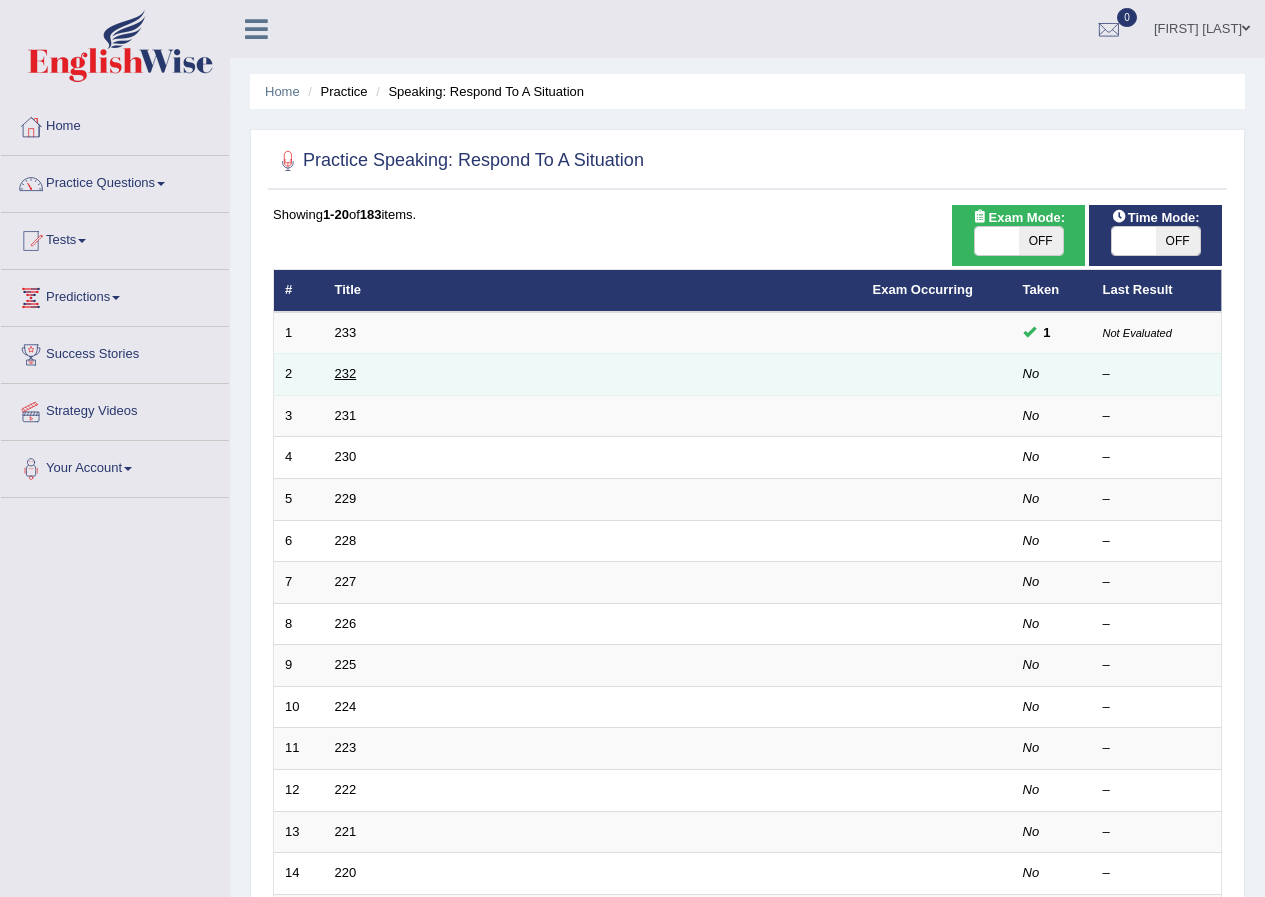 click on "232" at bounding box center (346, 373) 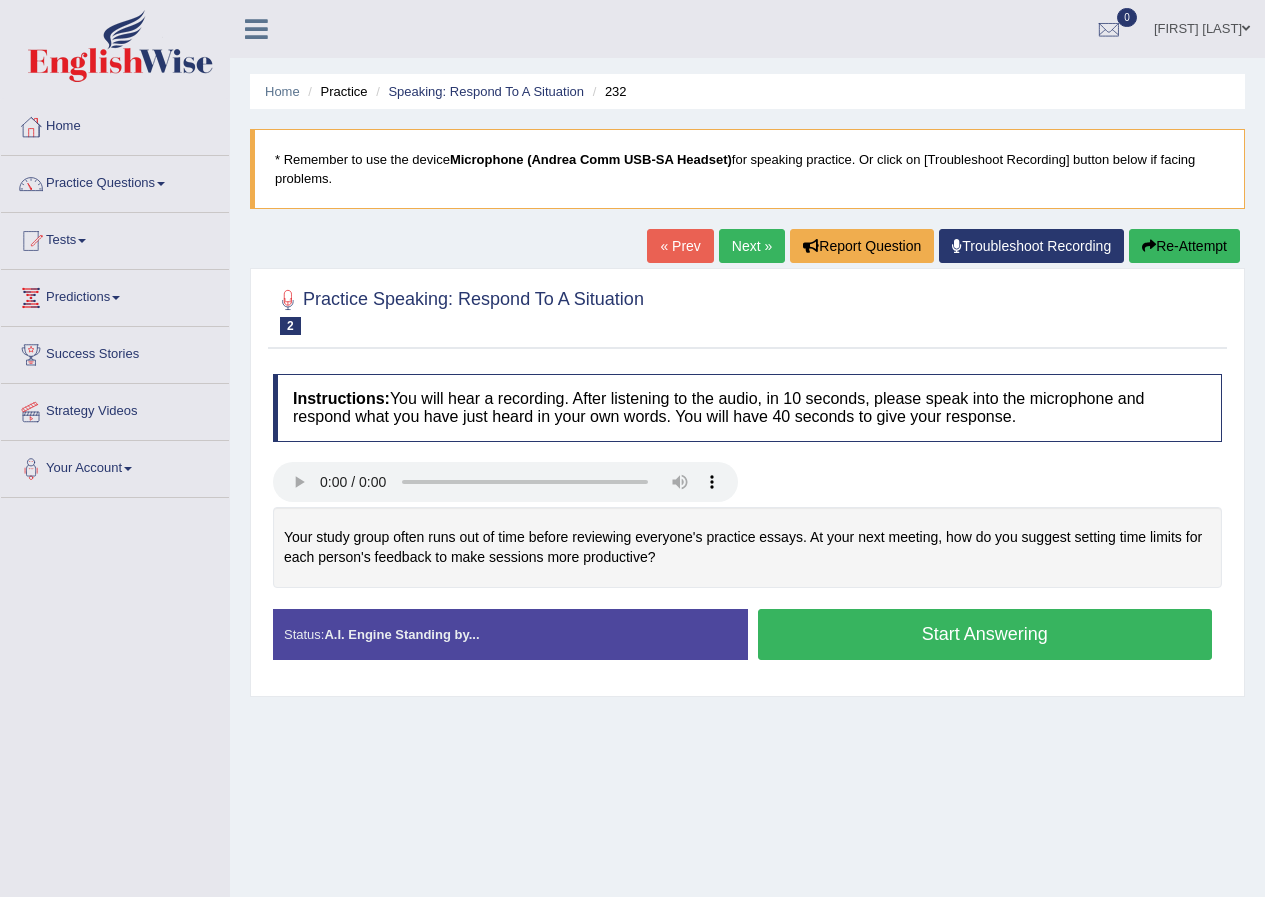 scroll, scrollTop: 0, scrollLeft: 0, axis: both 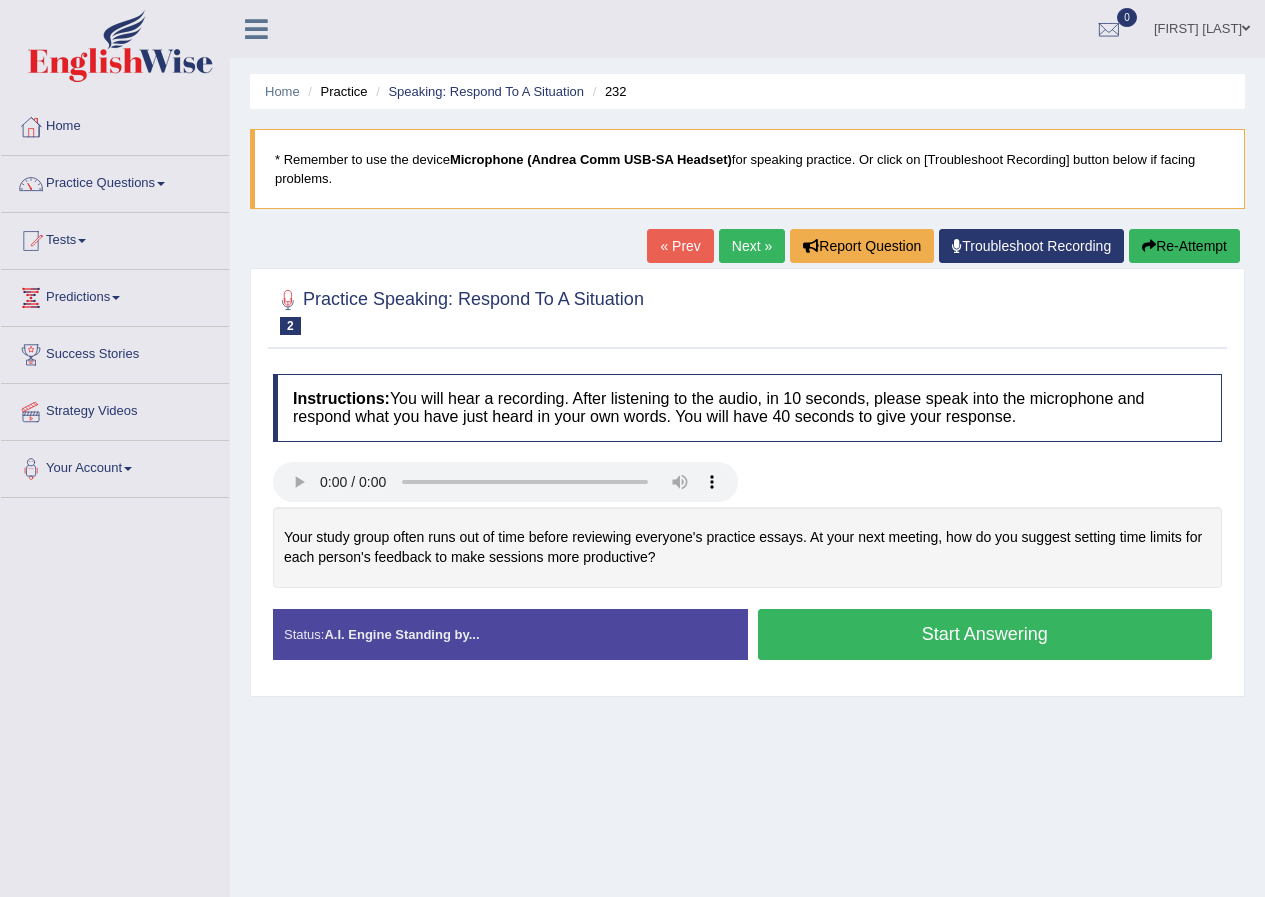click on "Start Answering" at bounding box center [985, 634] 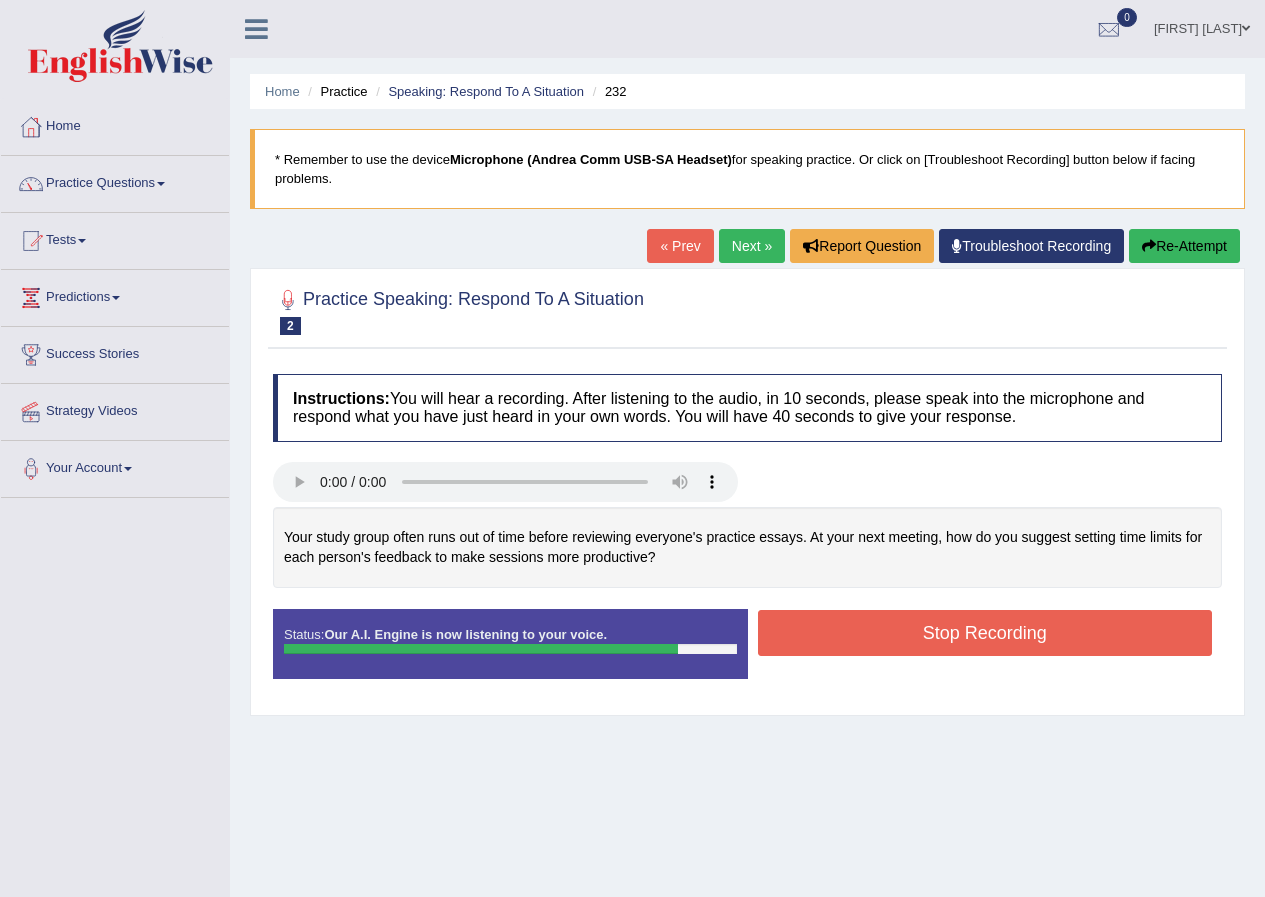 click on "Stop Recording" at bounding box center [985, 633] 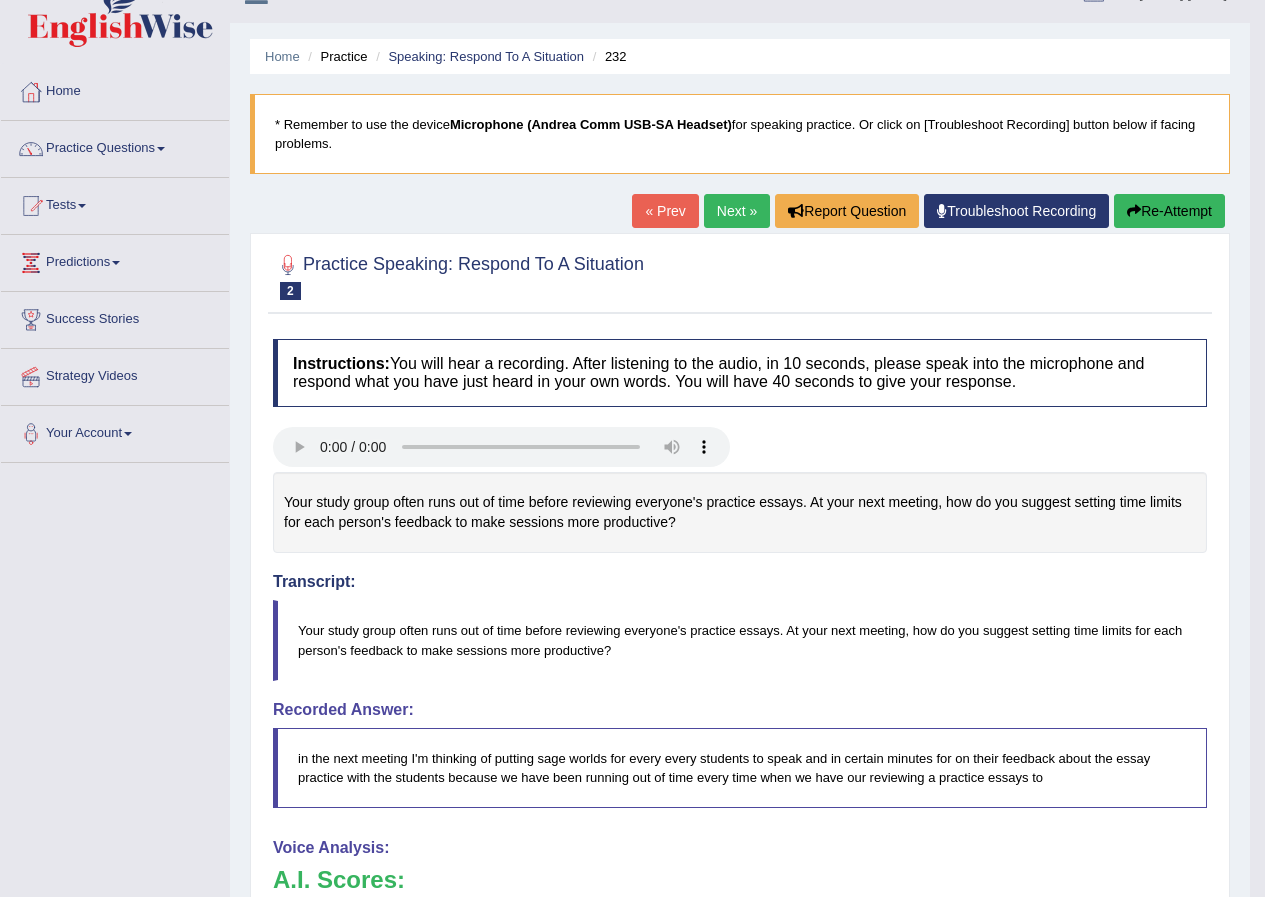 scroll, scrollTop: 0, scrollLeft: 0, axis: both 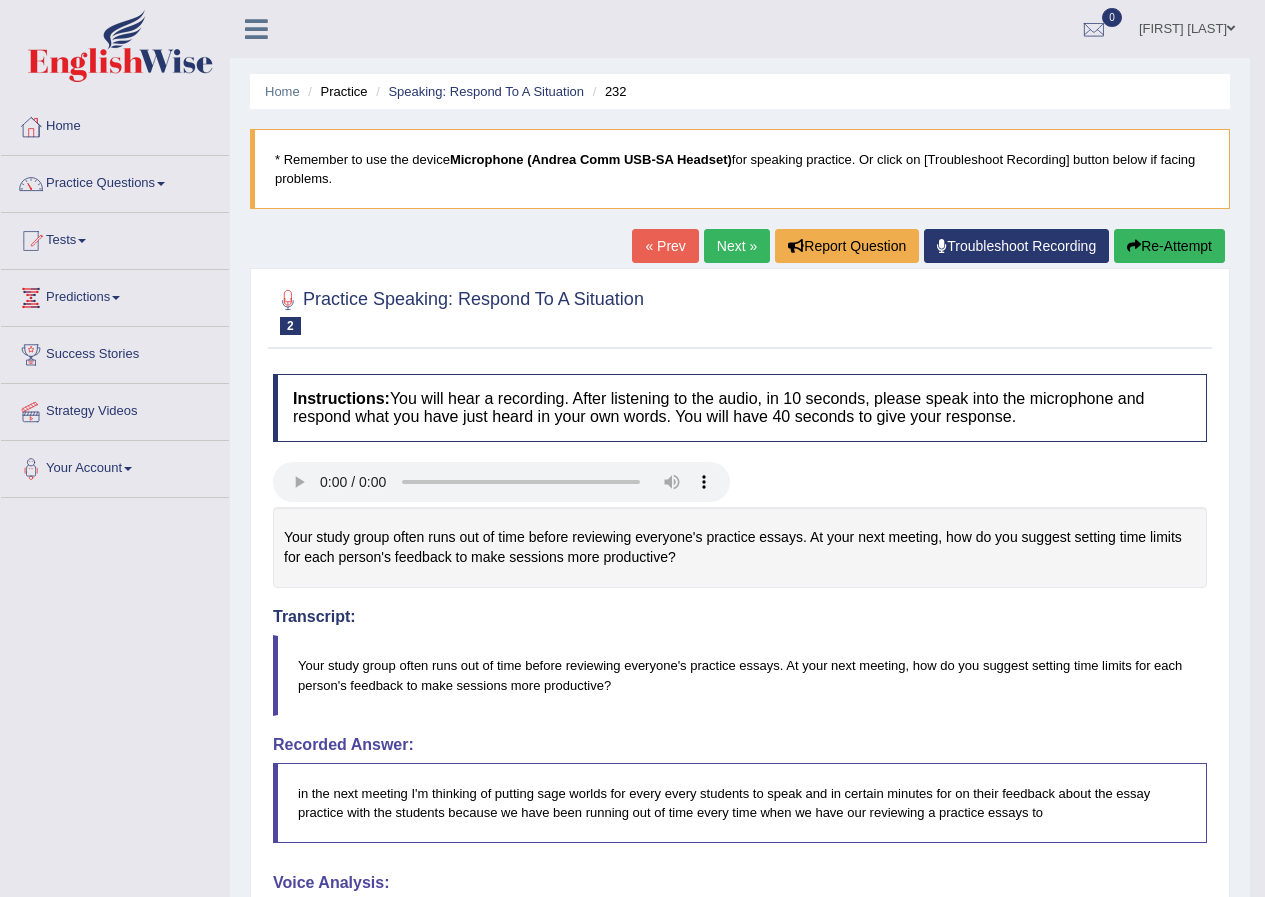 click on "Practice Questions" at bounding box center (115, 181) 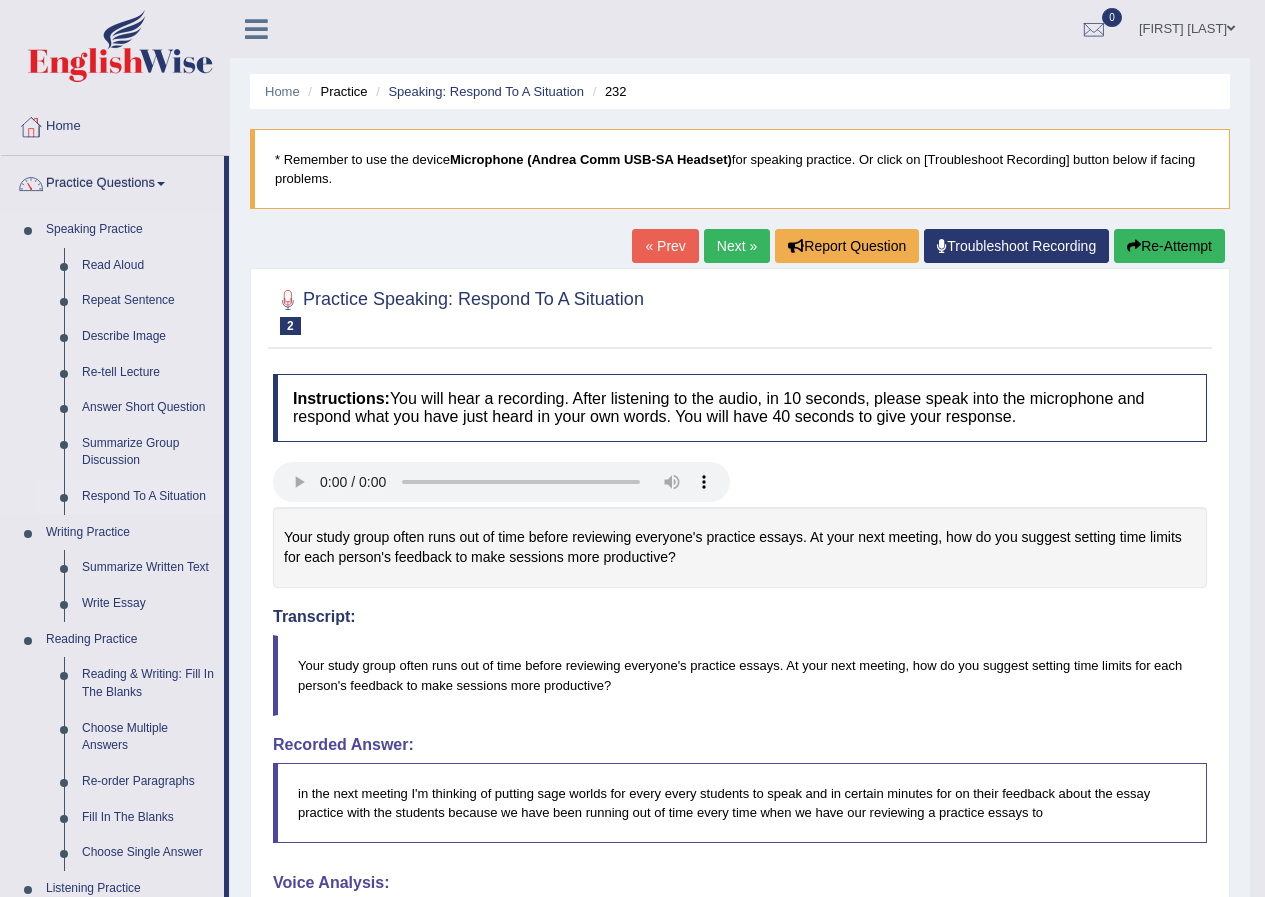 click on "Respond To A Situation" at bounding box center [148, 497] 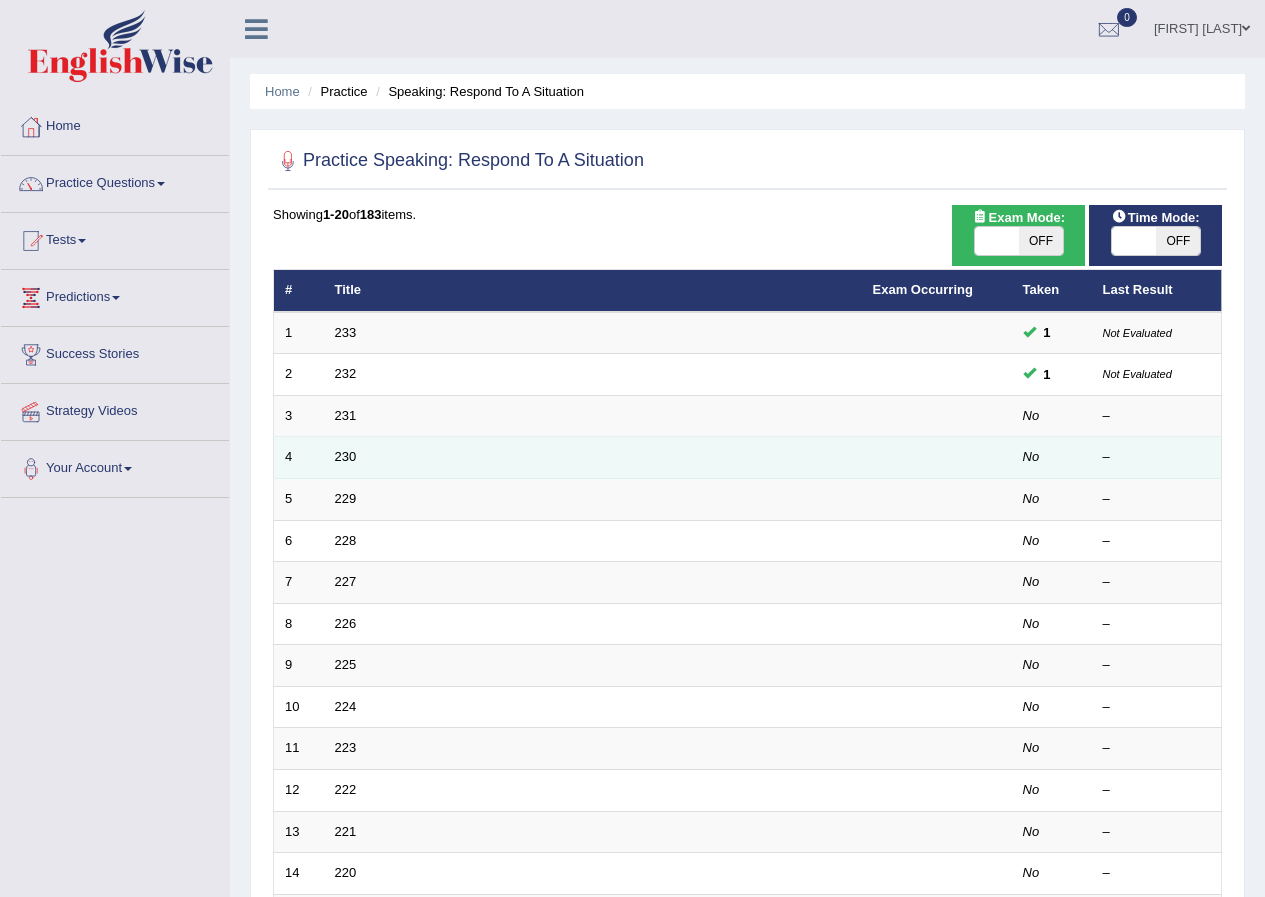 scroll, scrollTop: 0, scrollLeft: 0, axis: both 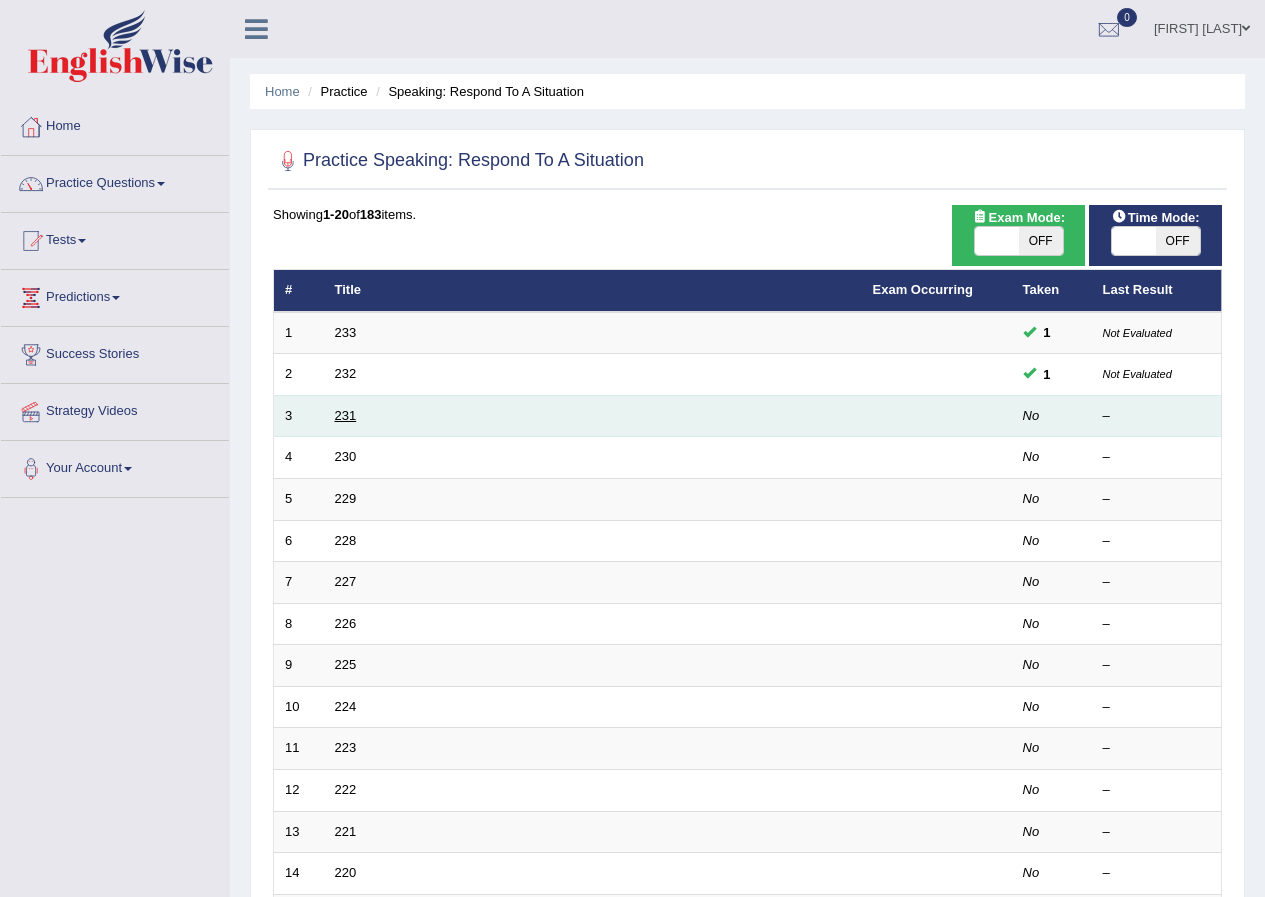 click on "231" at bounding box center (346, 415) 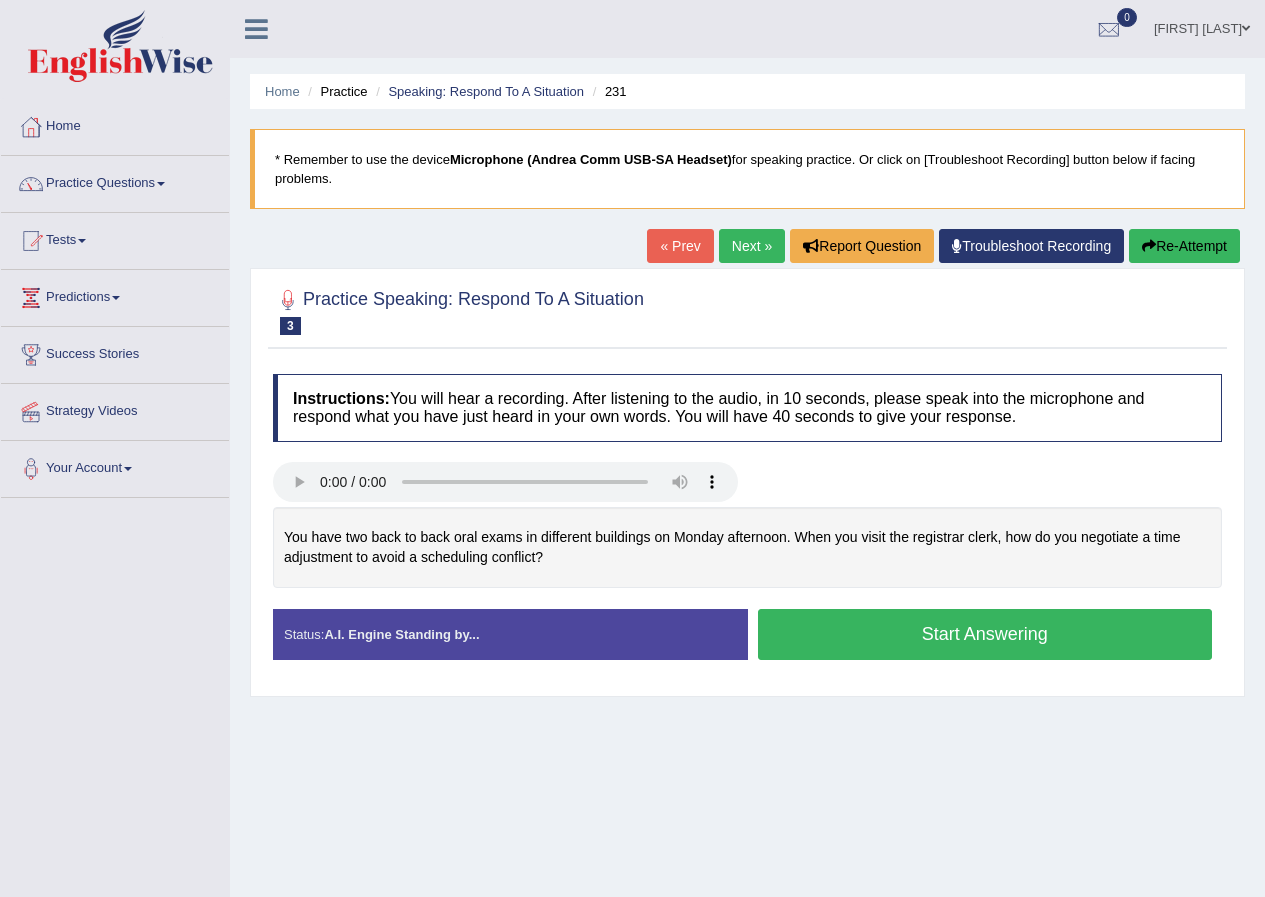 scroll, scrollTop: 0, scrollLeft: 0, axis: both 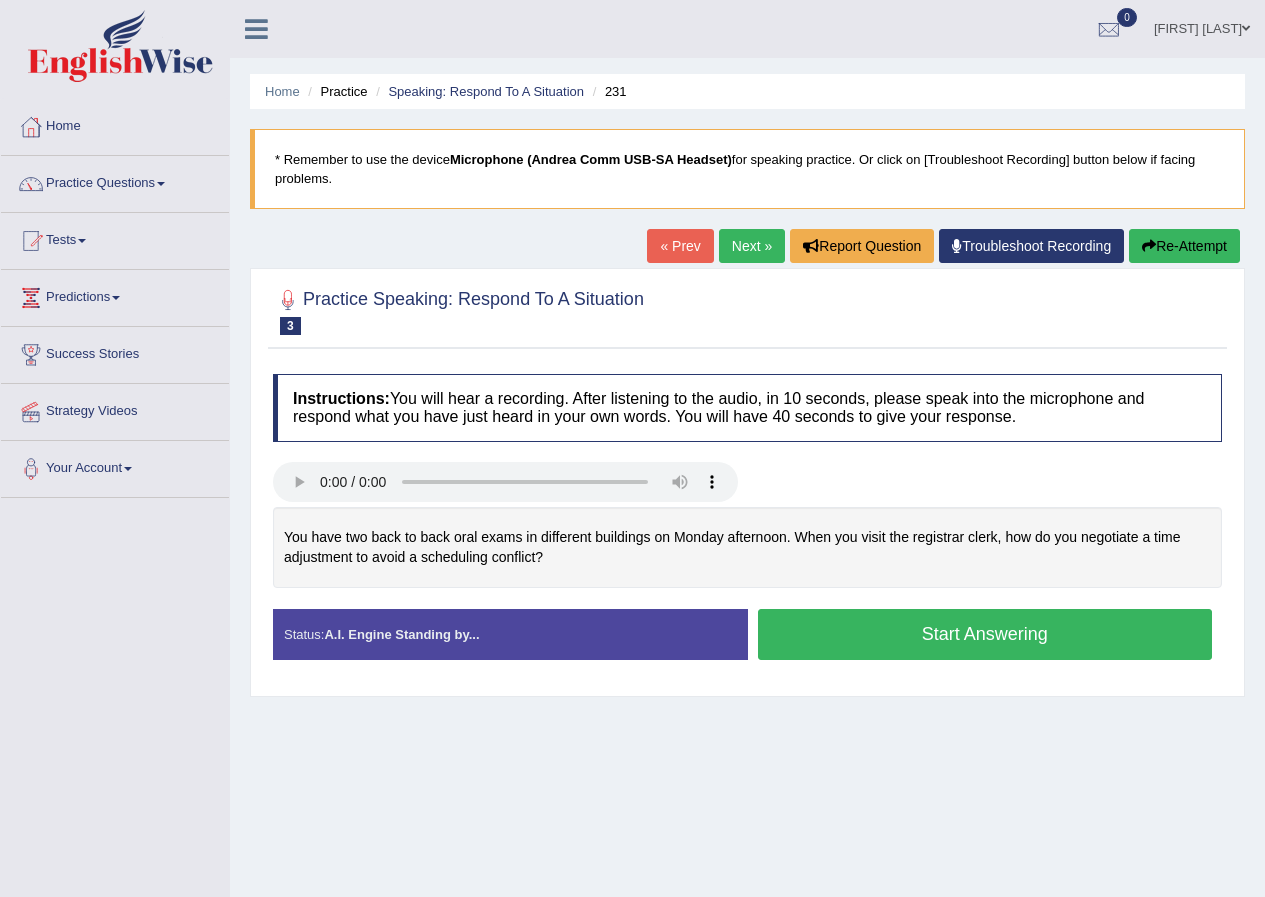 click on "Start Answering" at bounding box center (985, 634) 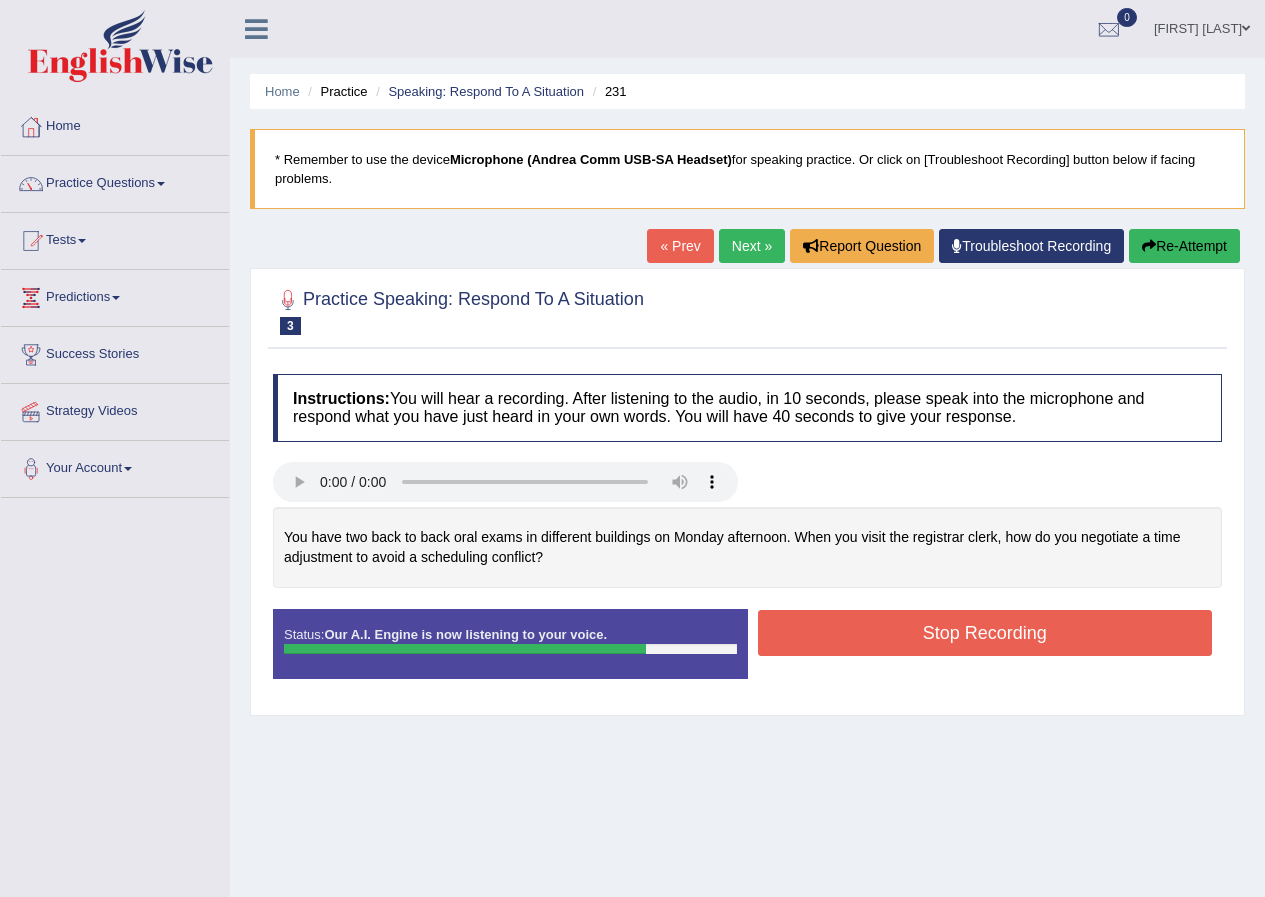 click on "Stop Recording" at bounding box center [985, 633] 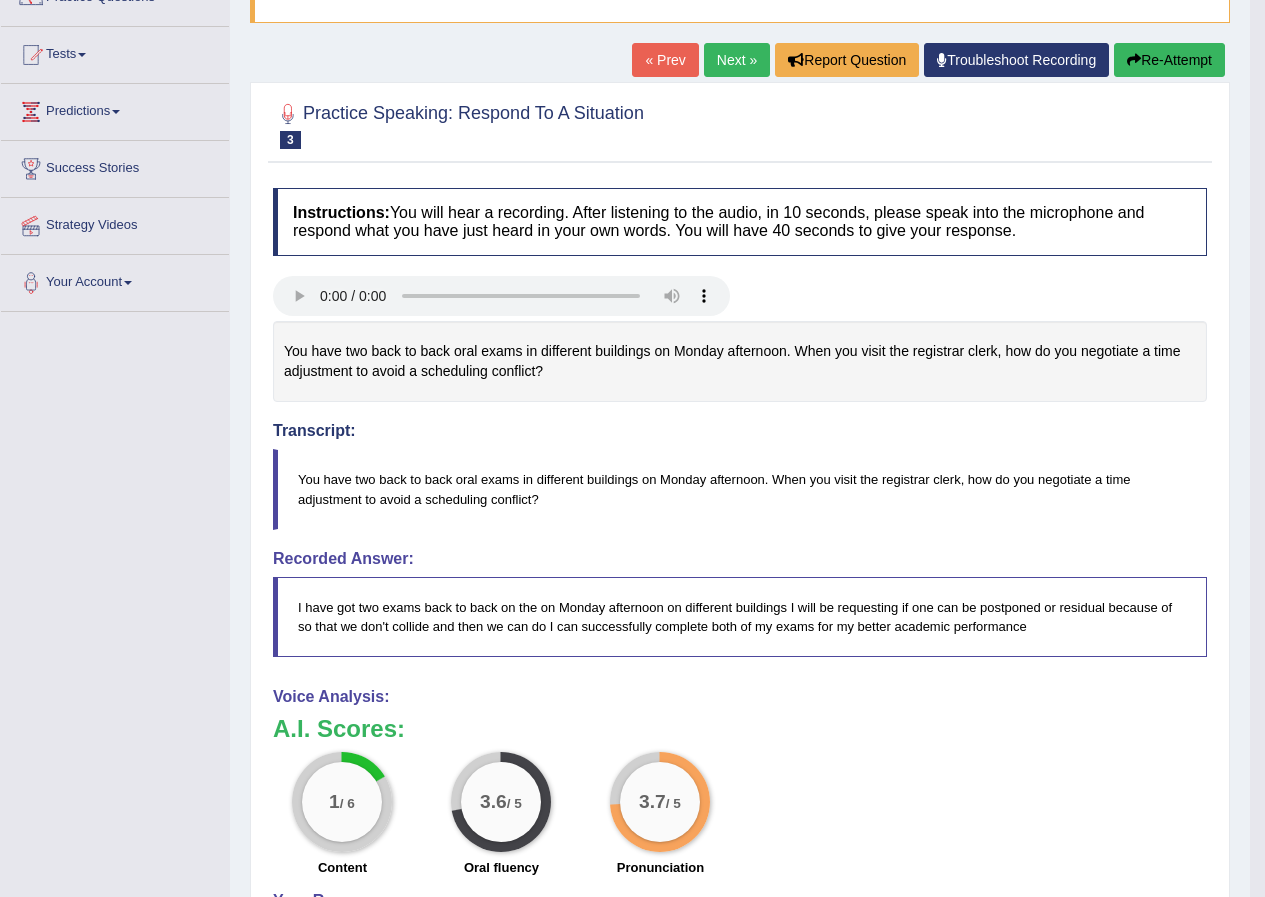 scroll, scrollTop: 0, scrollLeft: 0, axis: both 